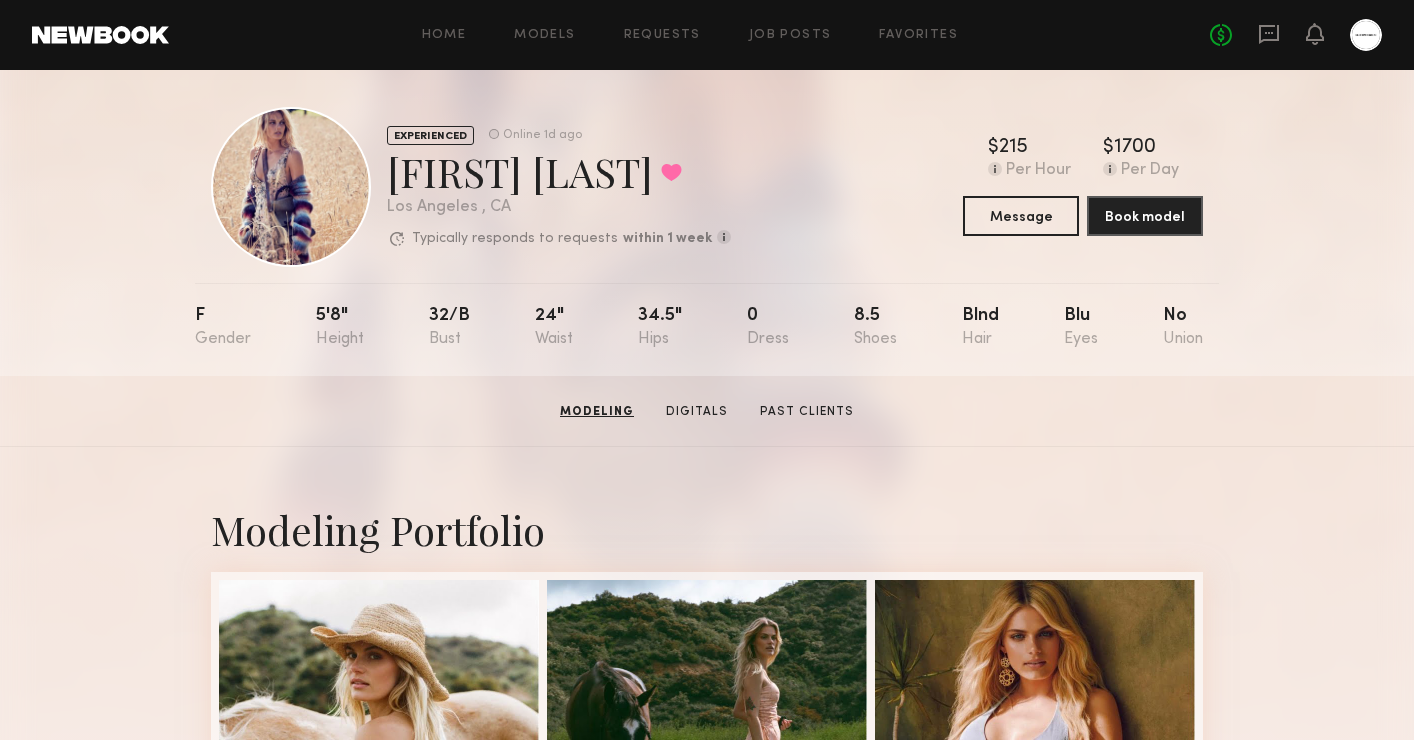scroll, scrollTop: 0, scrollLeft: 0, axis: both 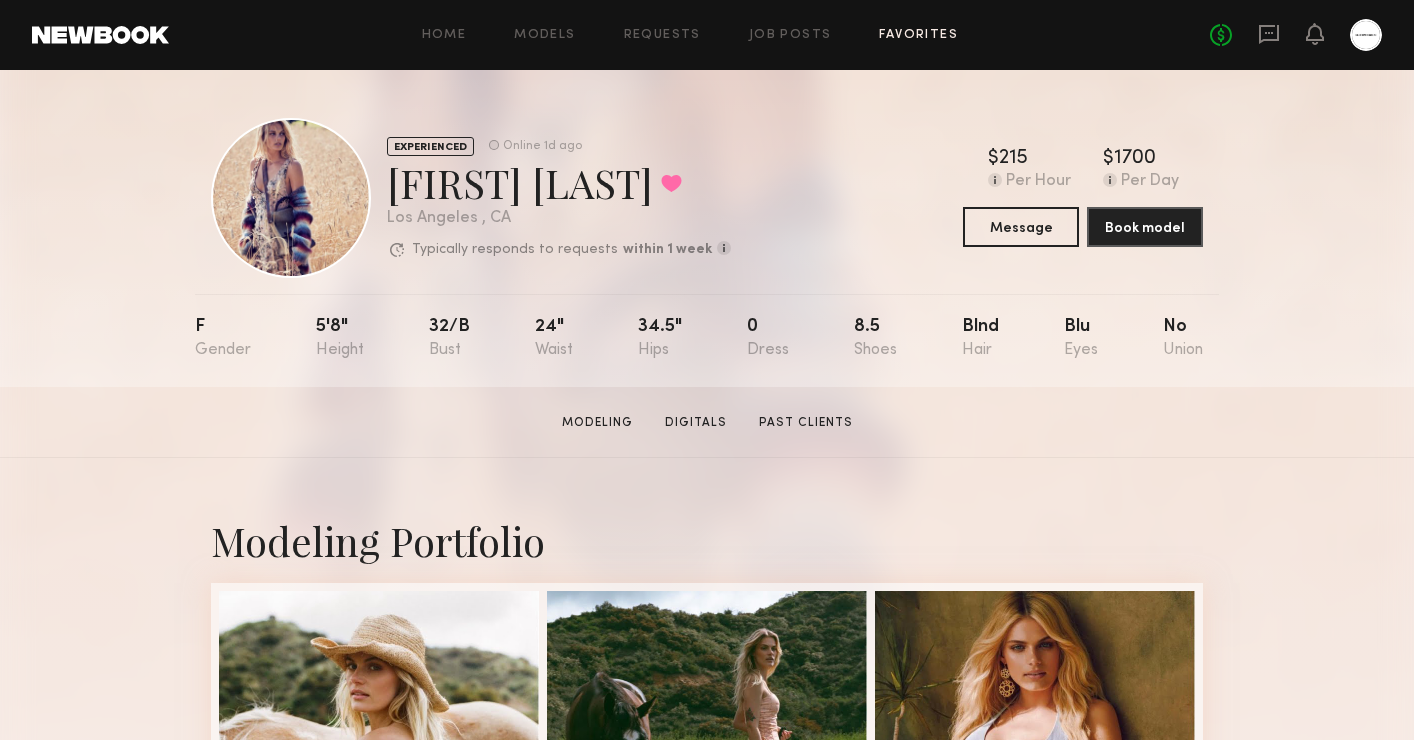 click on "Favorites" 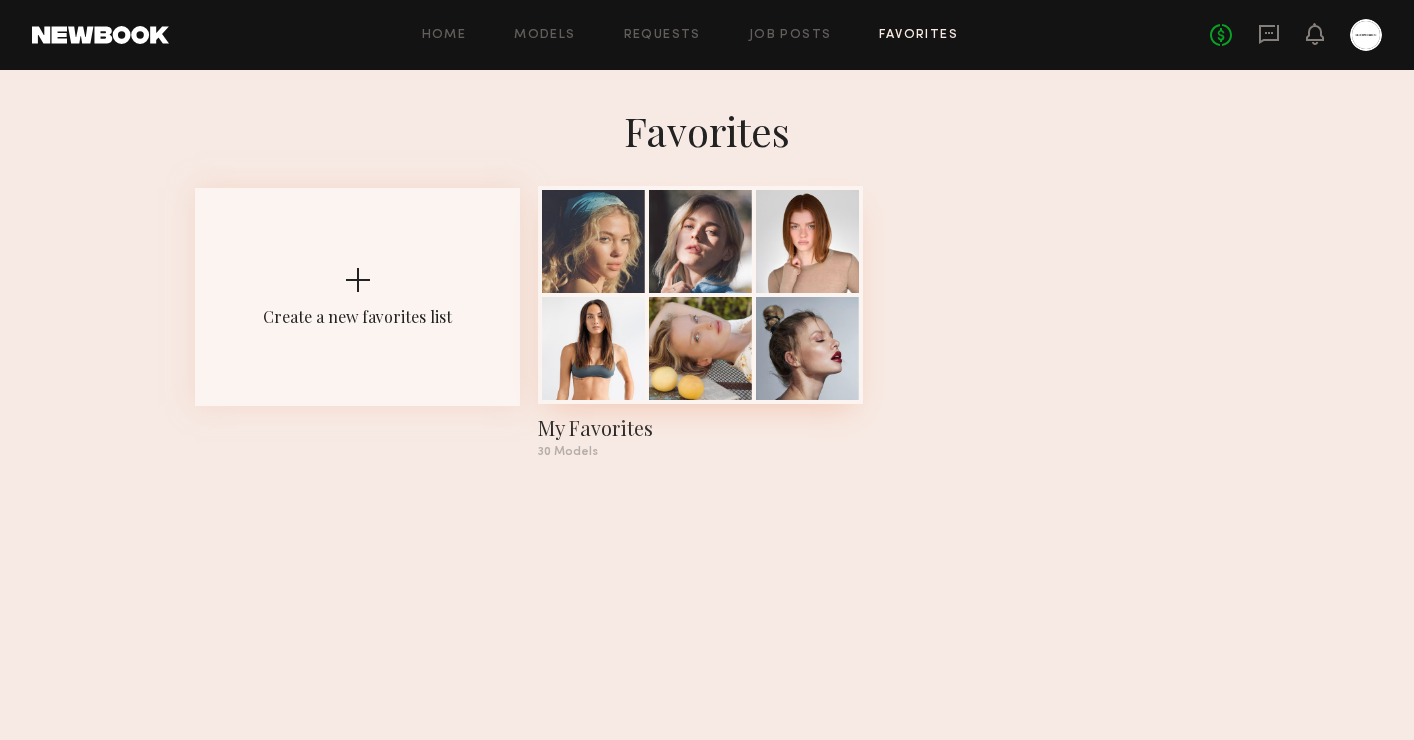 click 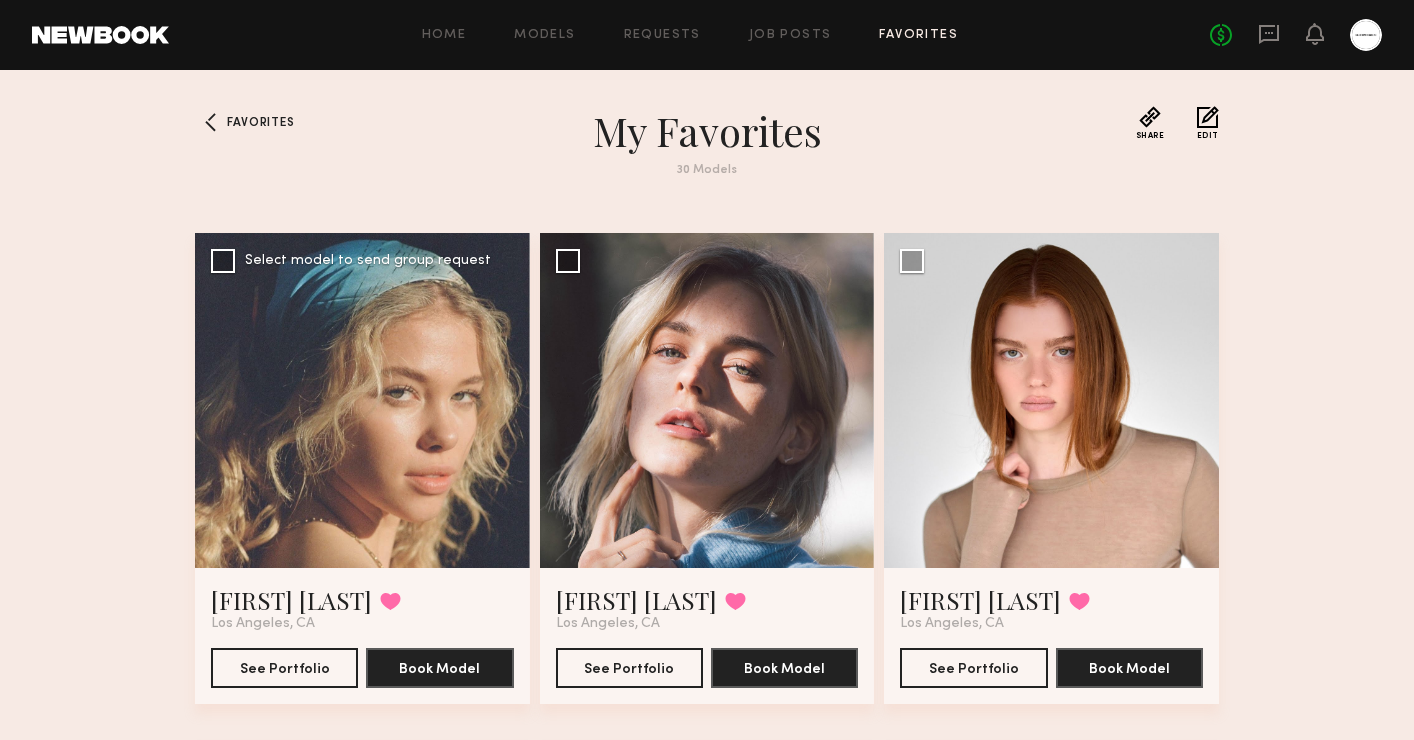 click 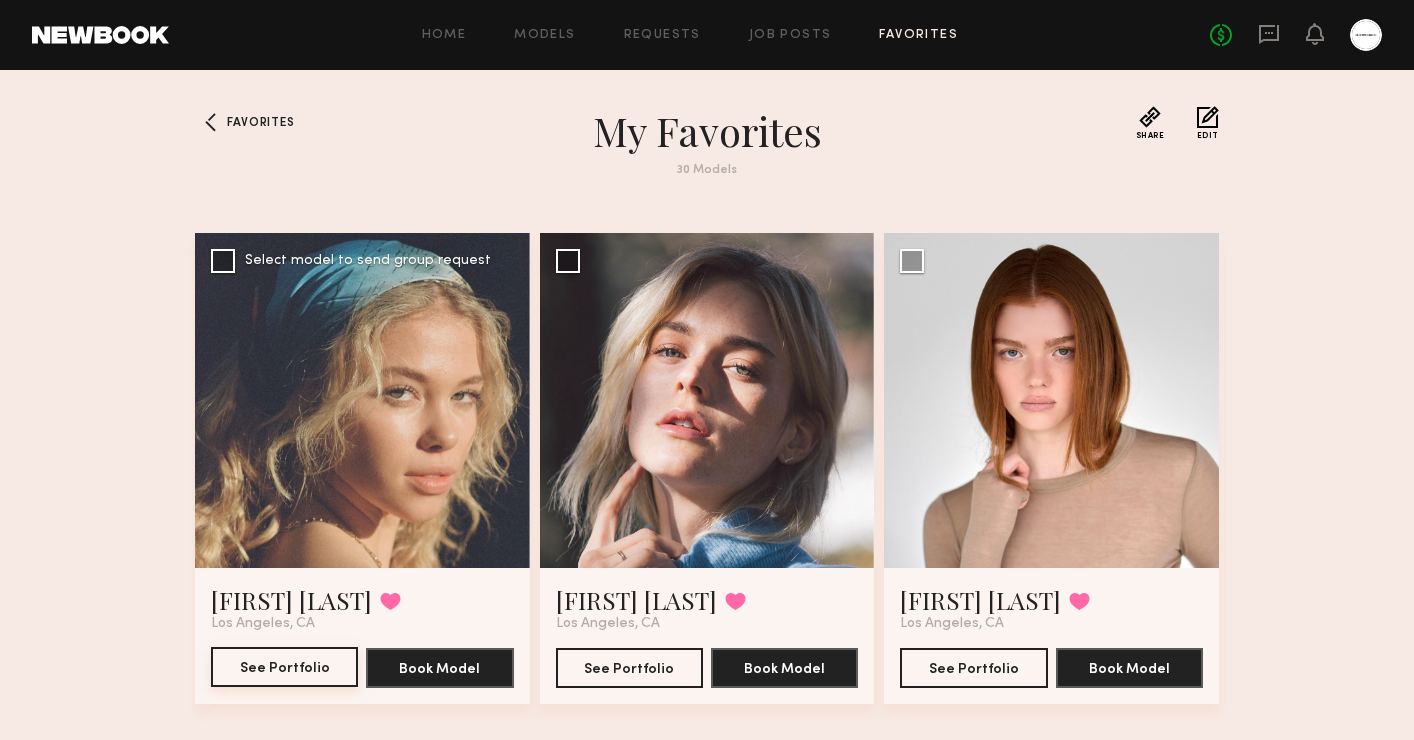click on "See Portfolio" 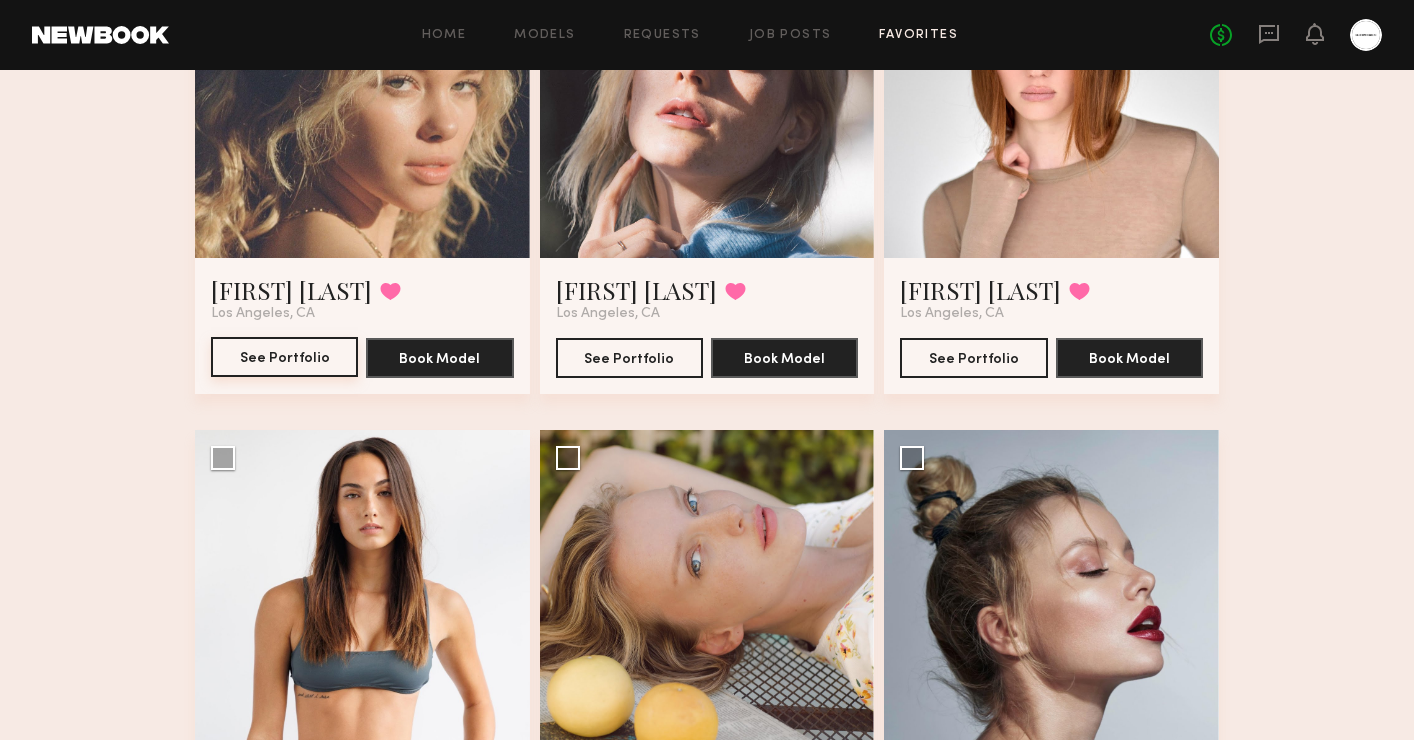 scroll, scrollTop: 526, scrollLeft: 0, axis: vertical 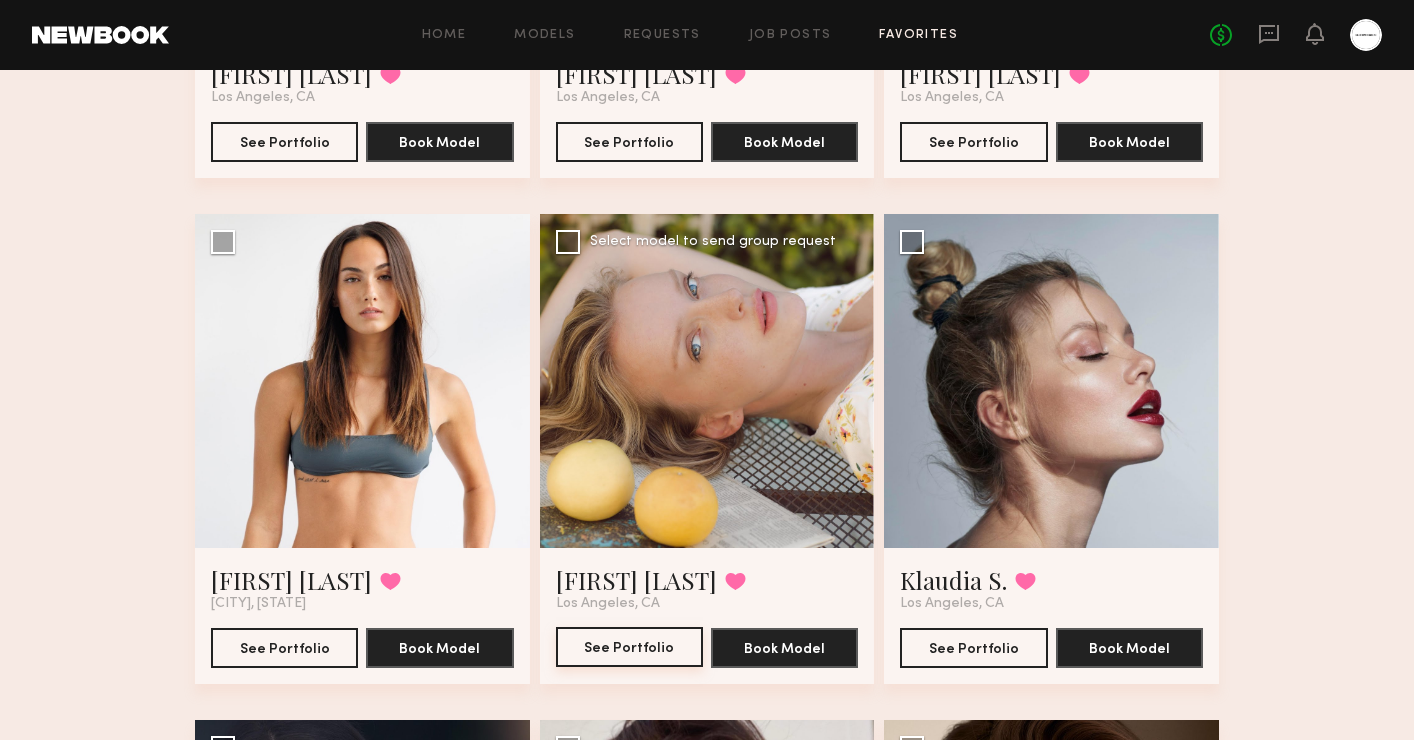 click on "See Portfolio" 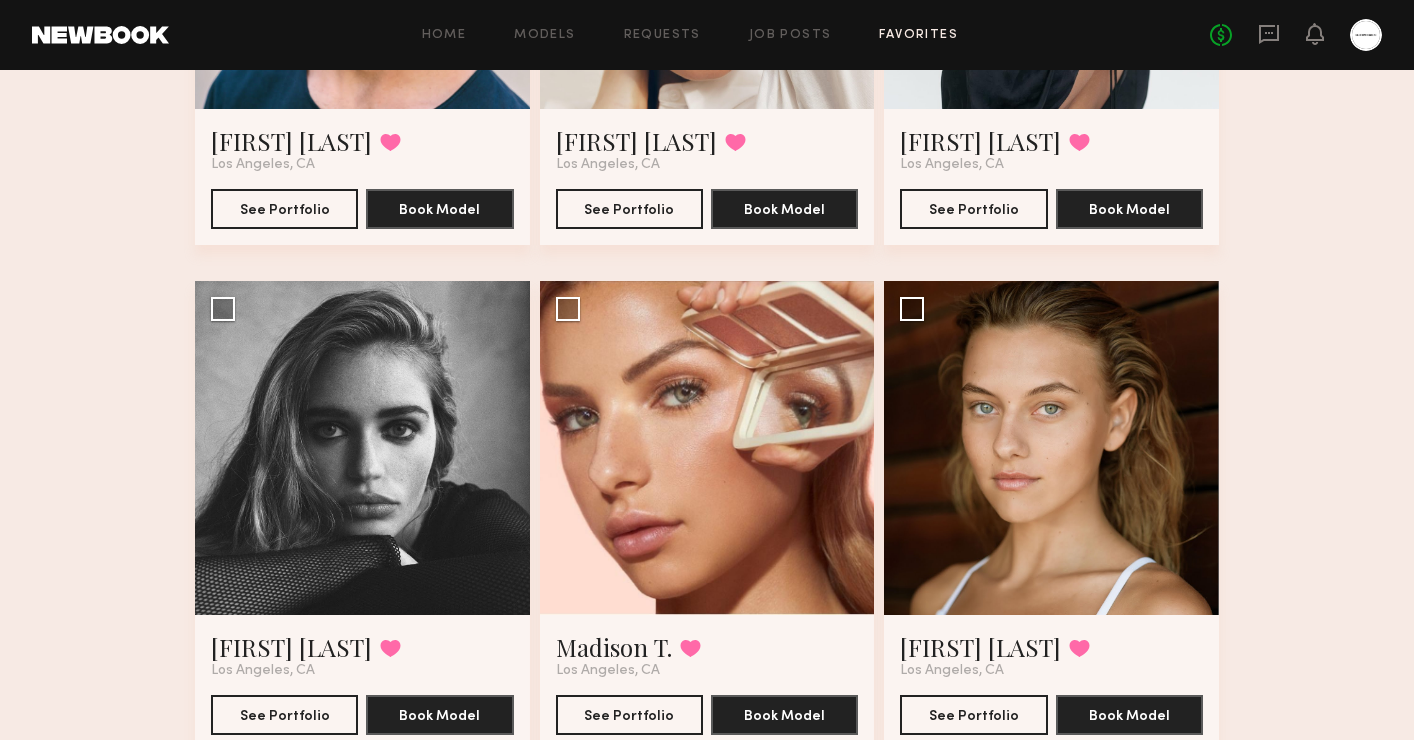 scroll, scrollTop: 3501, scrollLeft: 0, axis: vertical 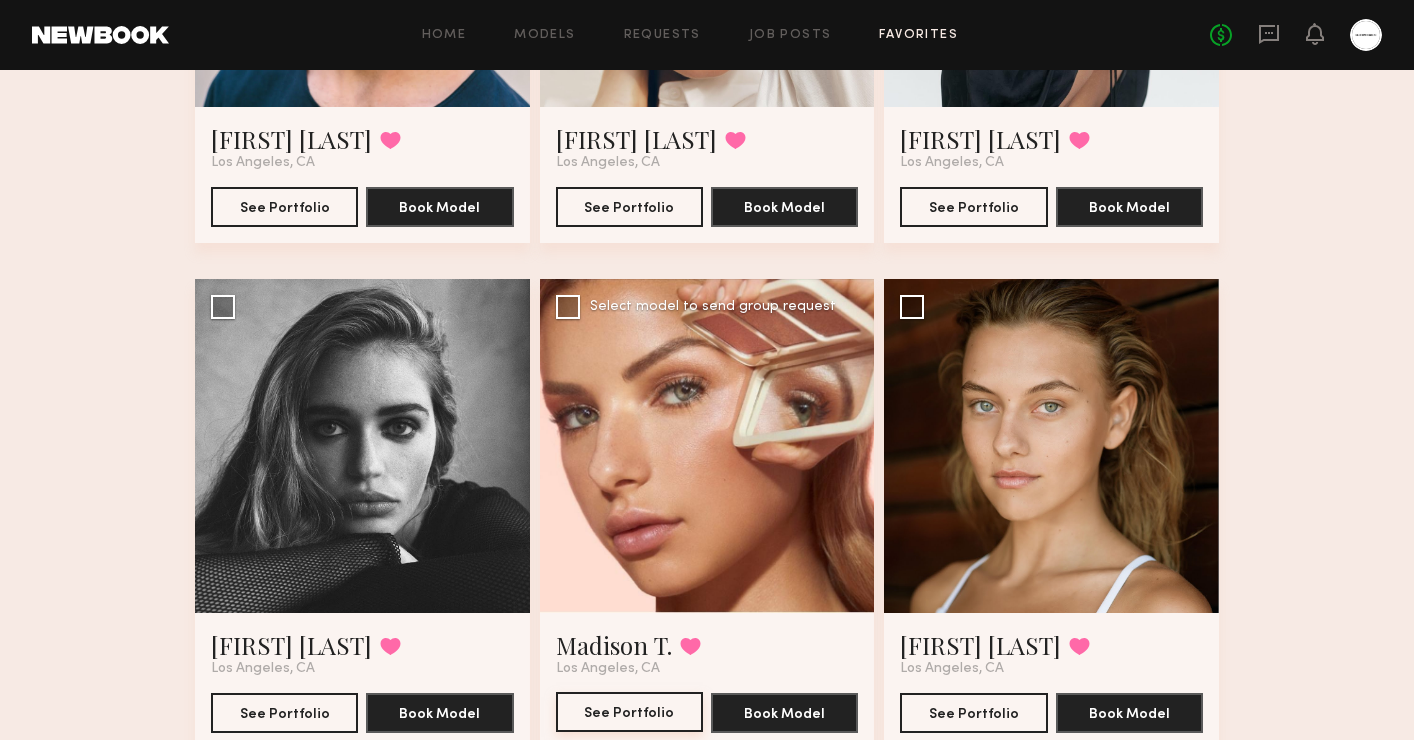click on "See Portfolio" 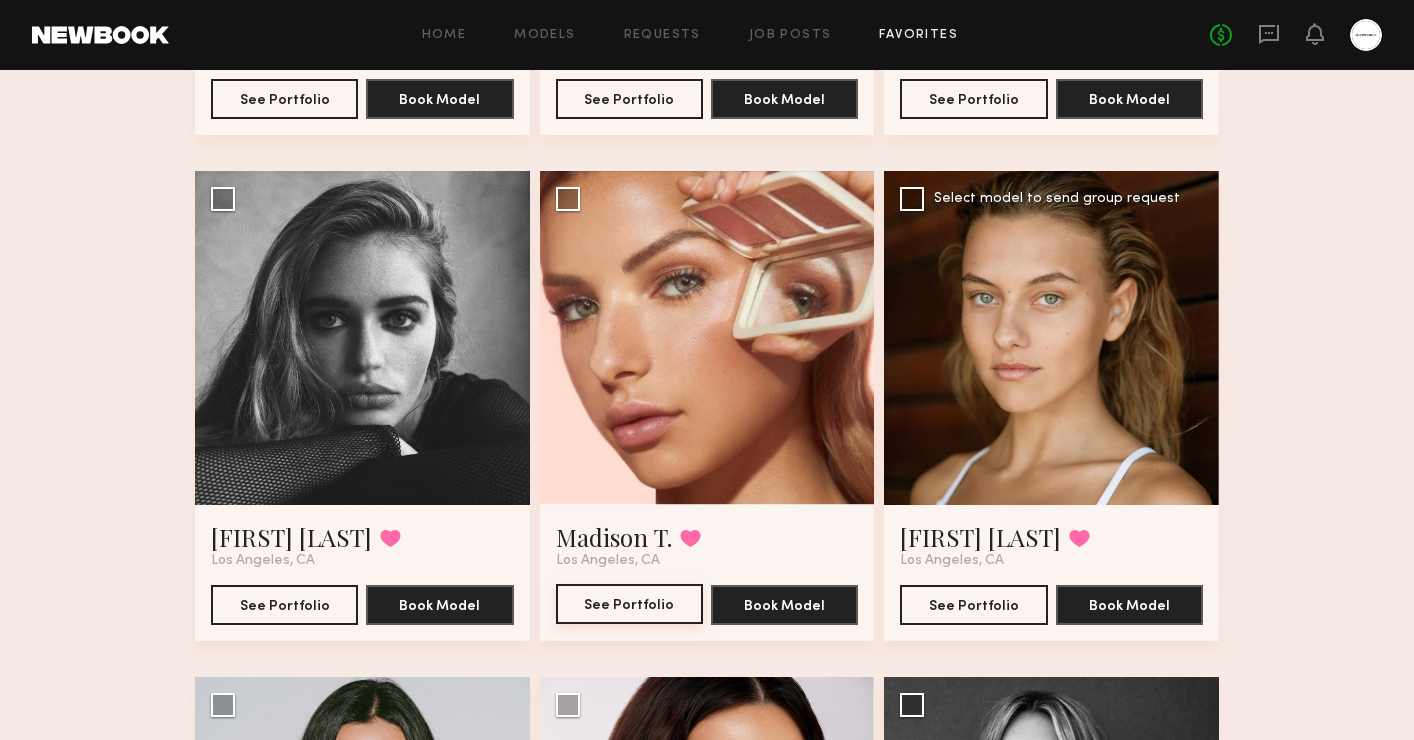 scroll, scrollTop: 3611, scrollLeft: 0, axis: vertical 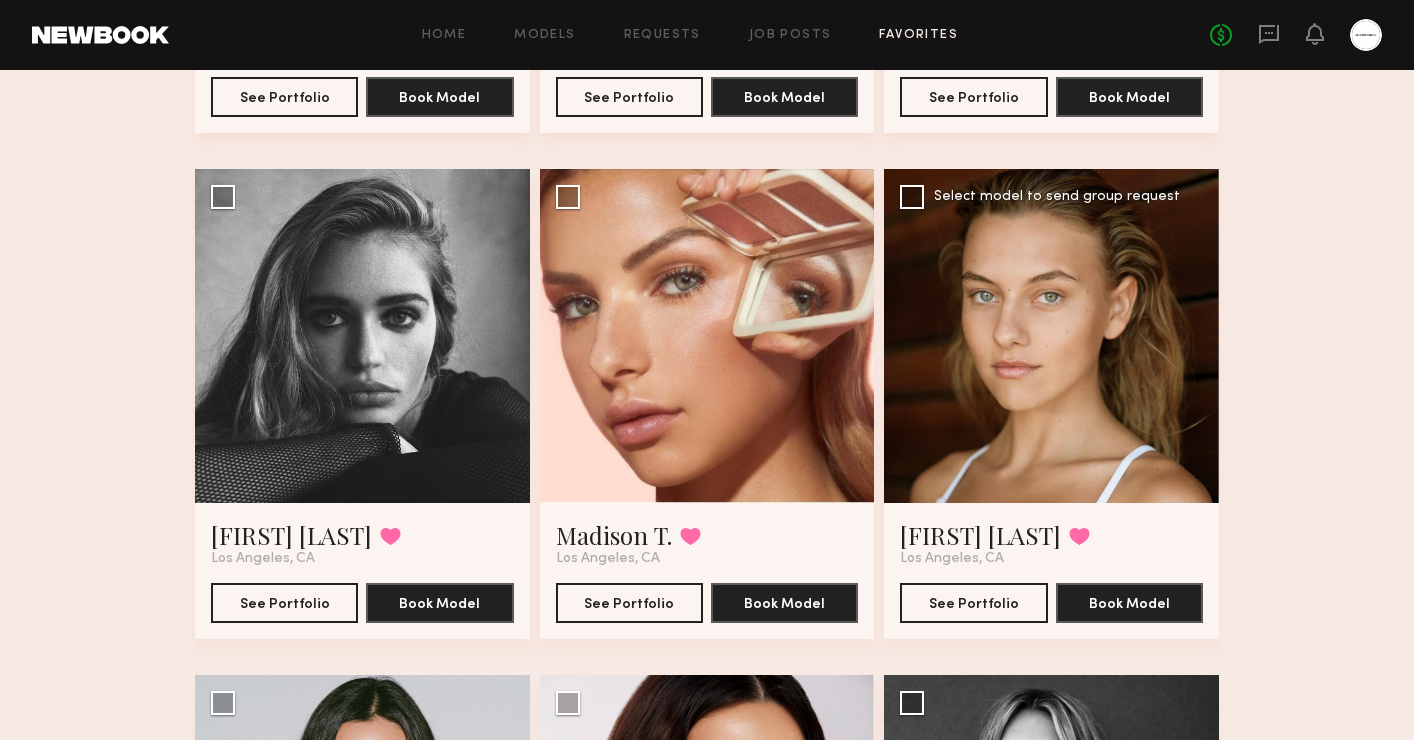 click 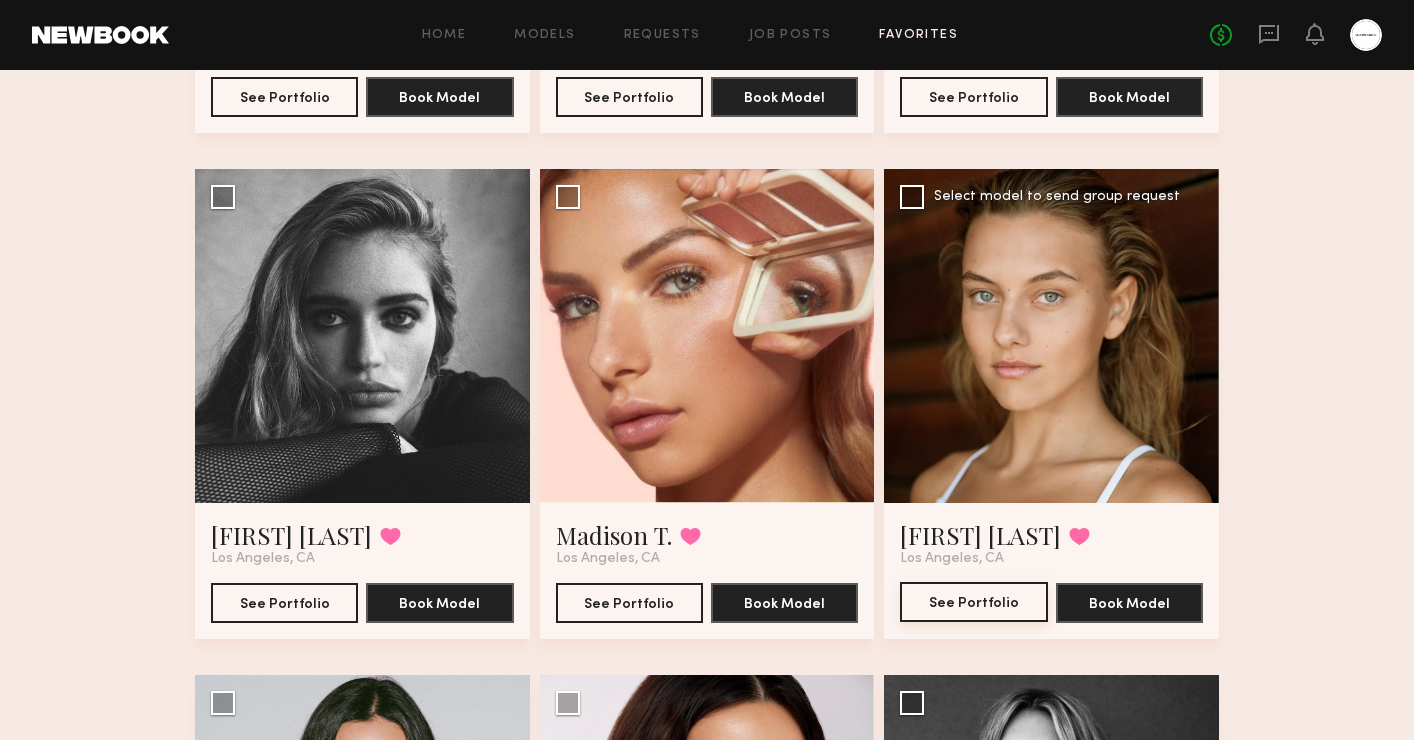 click on "See Portfolio" 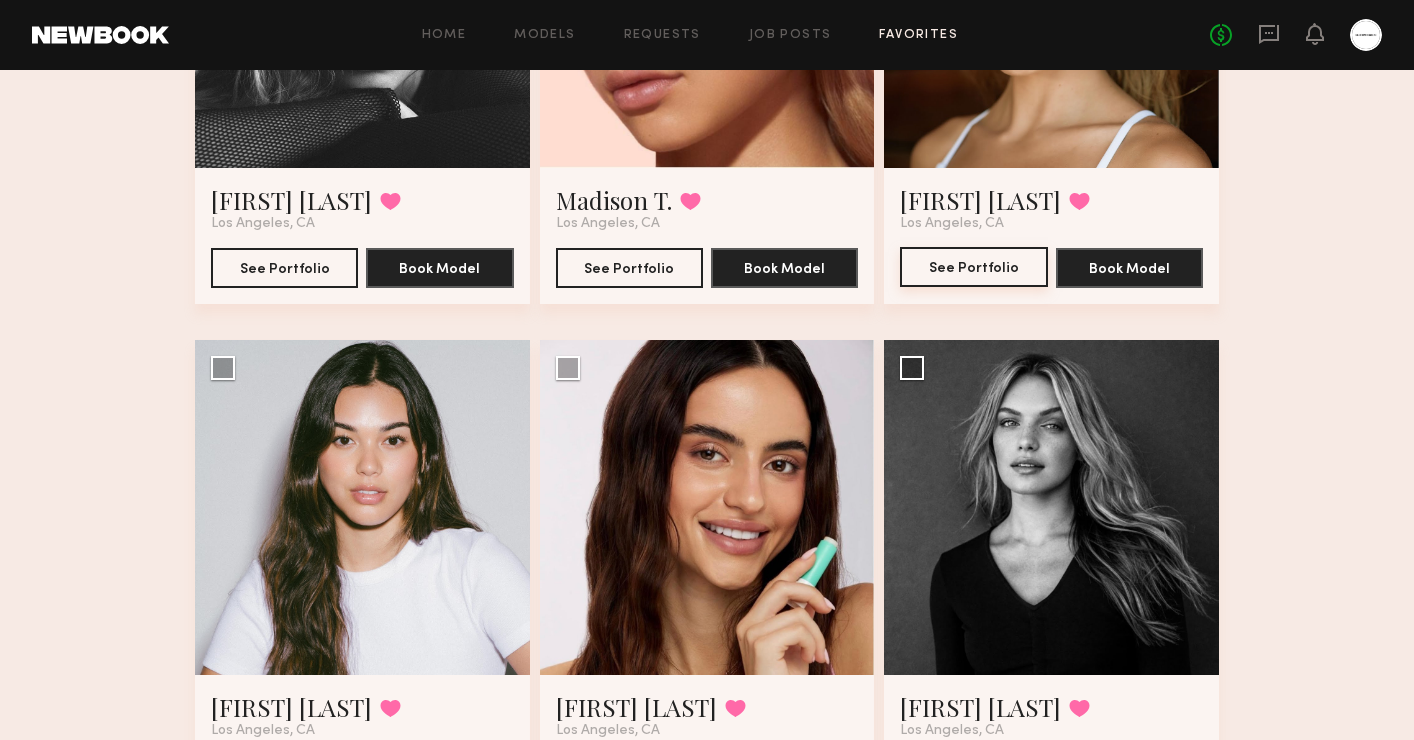 scroll, scrollTop: 3956, scrollLeft: 0, axis: vertical 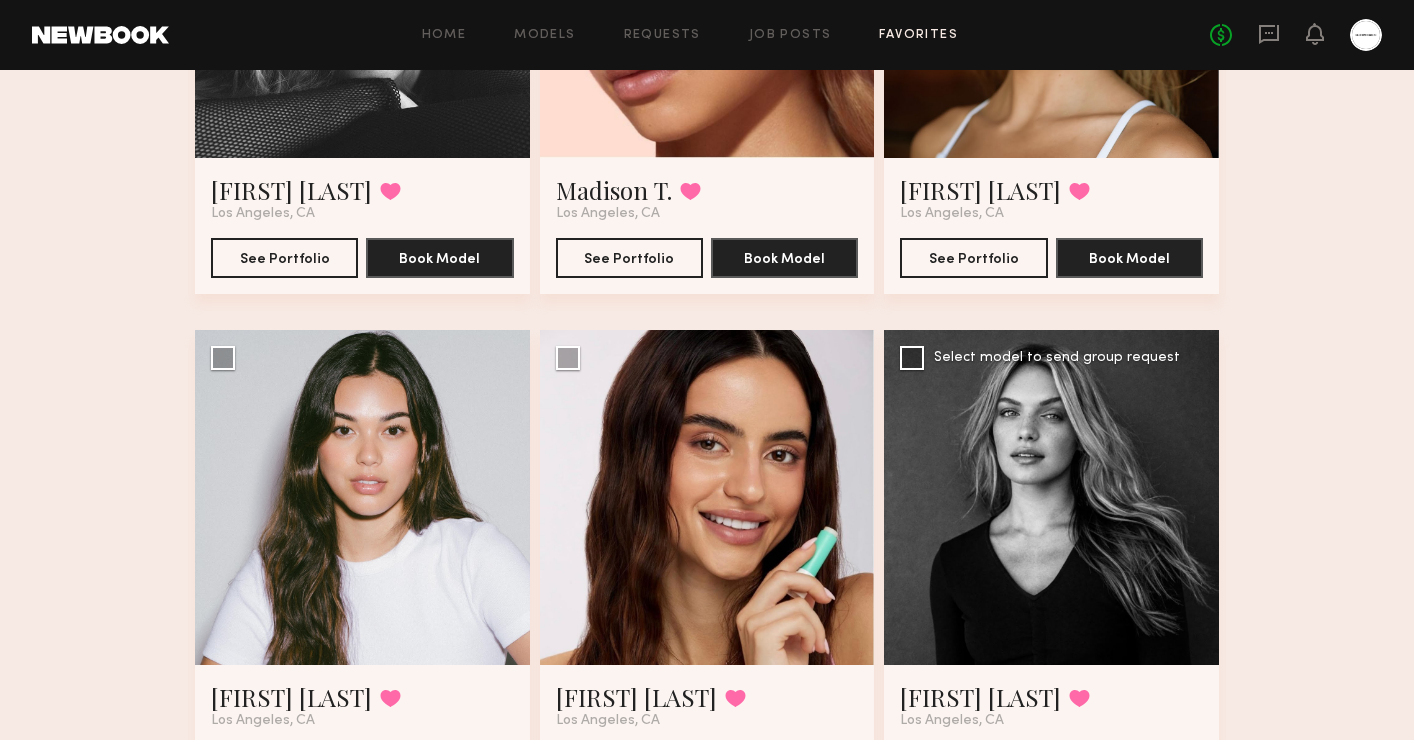 click 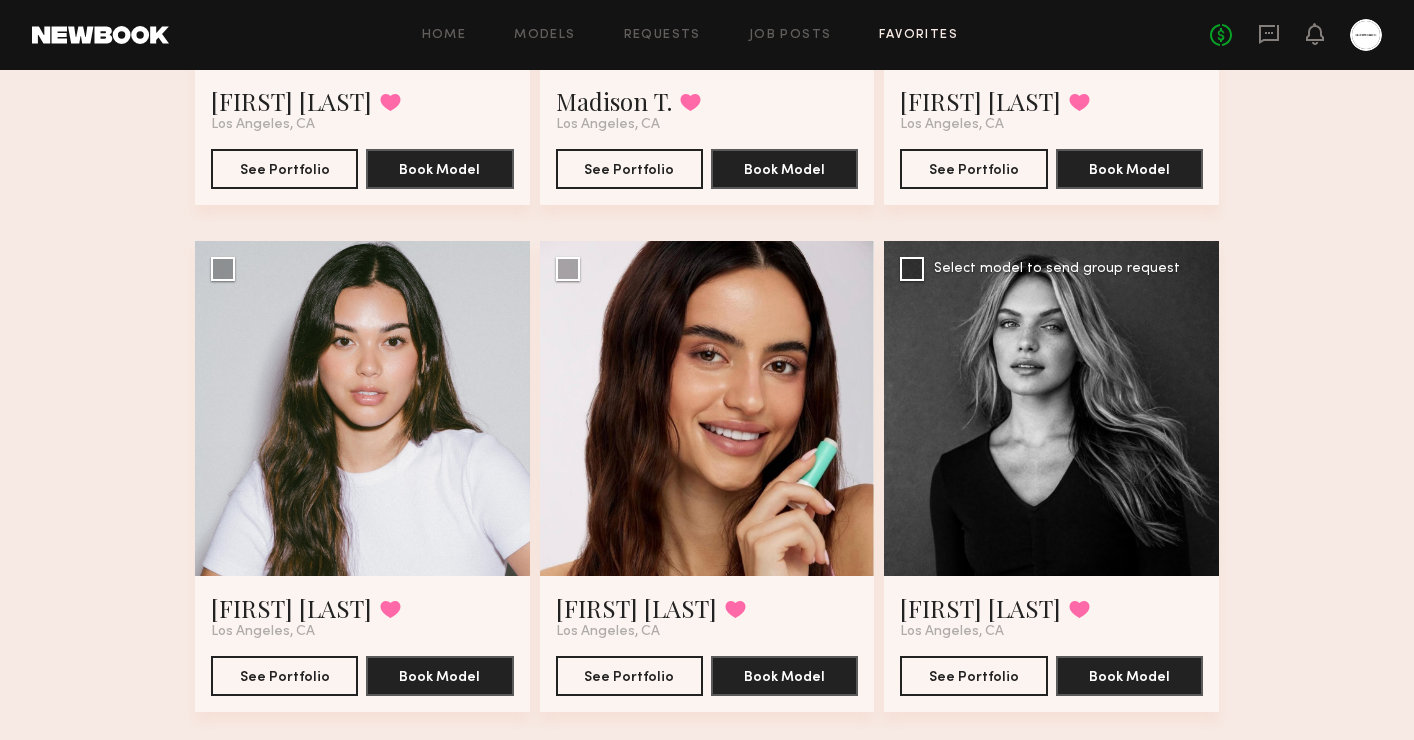 scroll, scrollTop: 4089, scrollLeft: 0, axis: vertical 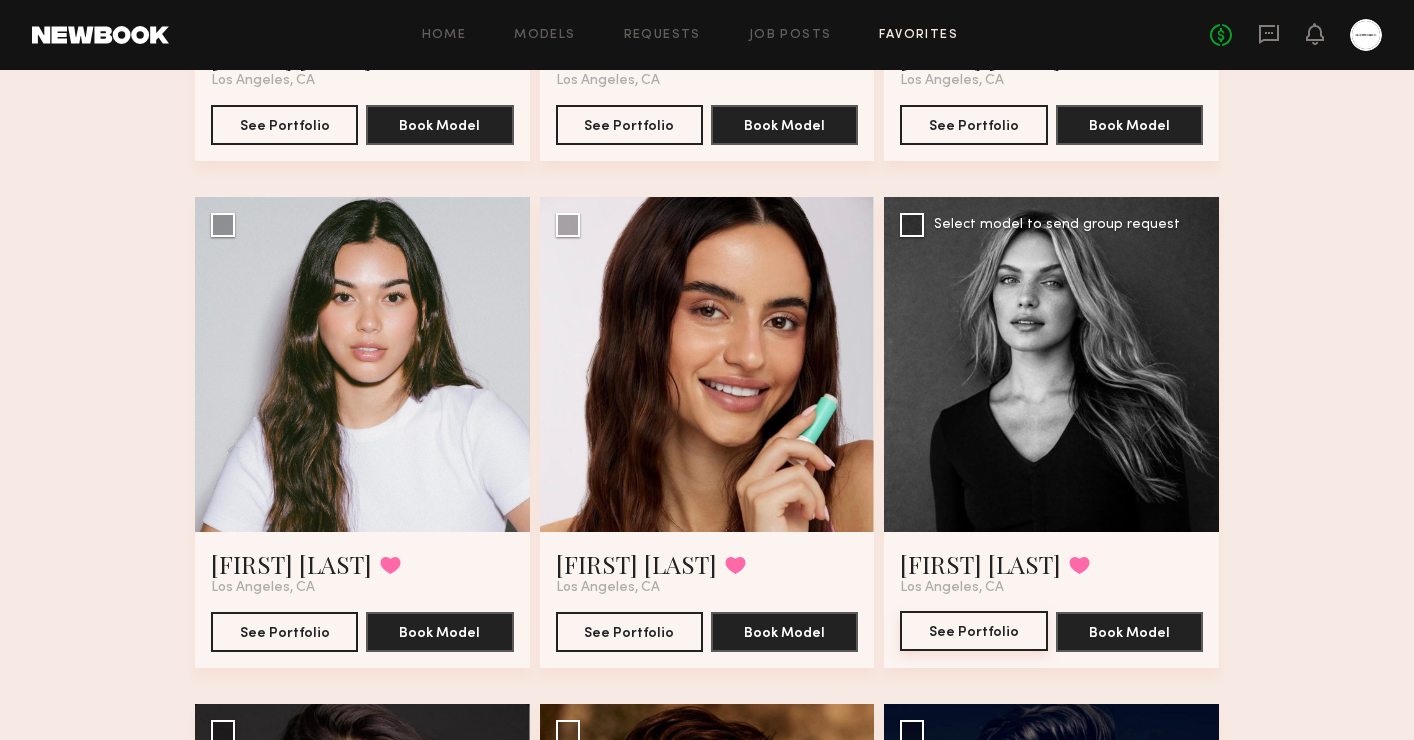 click on "See Portfolio" 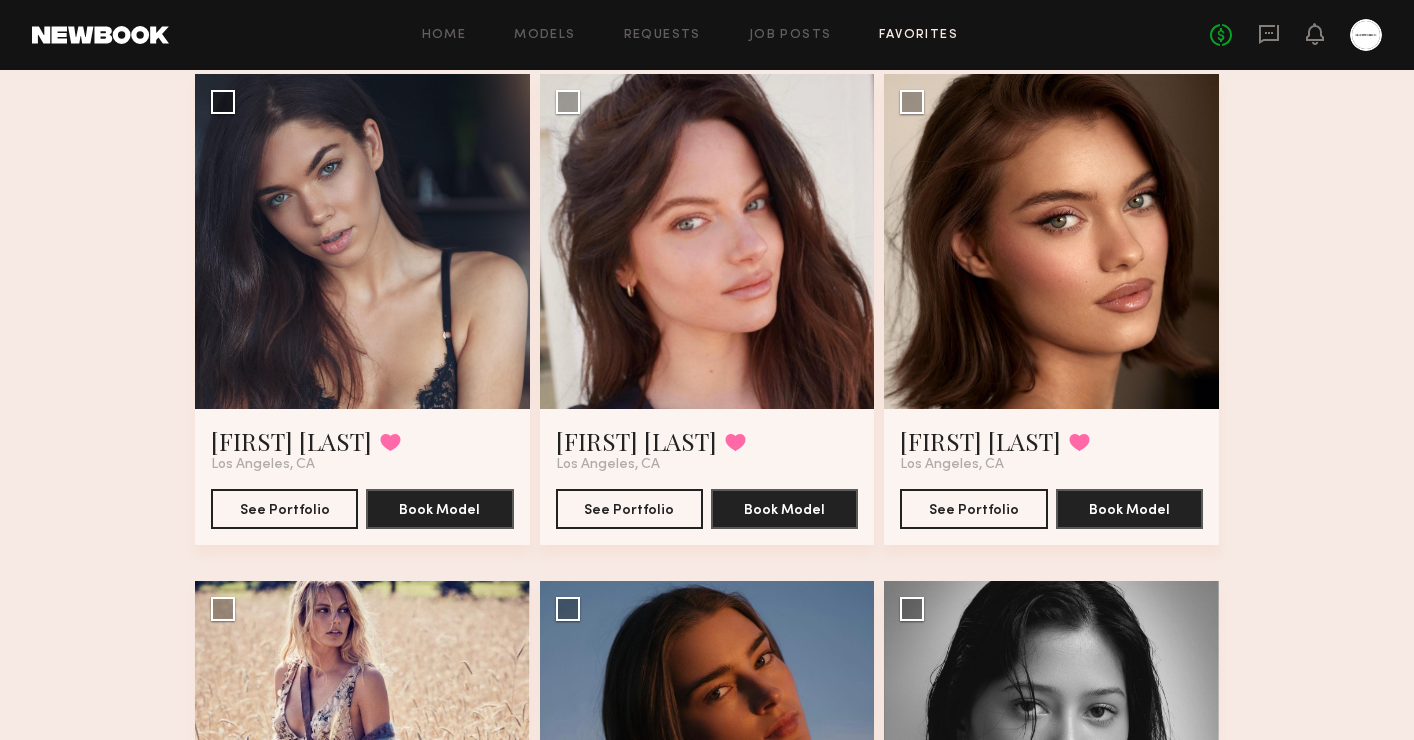 scroll, scrollTop: 926, scrollLeft: 0, axis: vertical 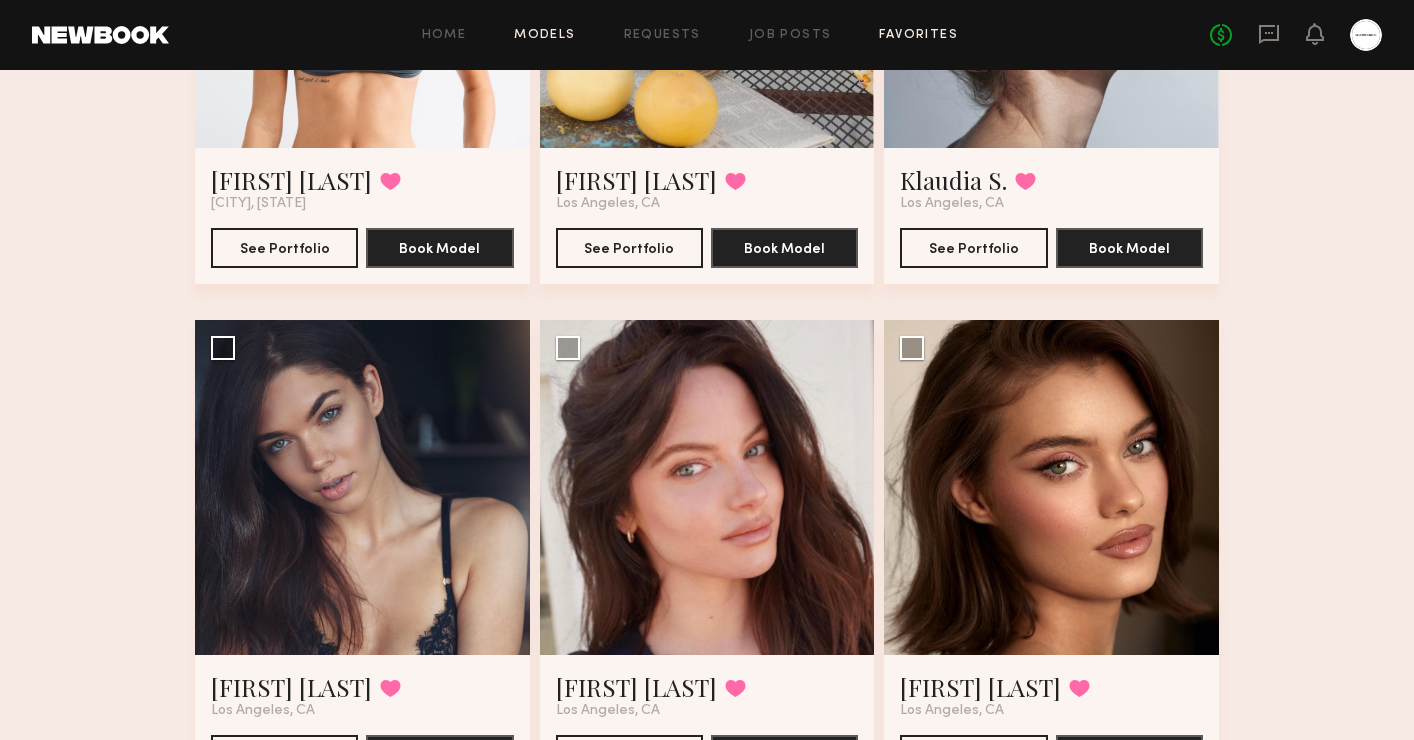 click on "Models" 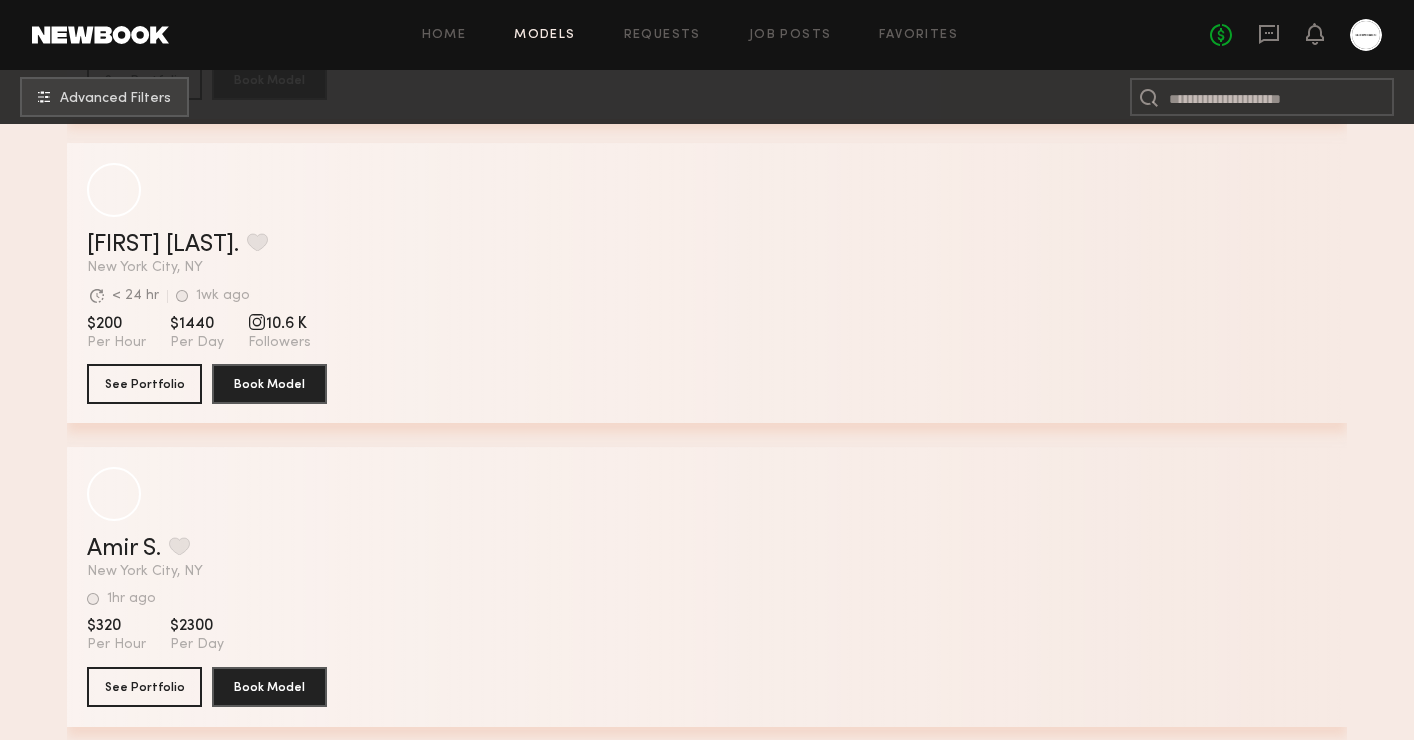 scroll, scrollTop: 12529, scrollLeft: 0, axis: vertical 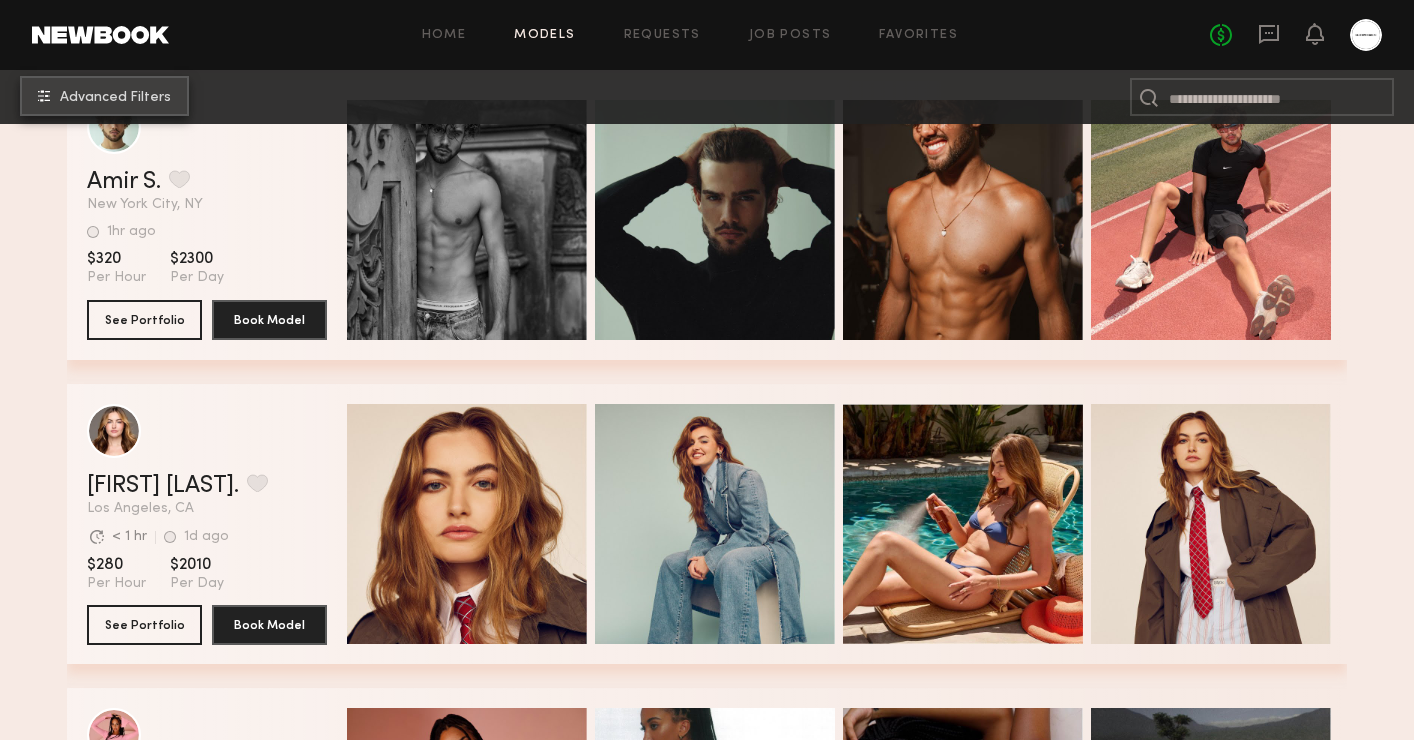 click on "Advanced Filters" 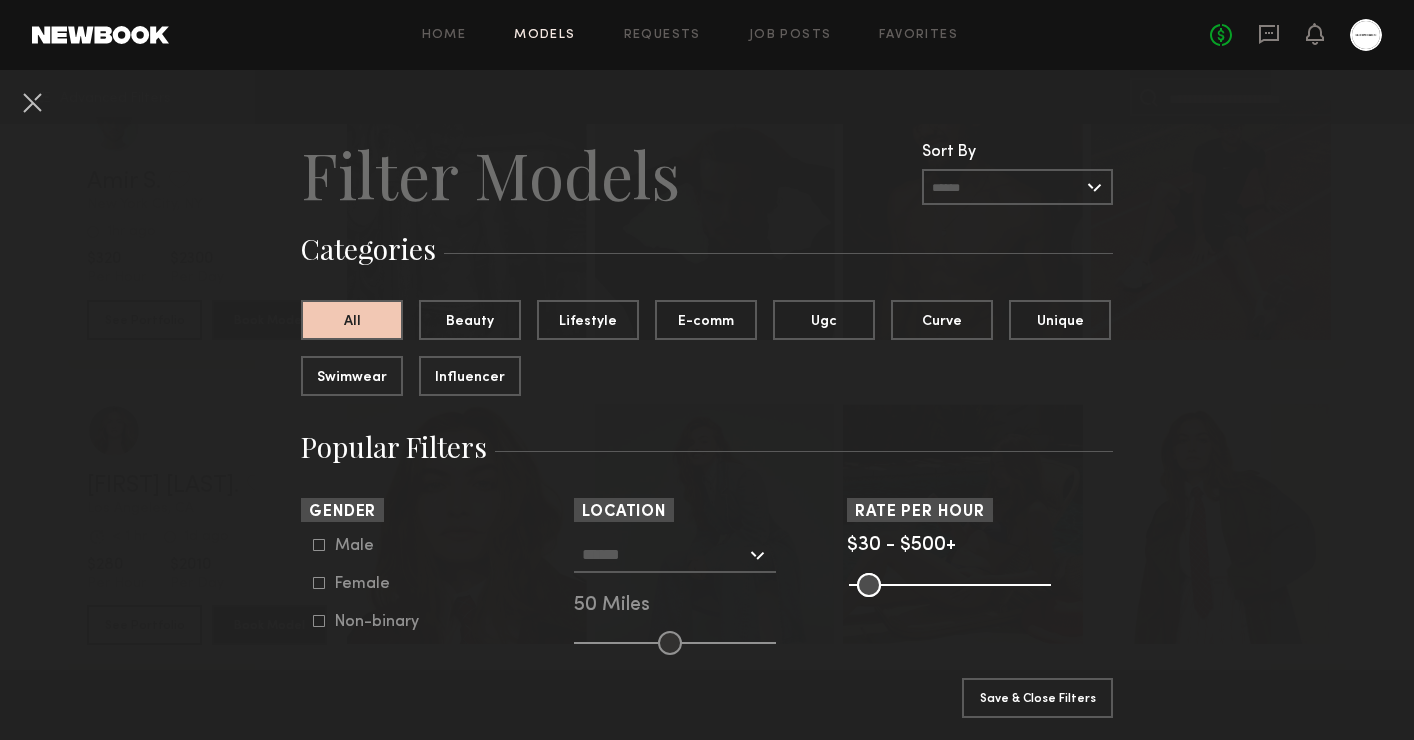 click on "Female" 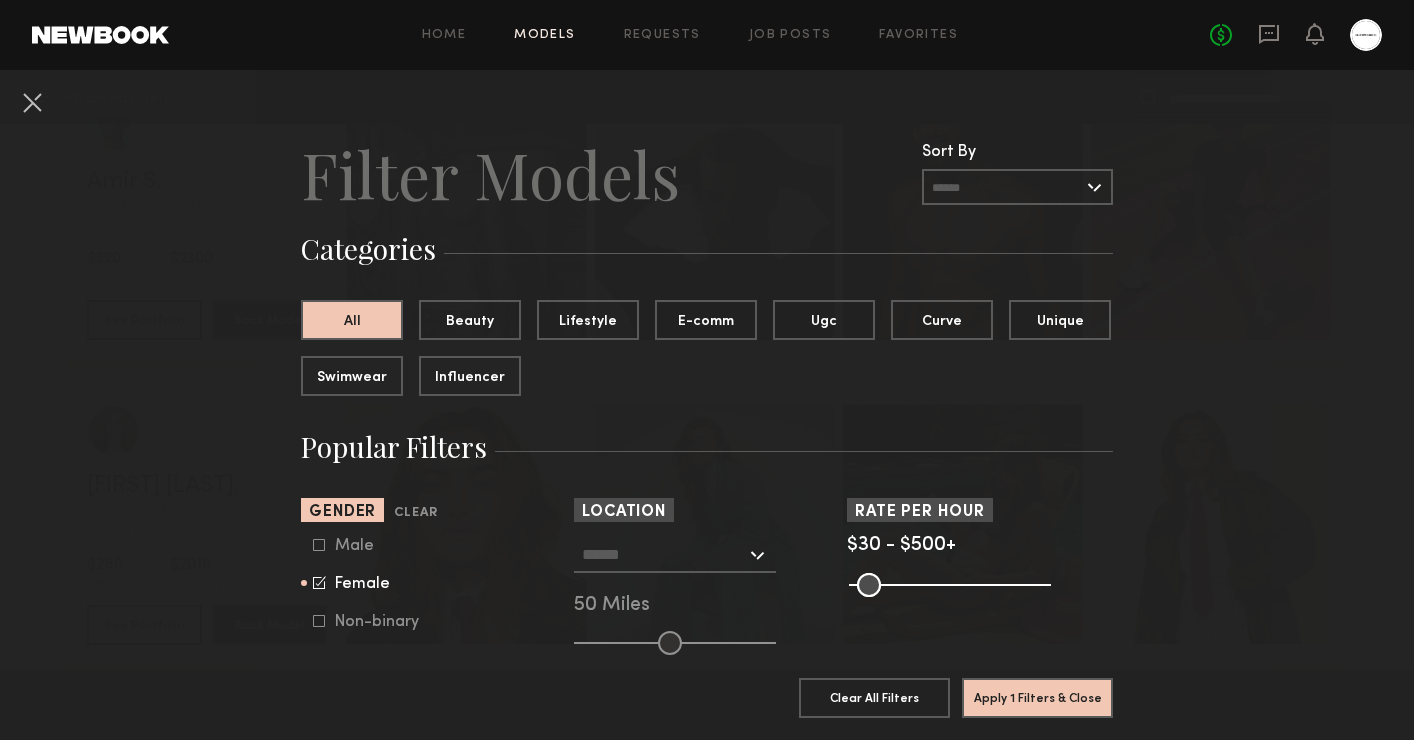 click 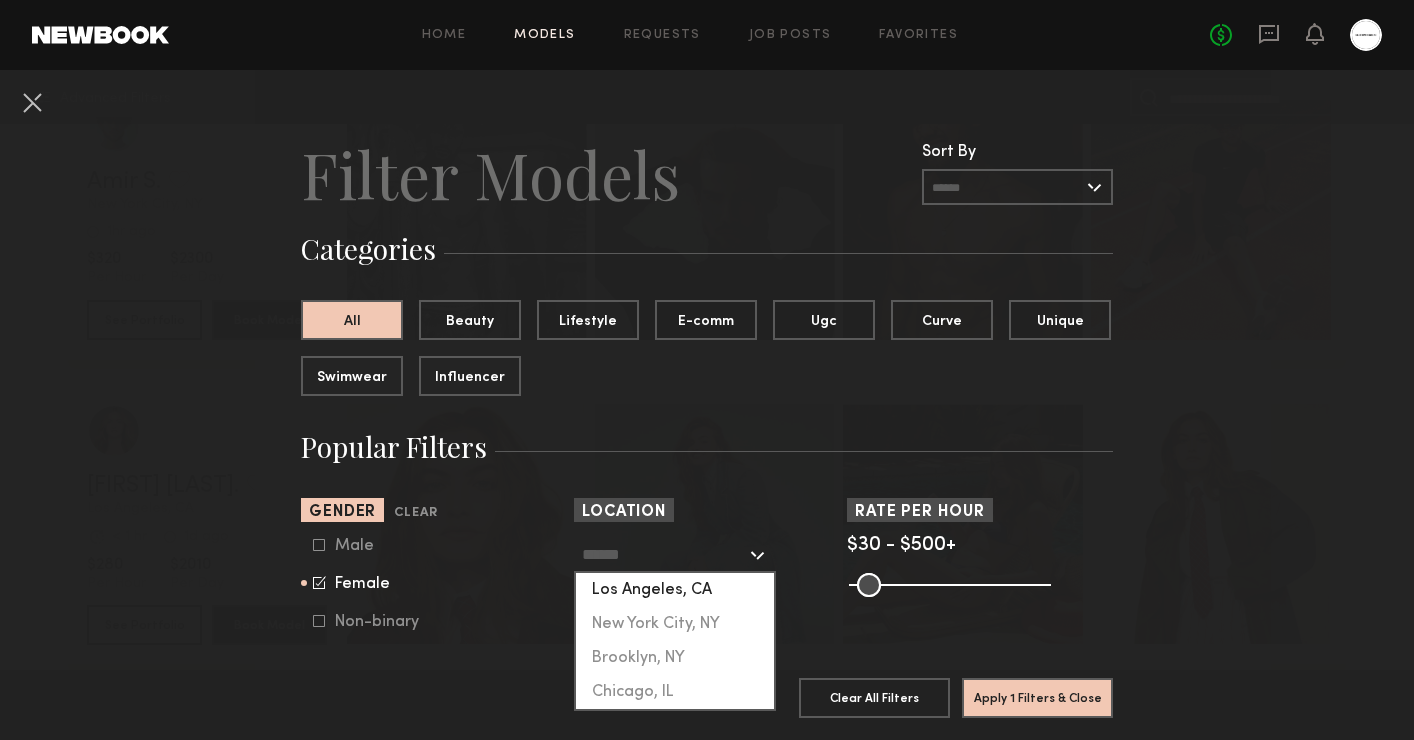 click on "Los Angeles, CA" 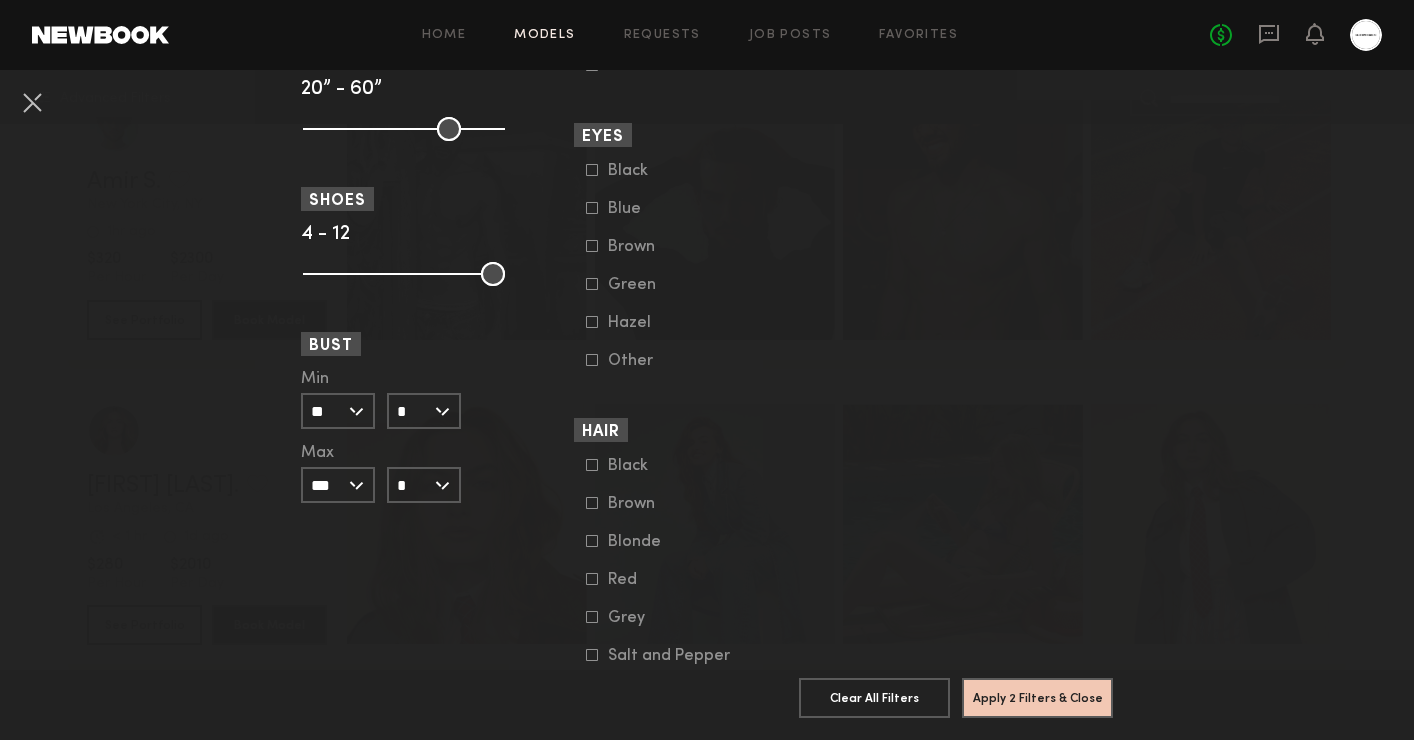 scroll, scrollTop: 1467, scrollLeft: 0, axis: vertical 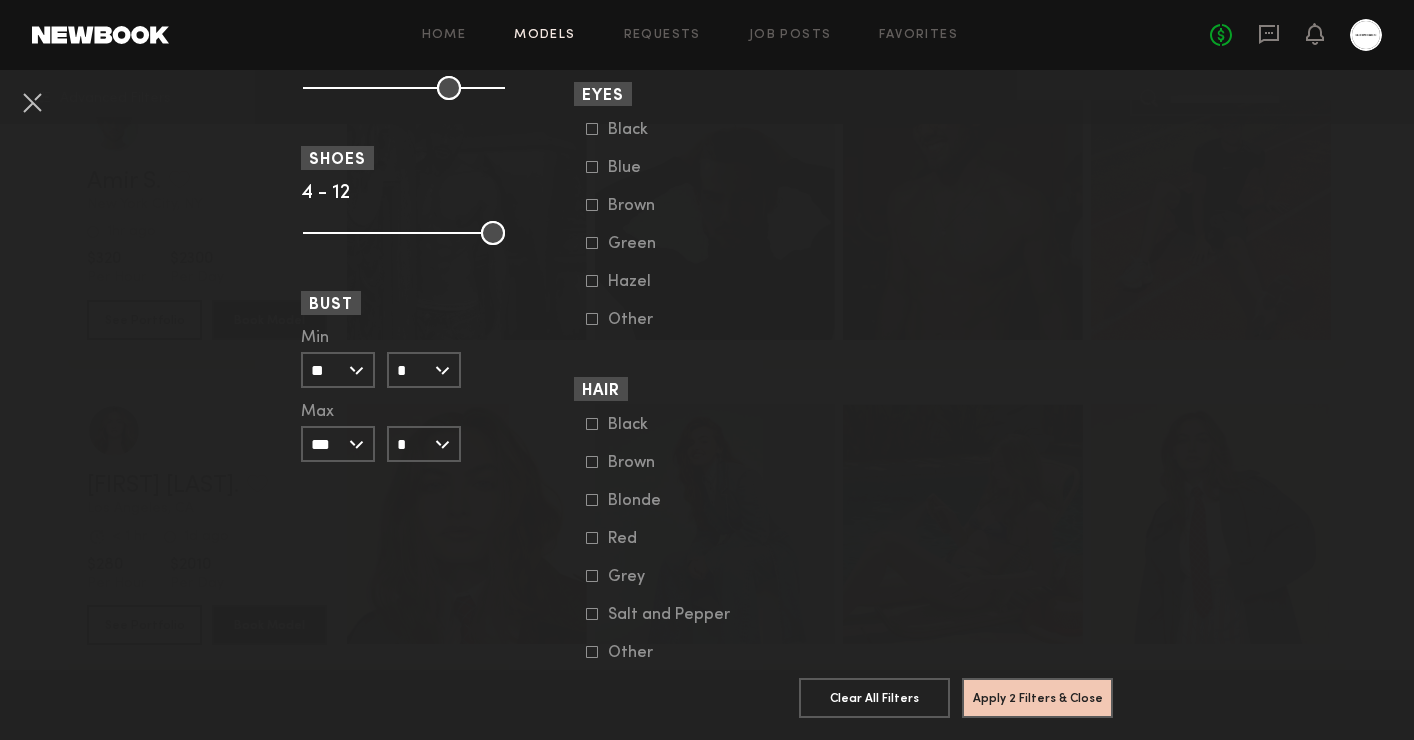 click on "Blonde" 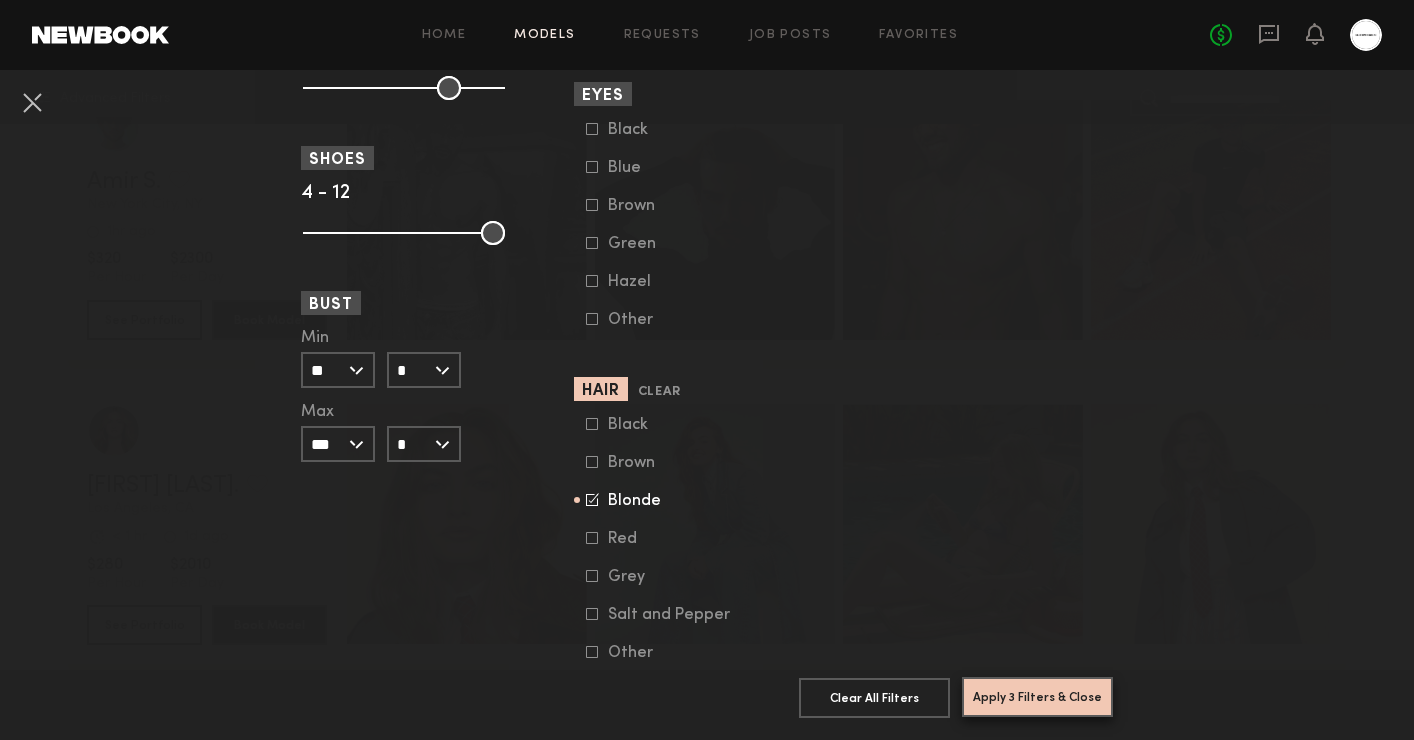 click on "Apply 3 Filters & Close" 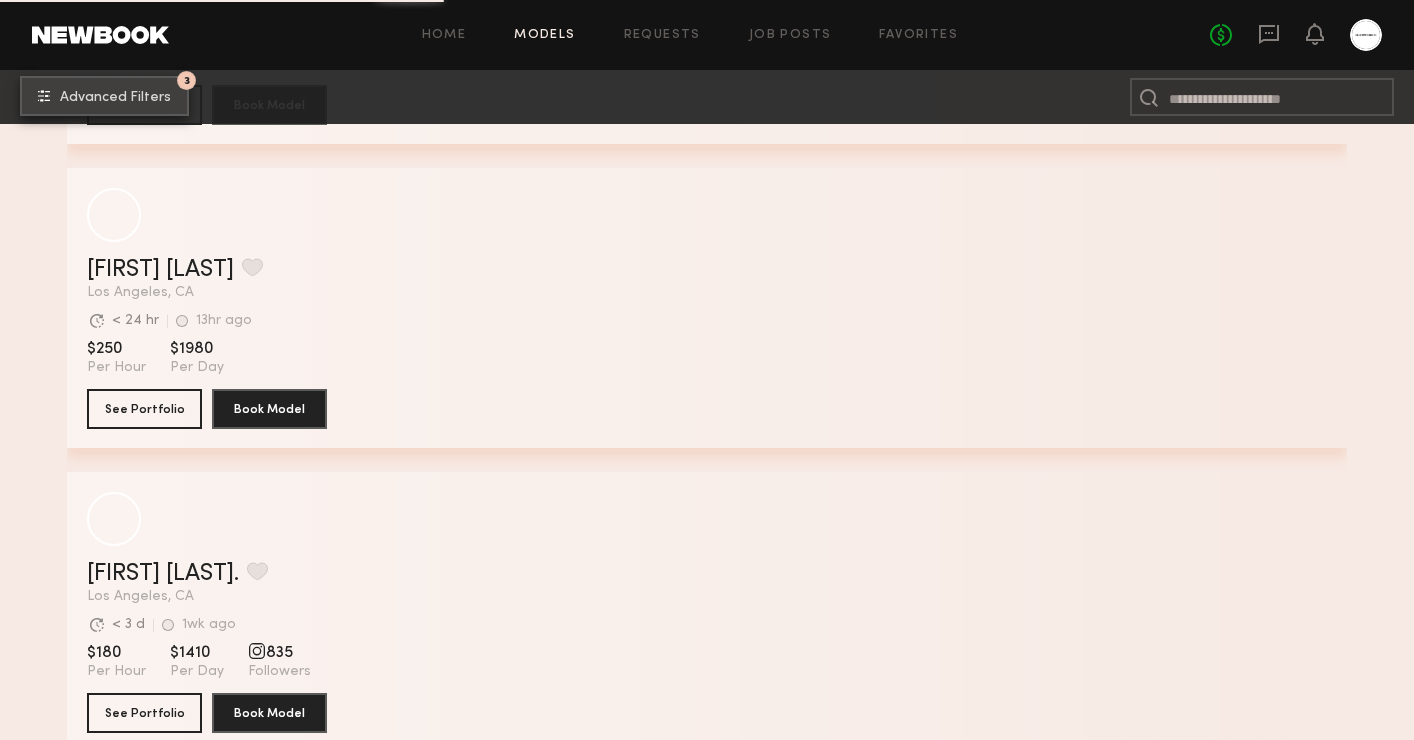 scroll, scrollTop: 2430, scrollLeft: 0, axis: vertical 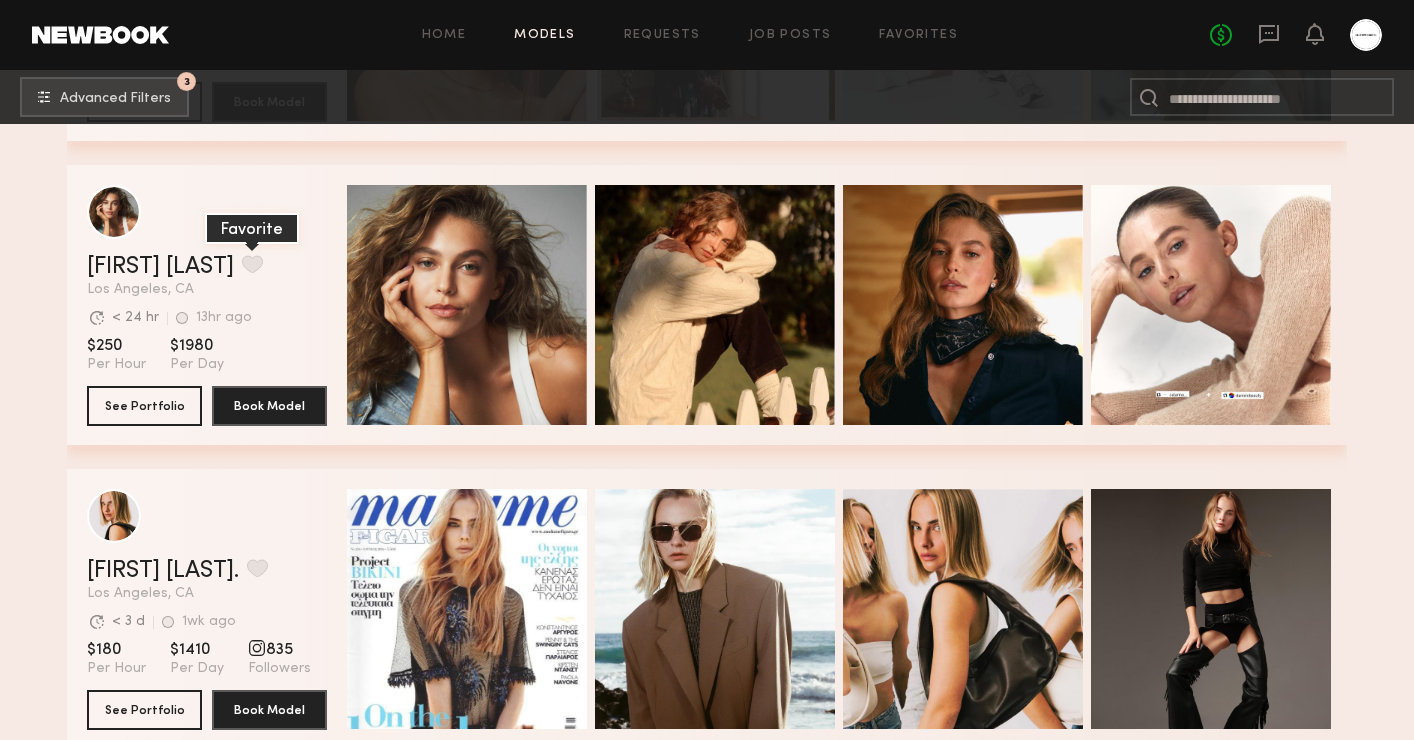 click 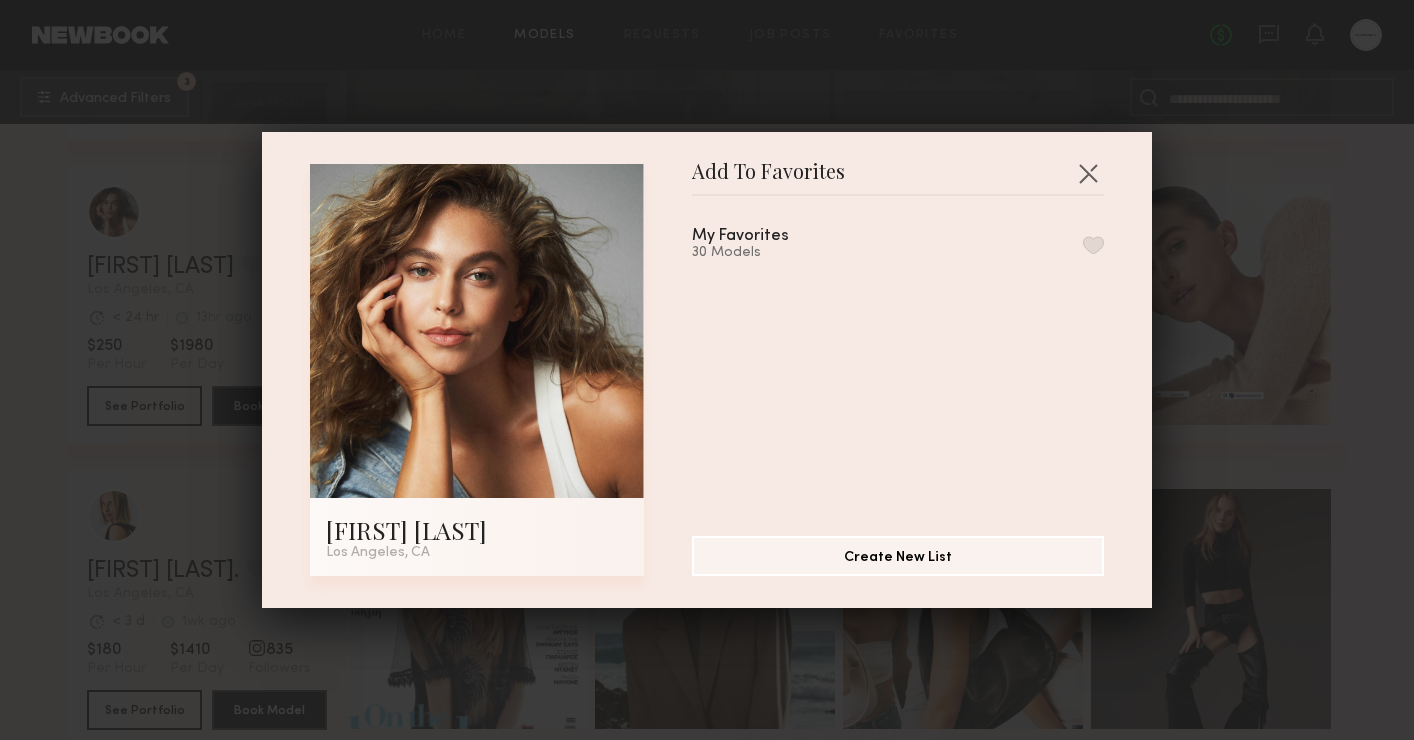 click on "My Favorites 30   Models" at bounding box center (908, 358) 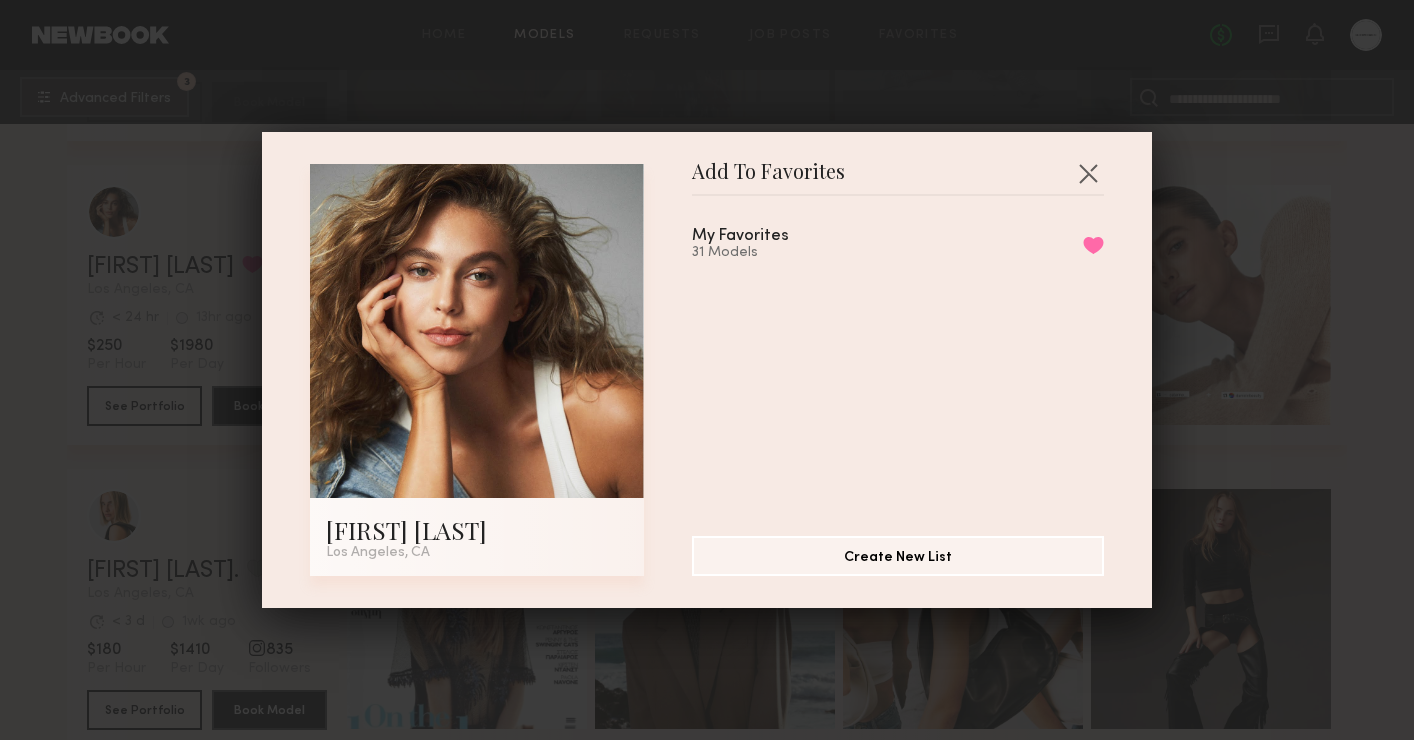 click on "Add To Favorites Mariana P. Los Angeles, CA Add To Favorites My Favorites 31   Models Remove from favorite list Create New List" at bounding box center [707, 370] 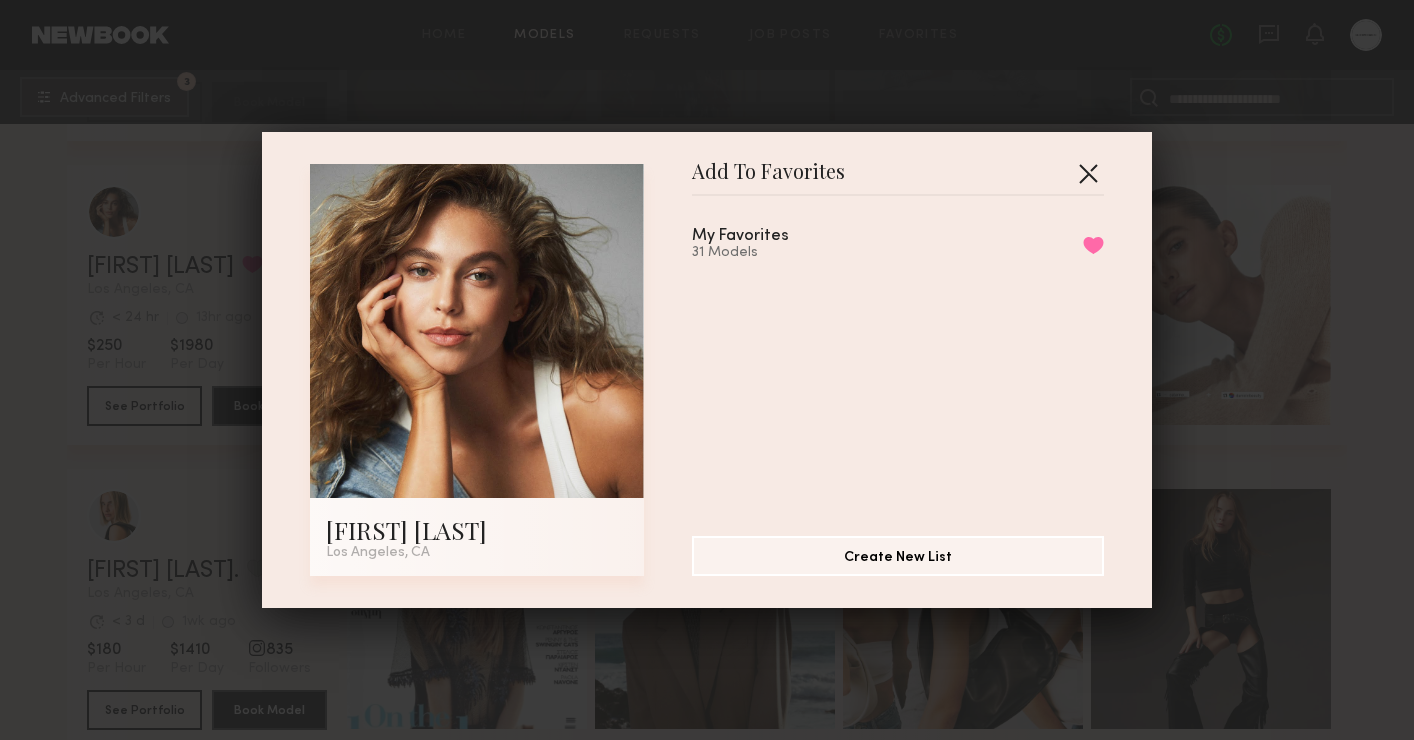 click at bounding box center (1088, 173) 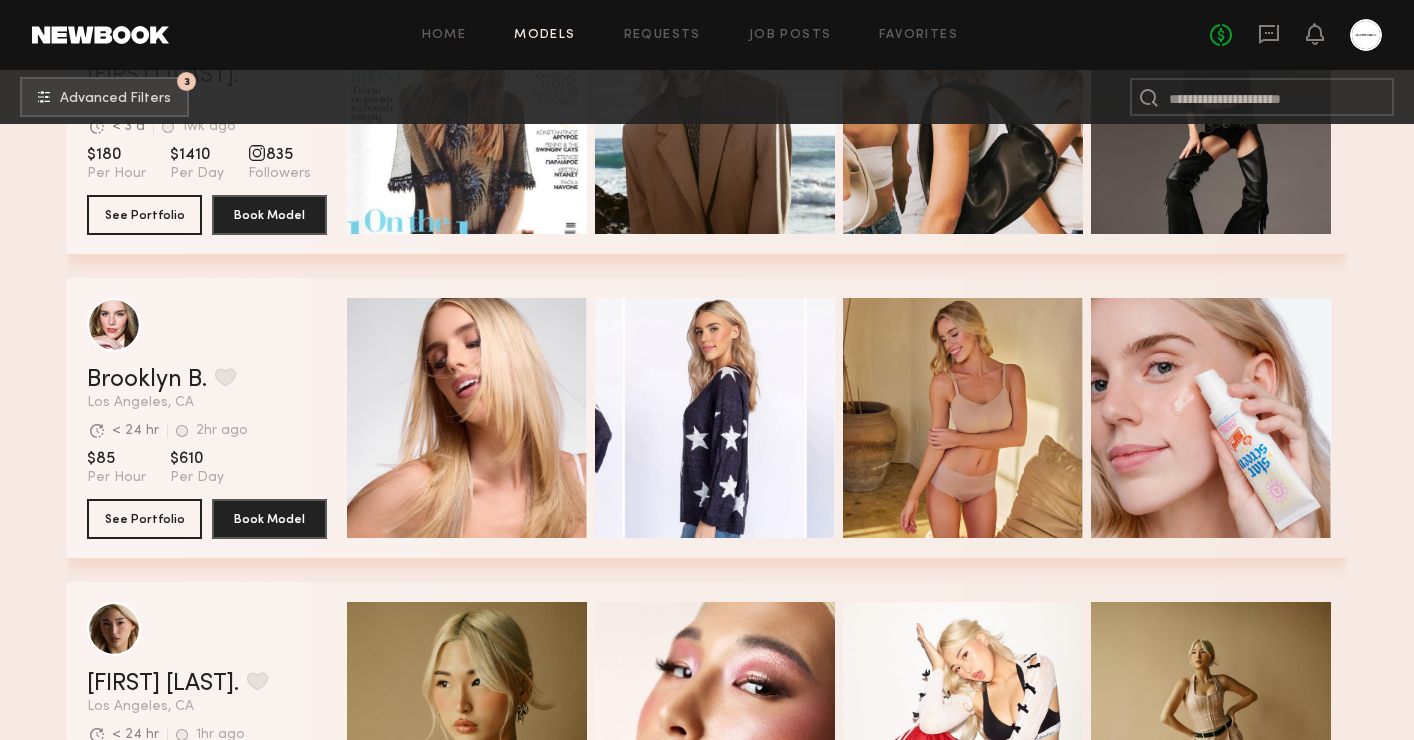 scroll, scrollTop: 2965, scrollLeft: 0, axis: vertical 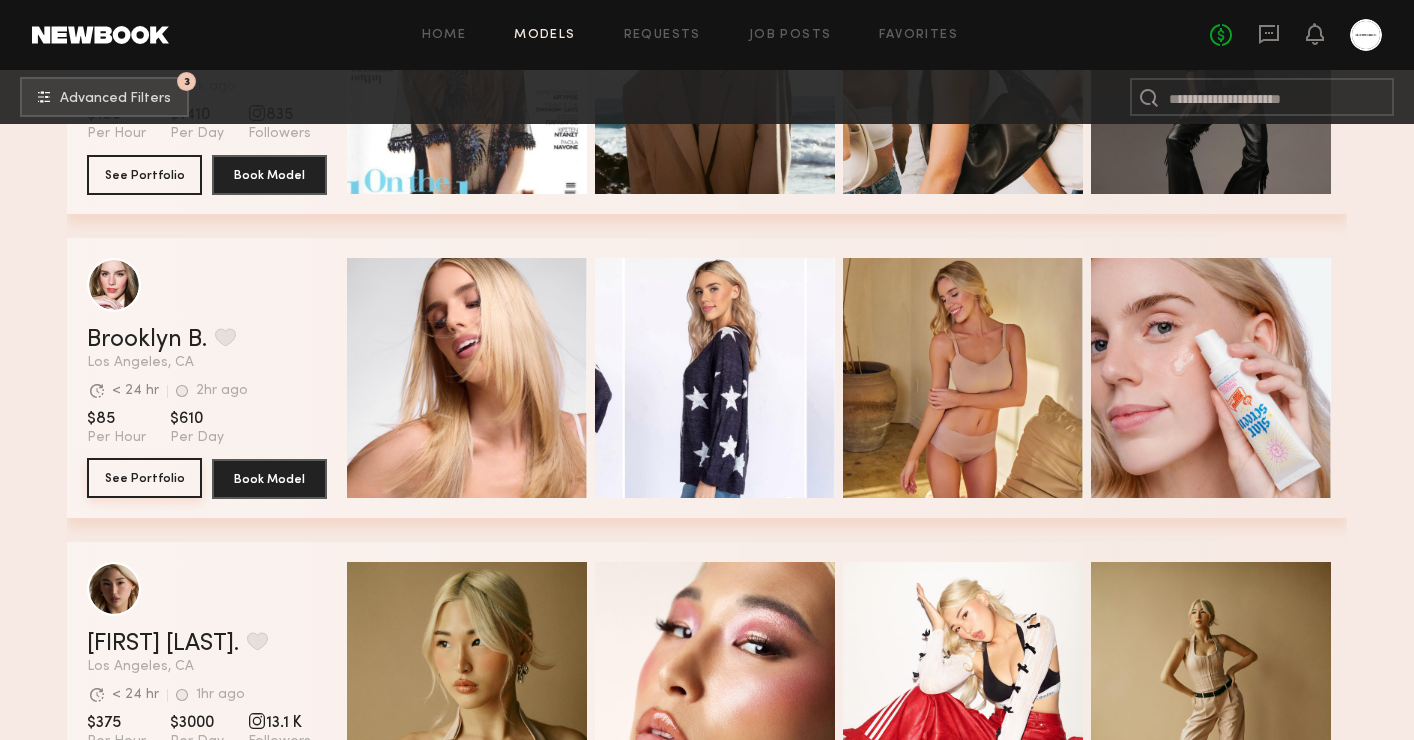click on "See Portfolio" 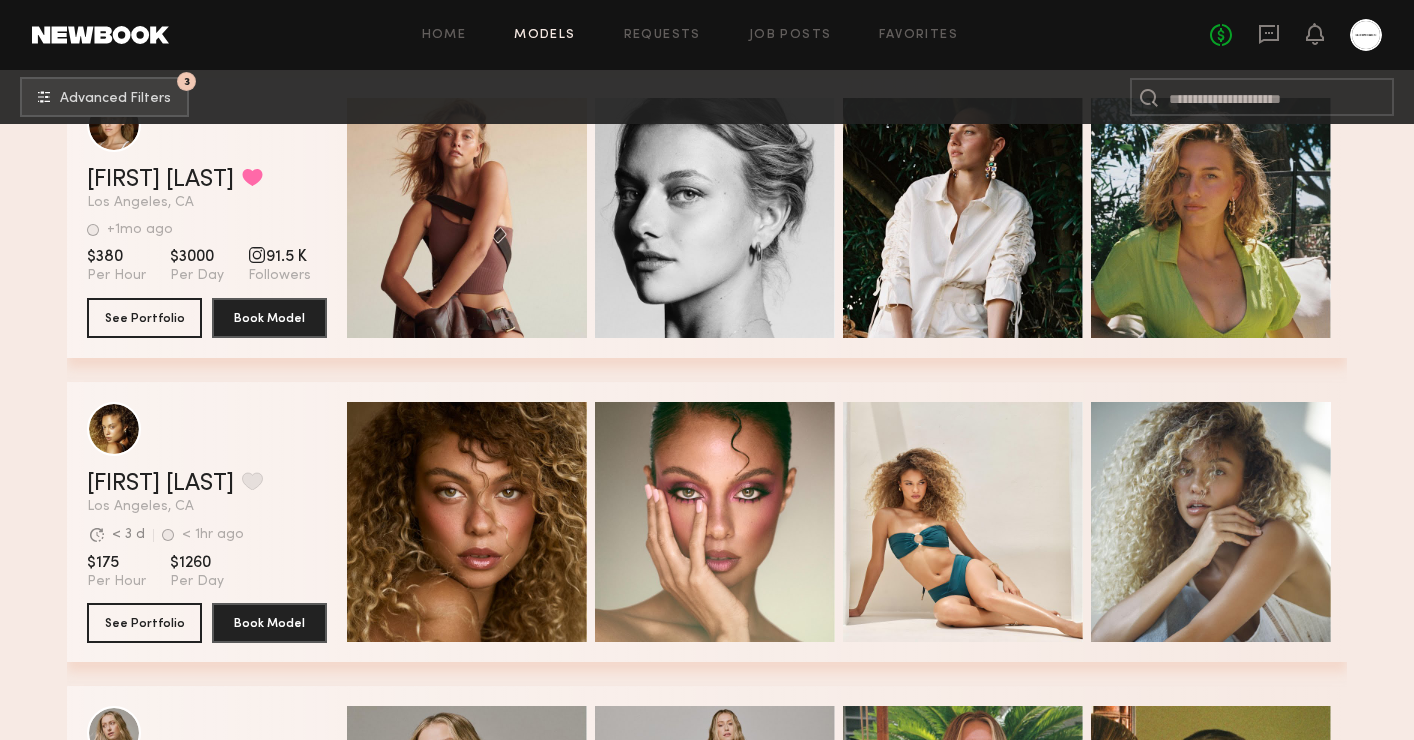 scroll, scrollTop: 4295, scrollLeft: 0, axis: vertical 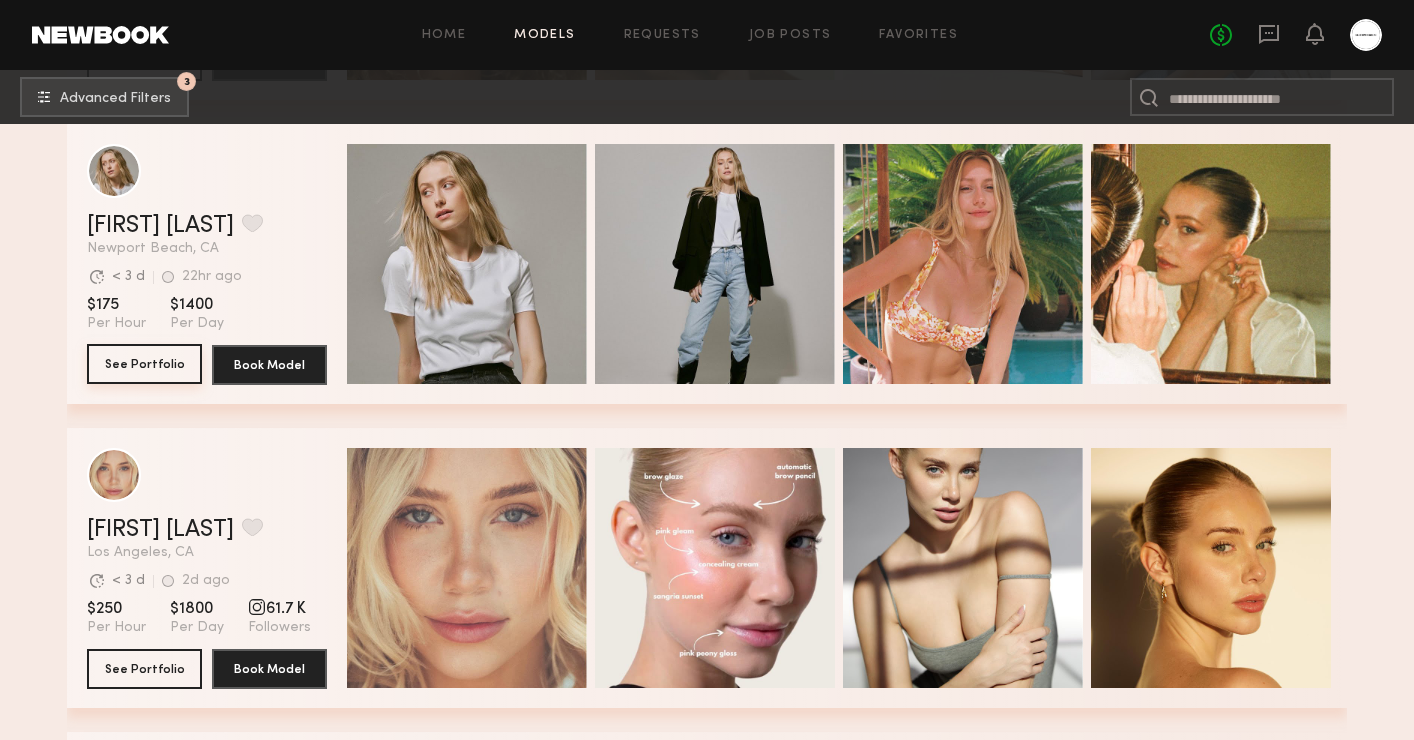 click on "See Portfolio" 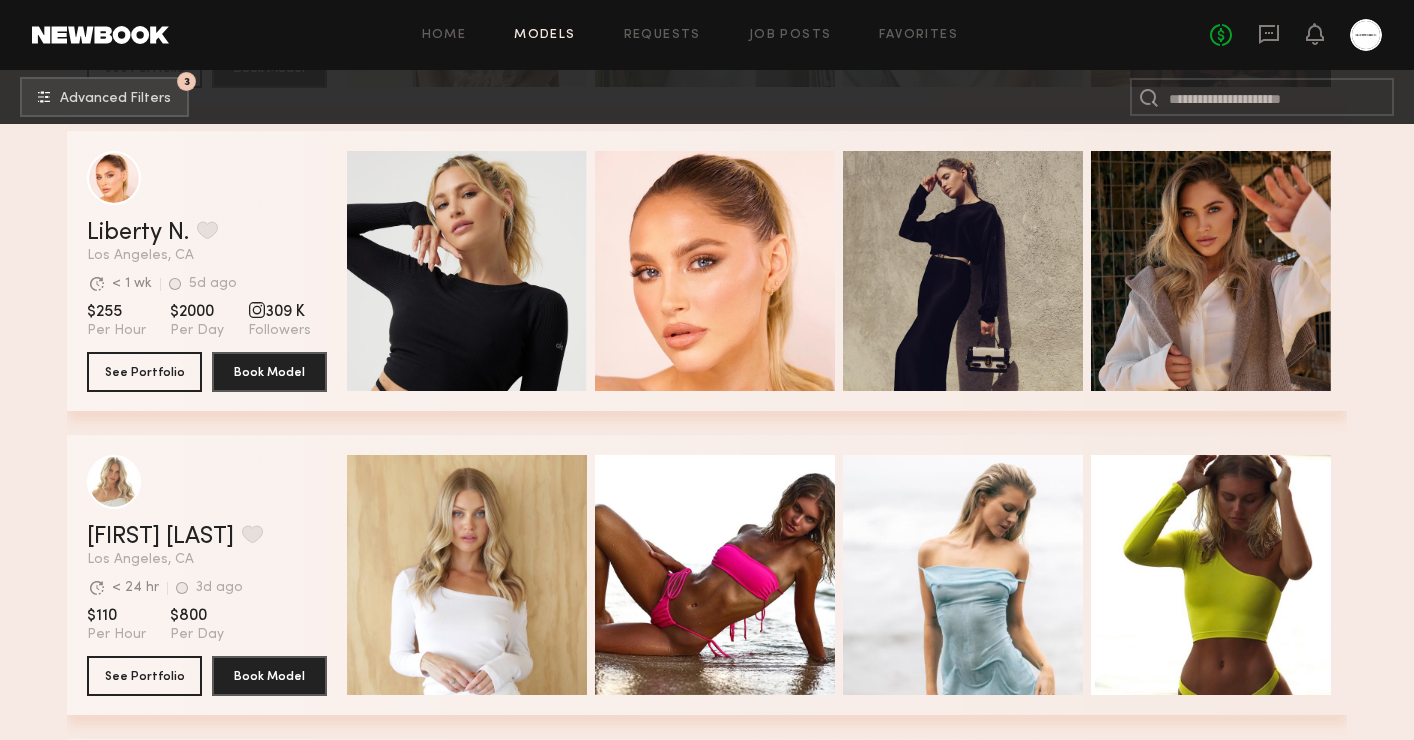 scroll, scrollTop: 7940, scrollLeft: 0, axis: vertical 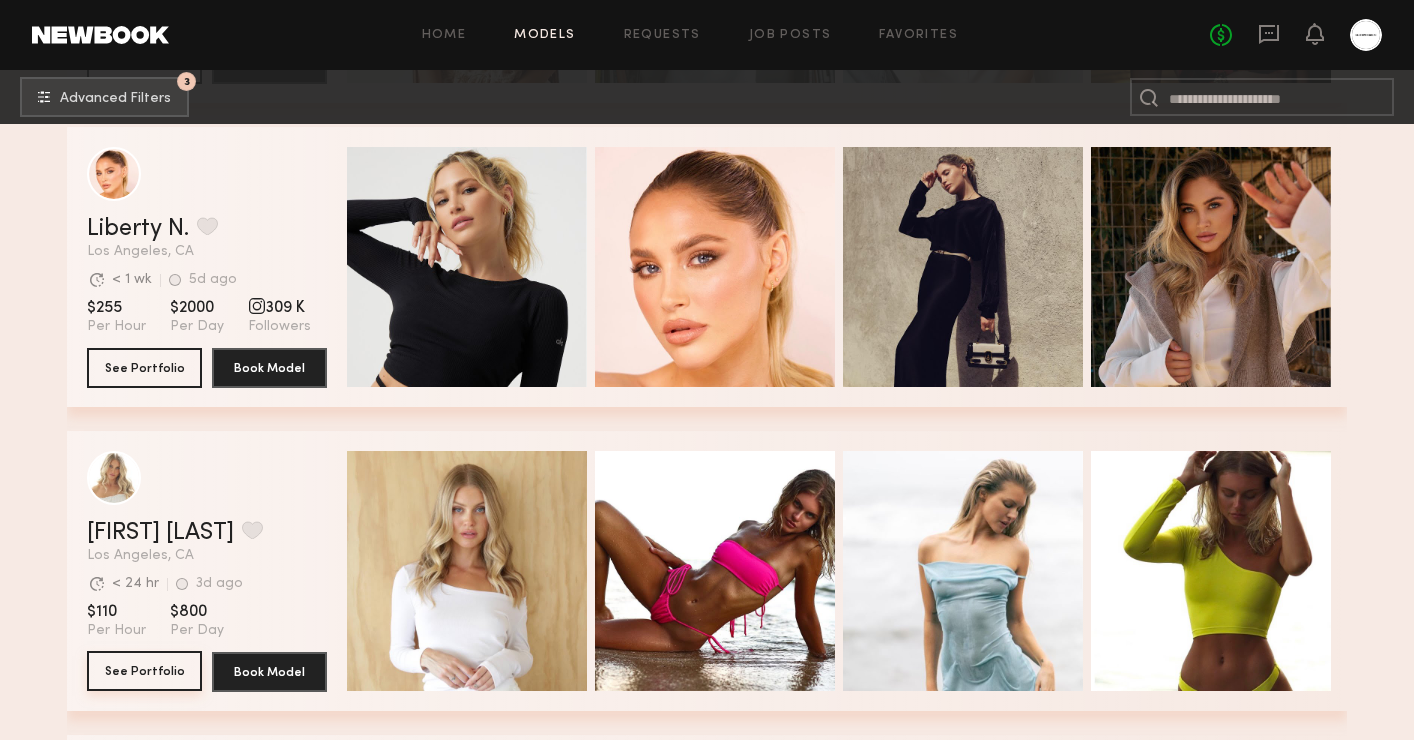 click on "See Portfolio" 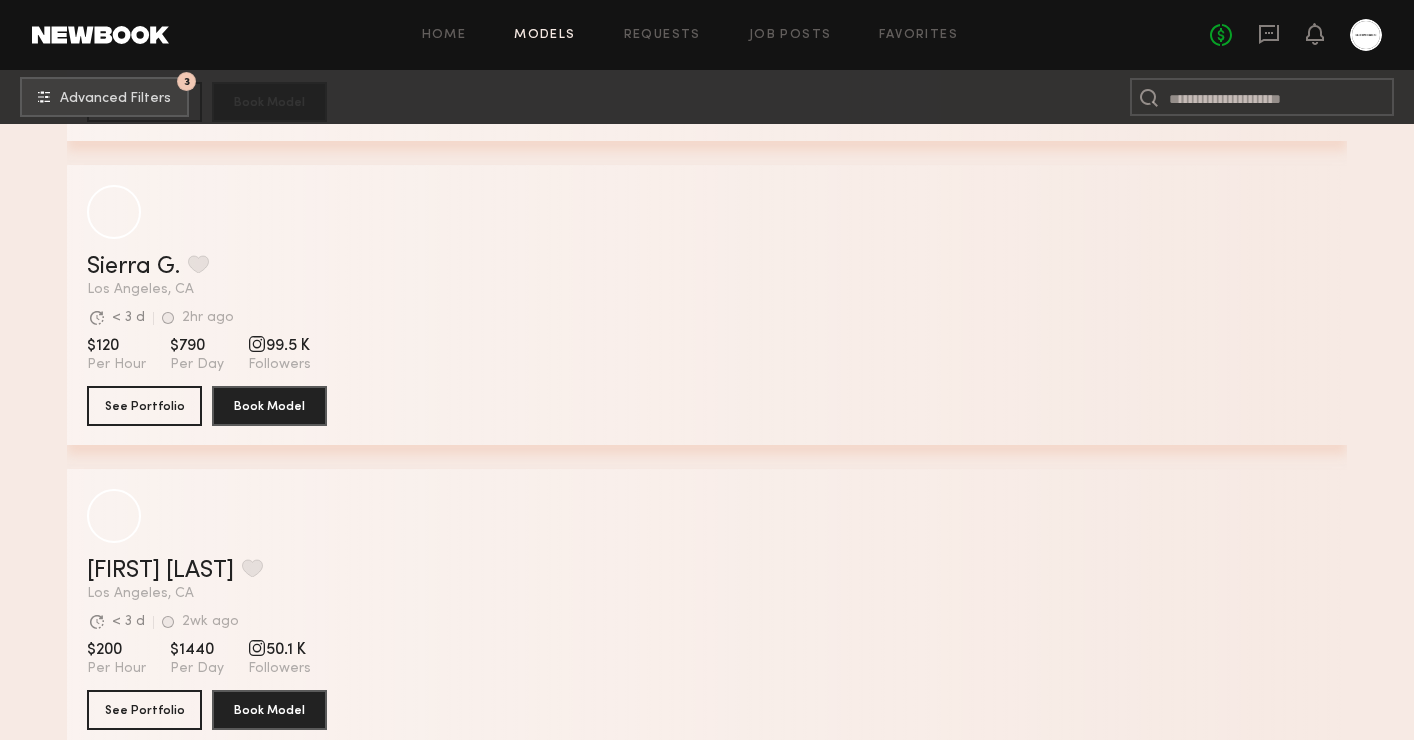 scroll, scrollTop: 12842, scrollLeft: 0, axis: vertical 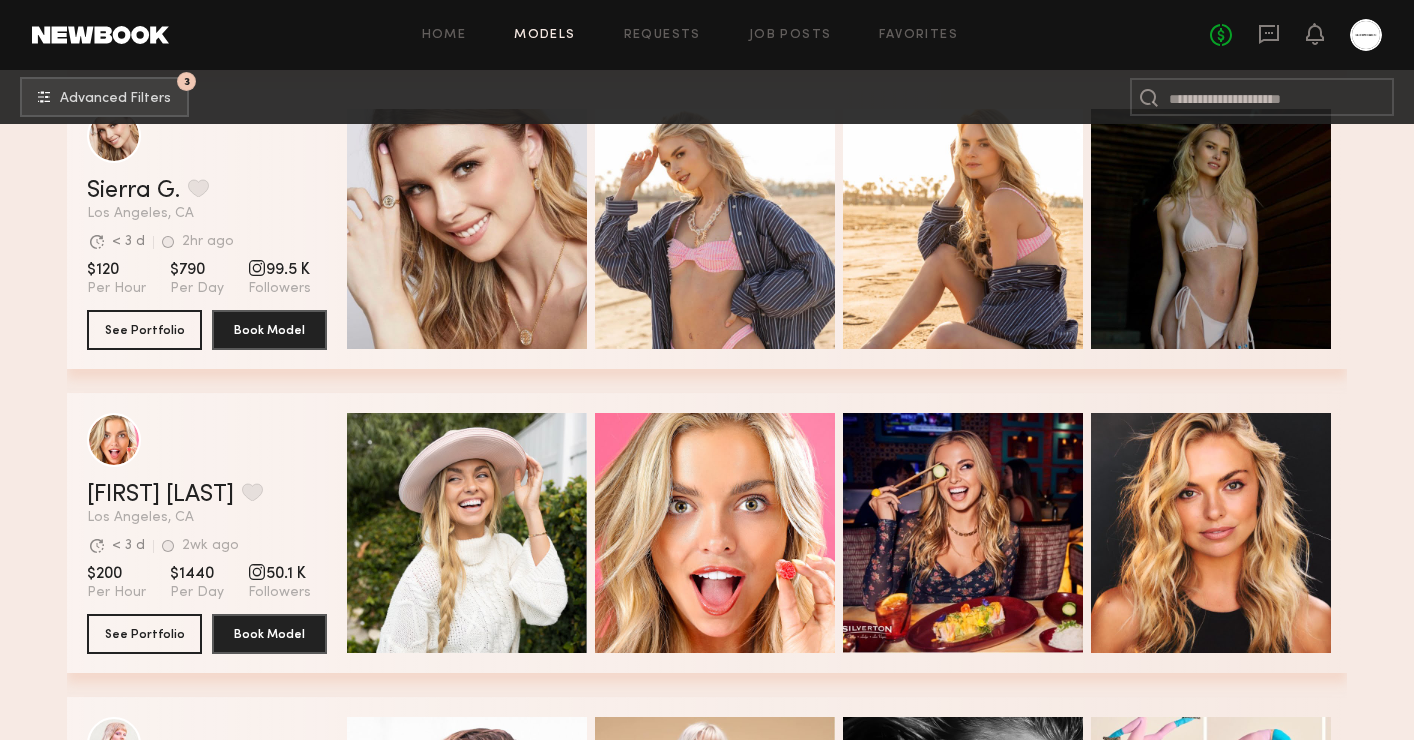 click on "Brook S. Favorite Los Angeles, CA Avg. request  response time < 3 d 2wk ago Last Online View Portfolio Avg. request  response time < 3 d 2wk ago Last Online $200 Per Hour $1440 Per Day 50.1 K Followers See Portfolio Book Model" 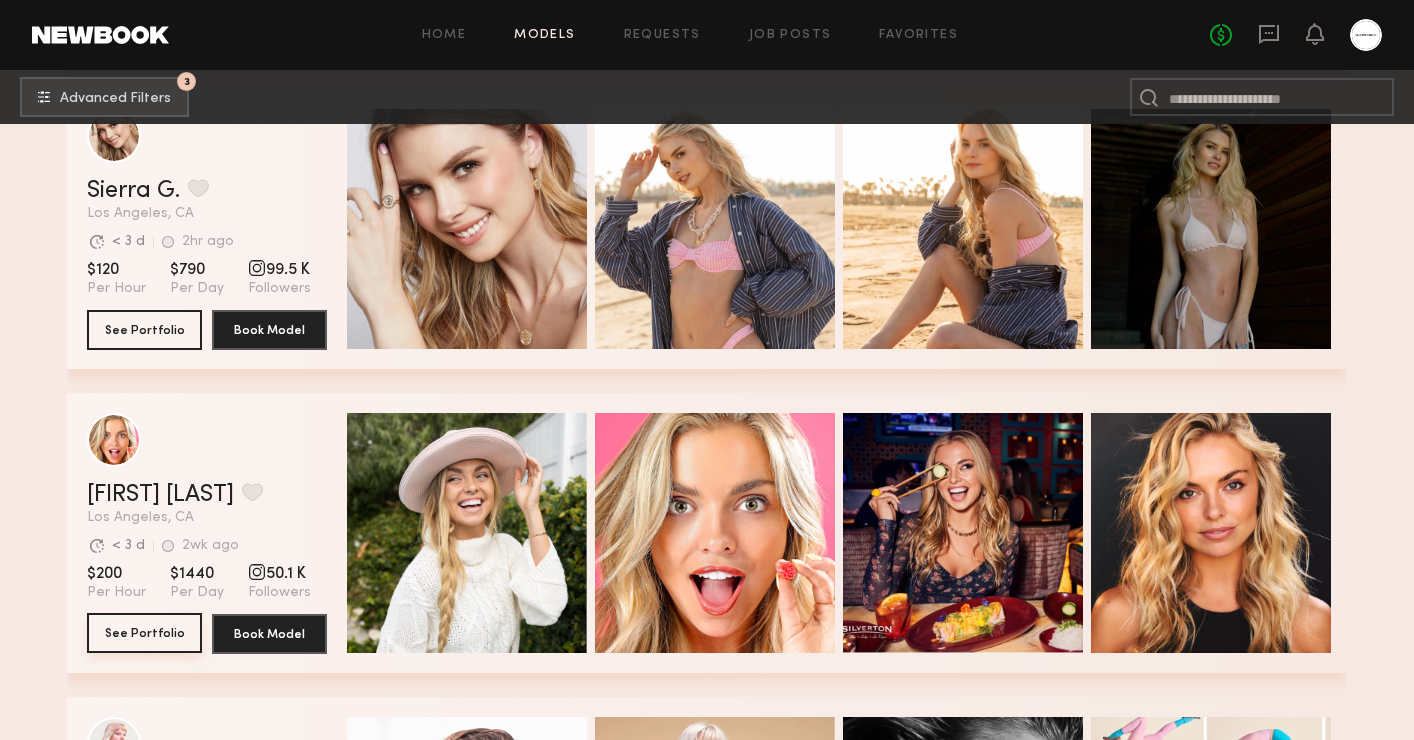 click on "See Portfolio" 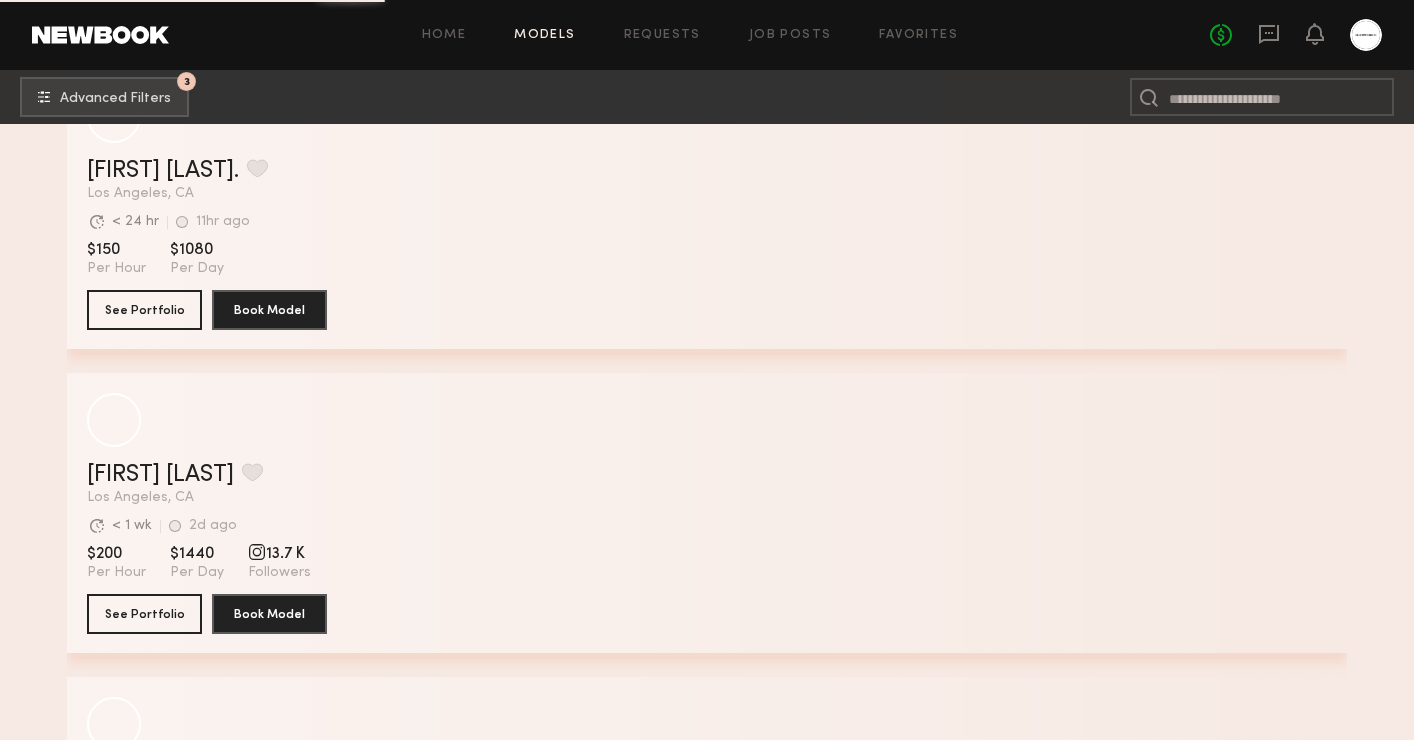 scroll, scrollTop: 17015, scrollLeft: 0, axis: vertical 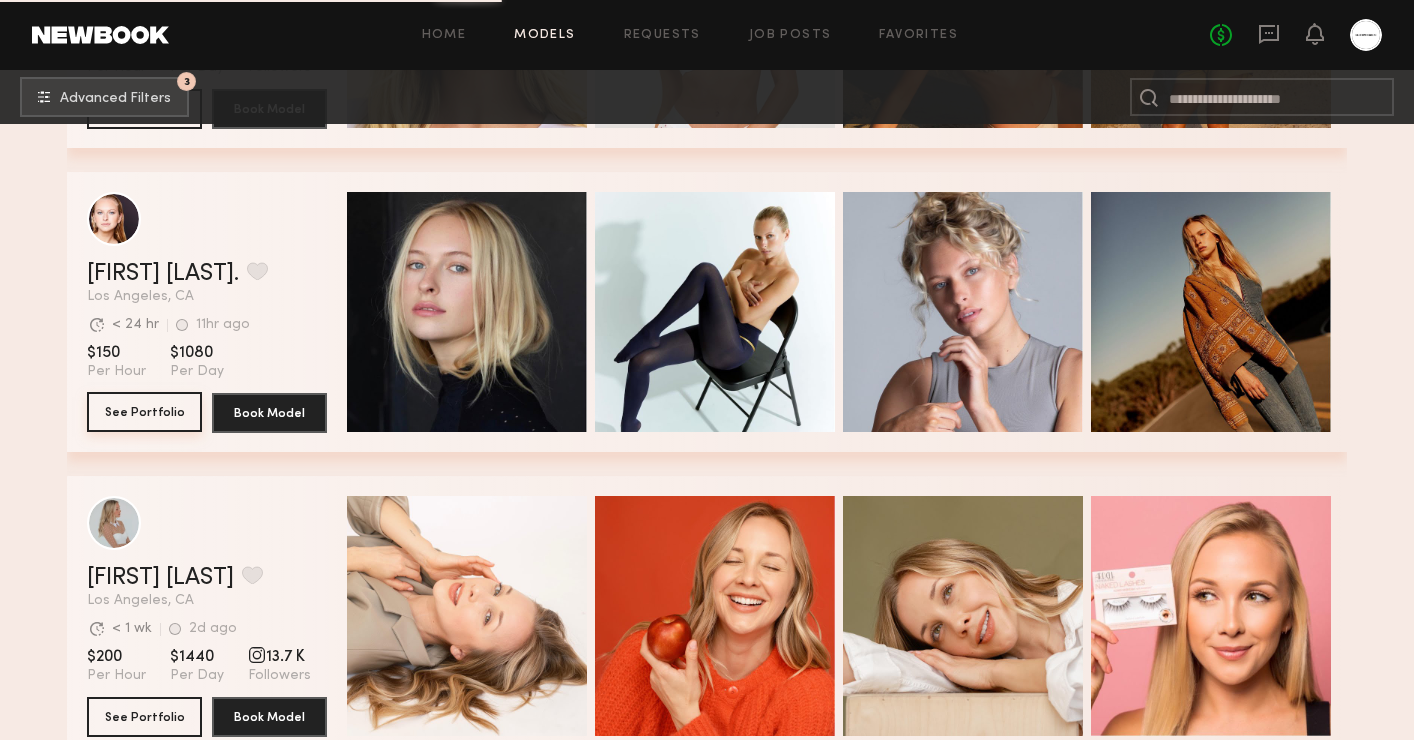 click on "See Portfolio" 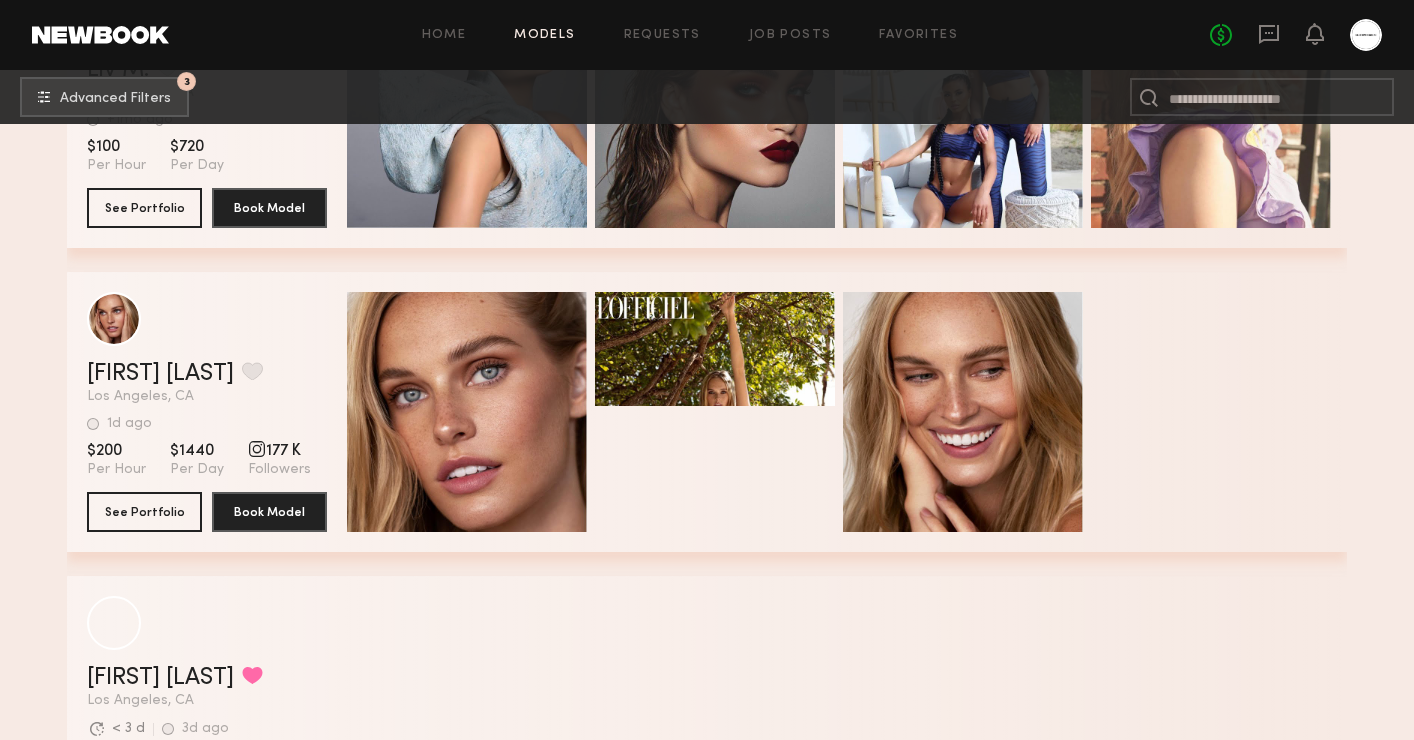 scroll, scrollTop: 38805, scrollLeft: 0, axis: vertical 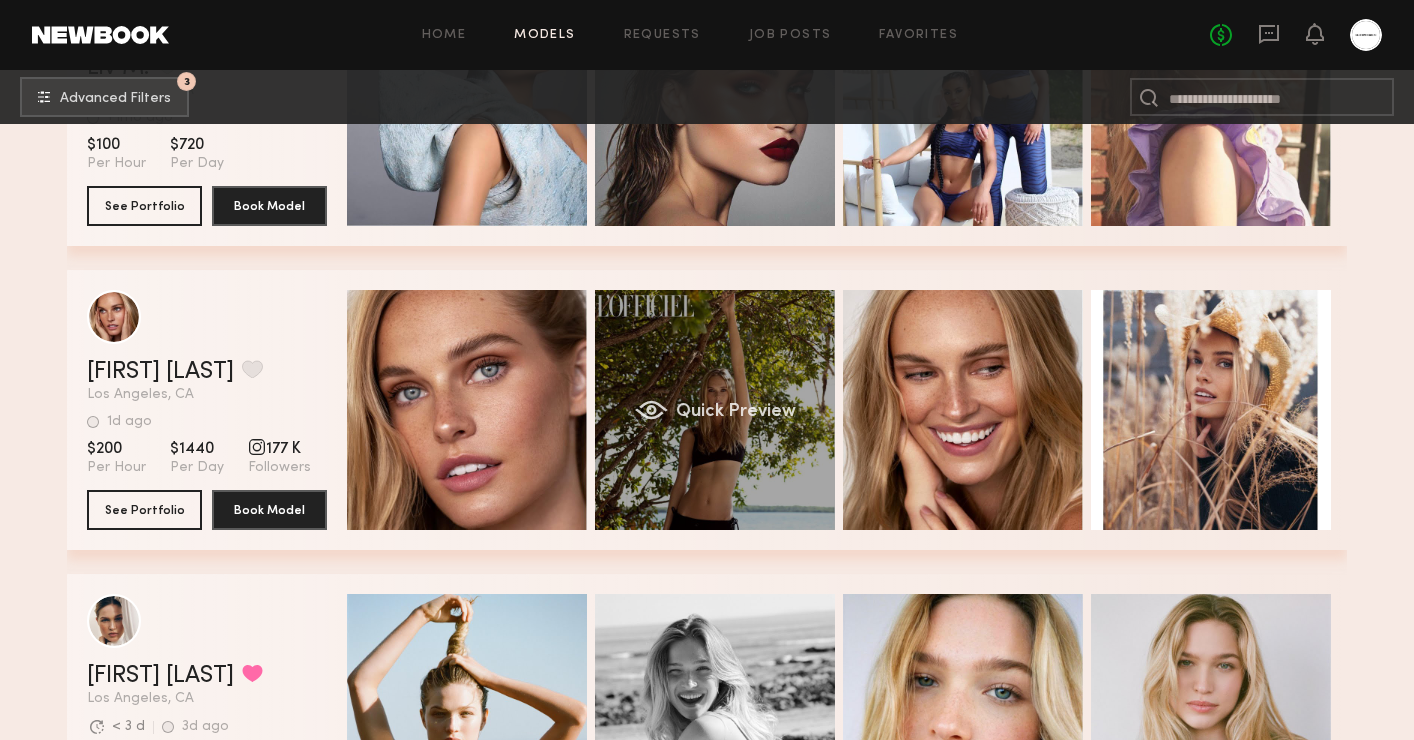 click on "Quick Preview" 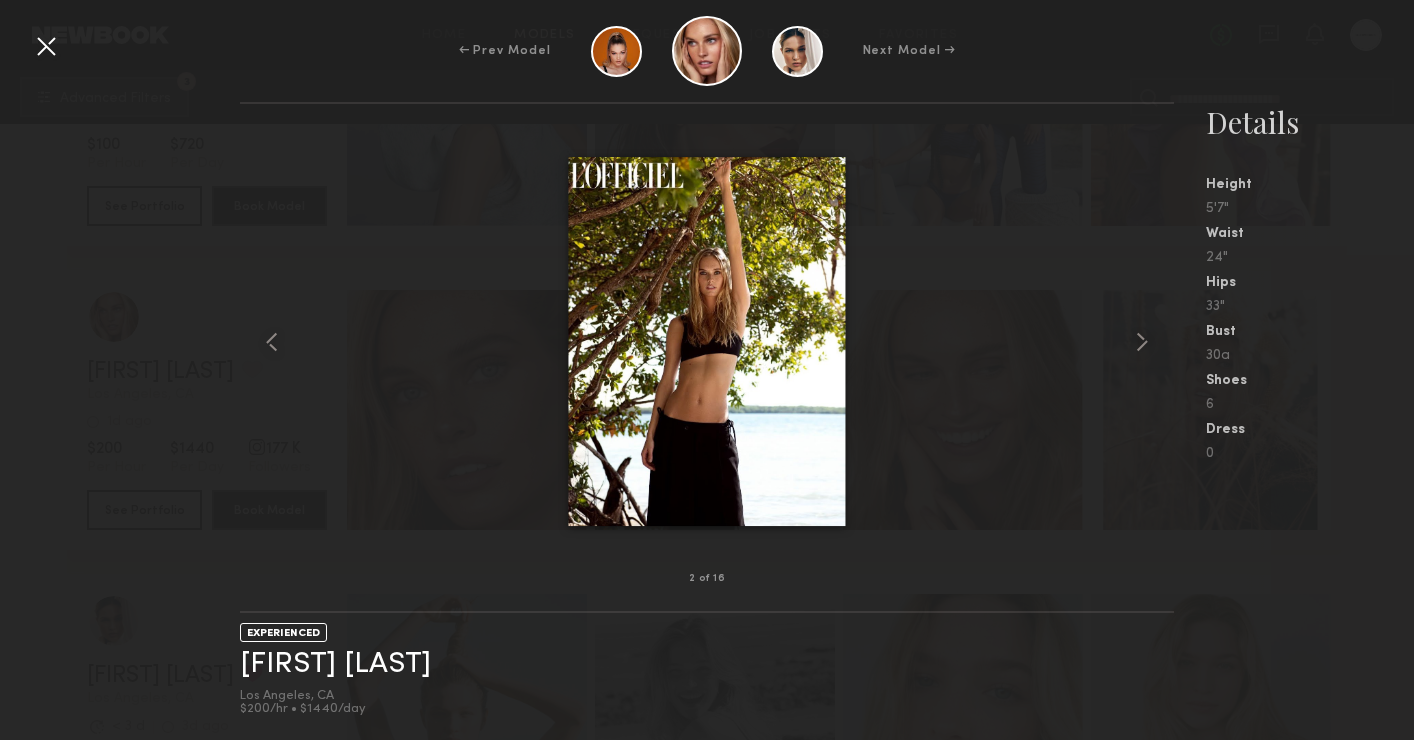 click at bounding box center (46, 46) 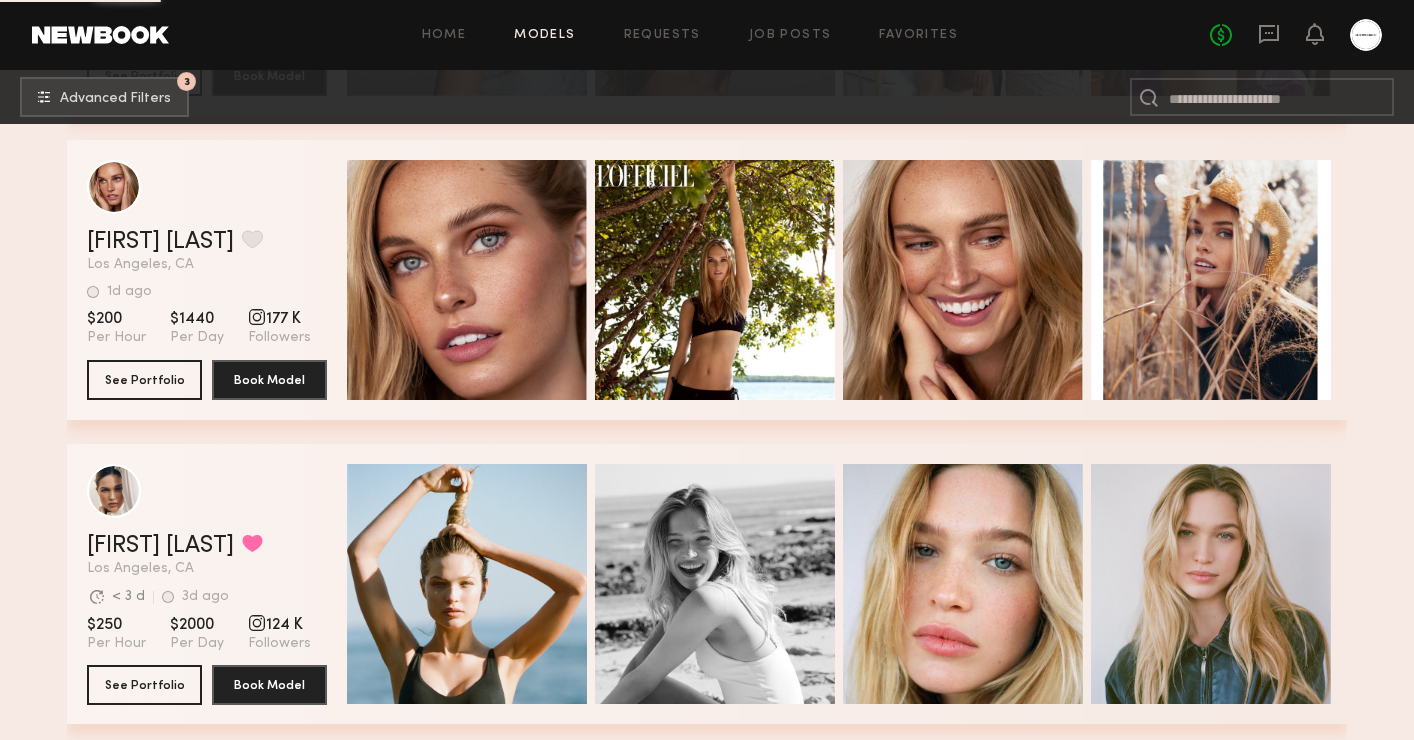 scroll, scrollTop: 38876, scrollLeft: 0, axis: vertical 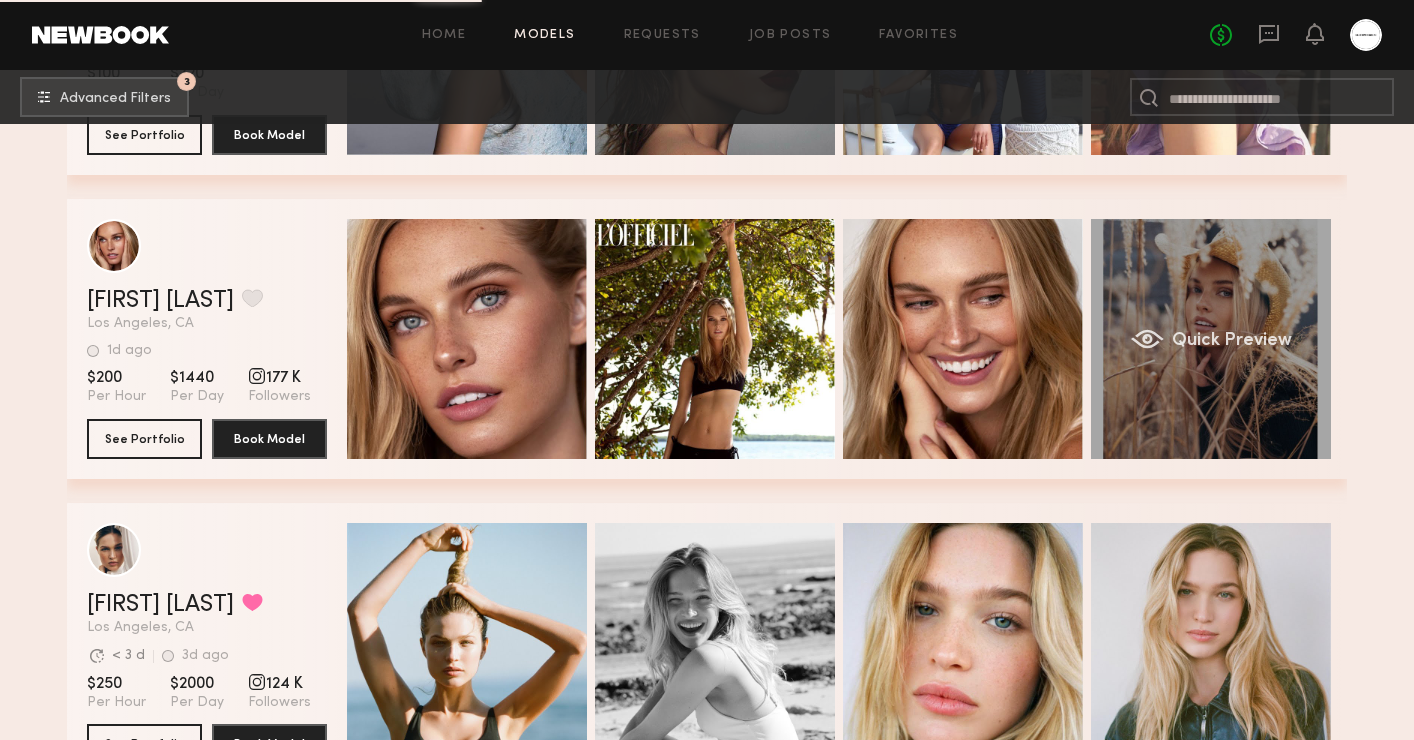 click on "Quick Preview" 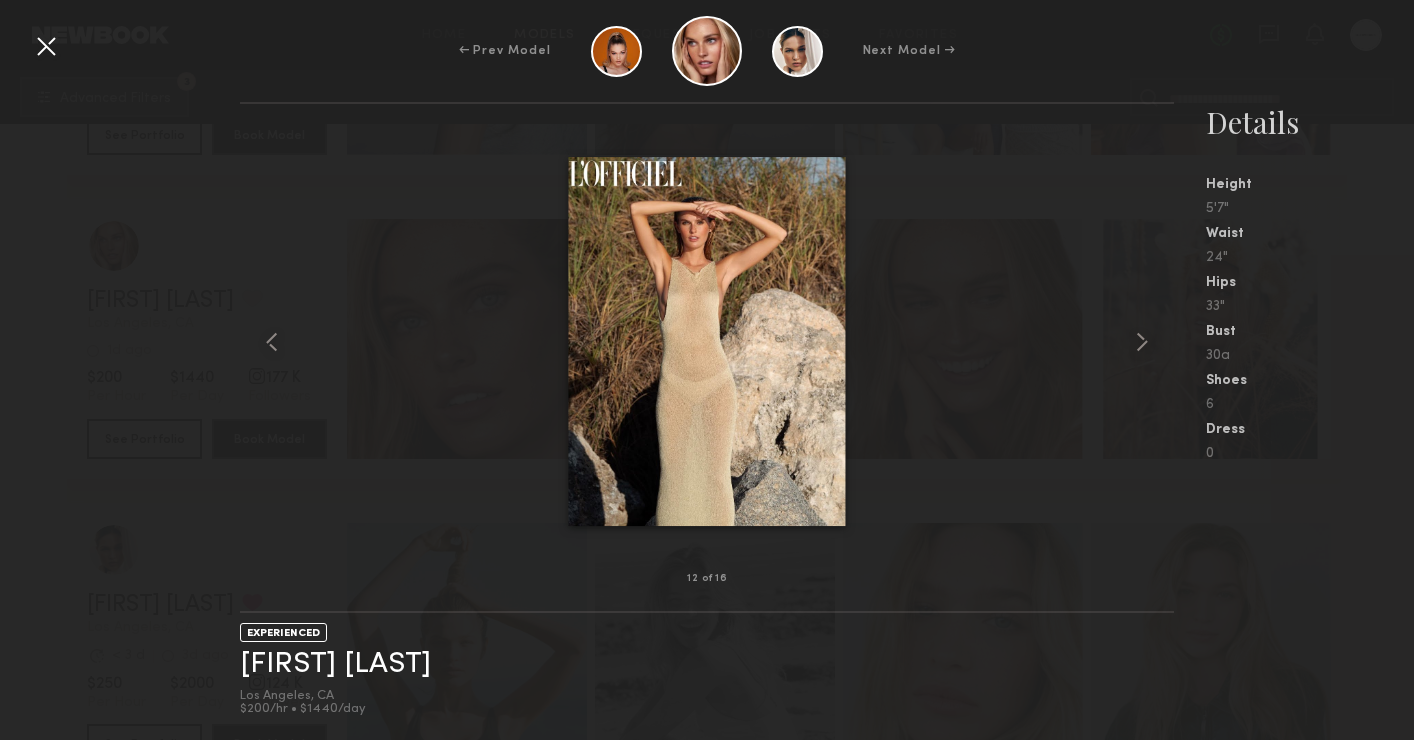 click at bounding box center (46, 46) 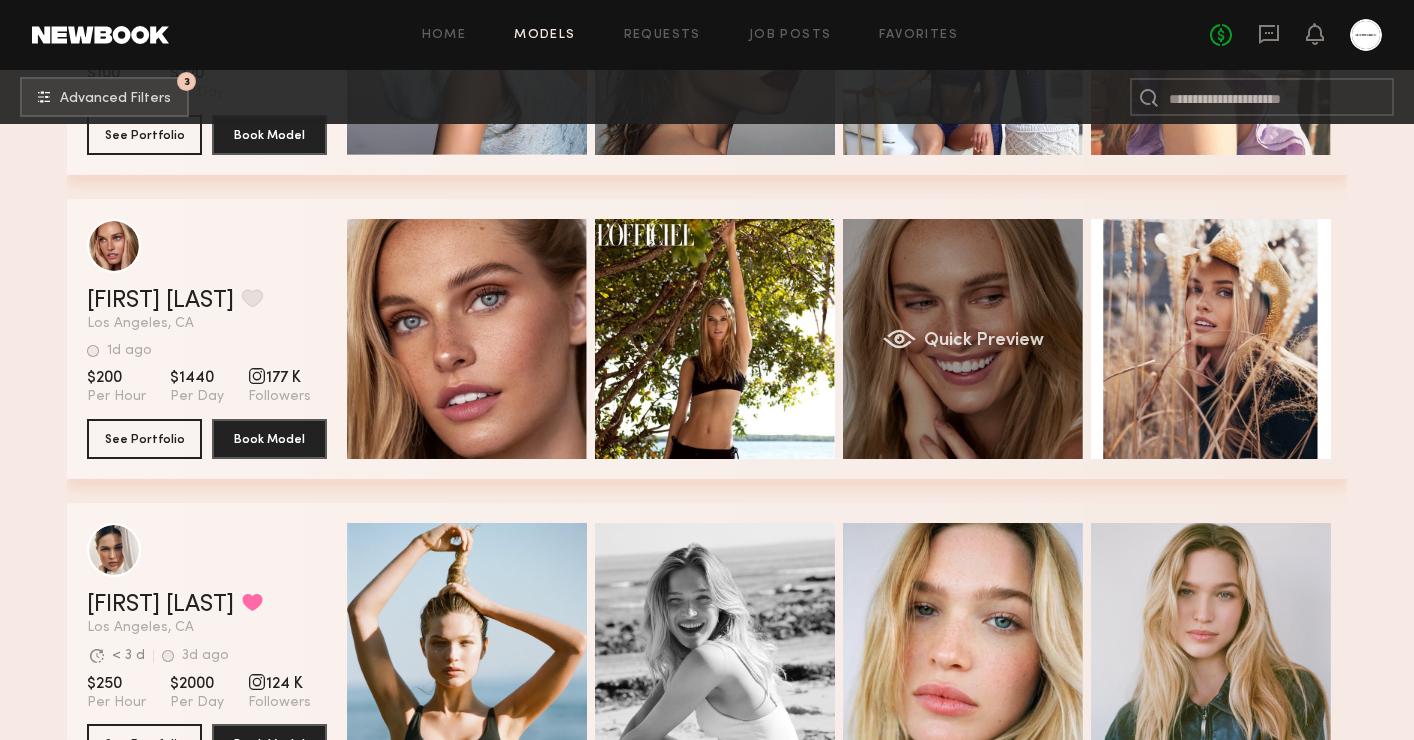 click on "Quick Preview" 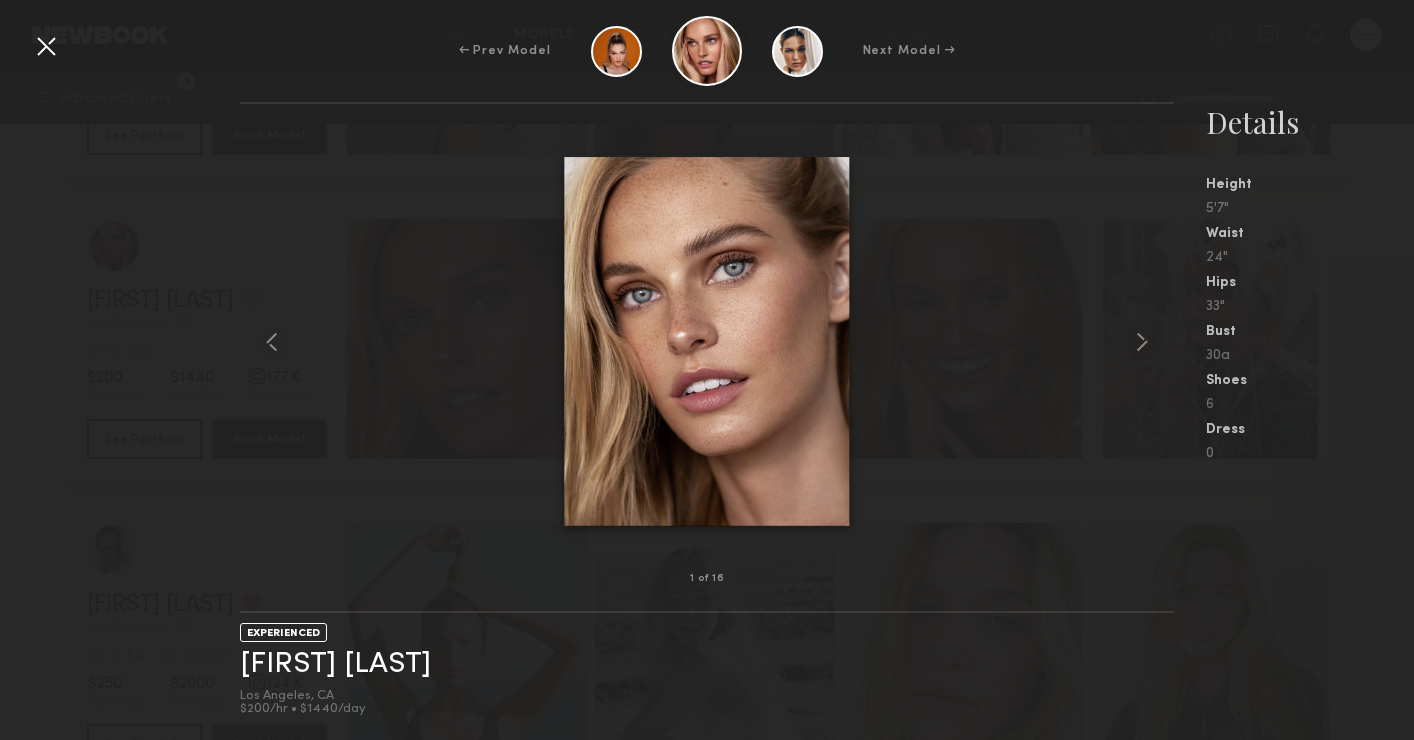 click at bounding box center [46, 46] 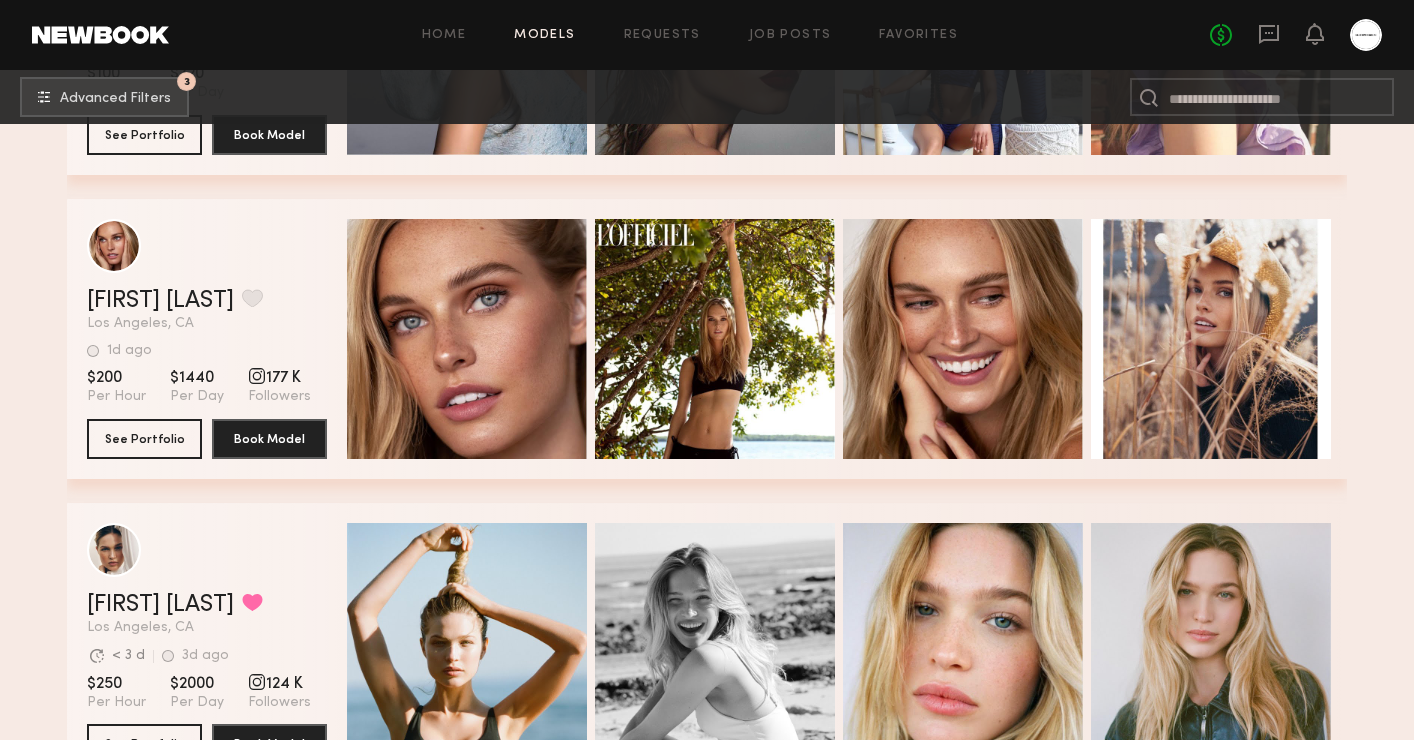 scroll, scrollTop: 39029, scrollLeft: 0, axis: vertical 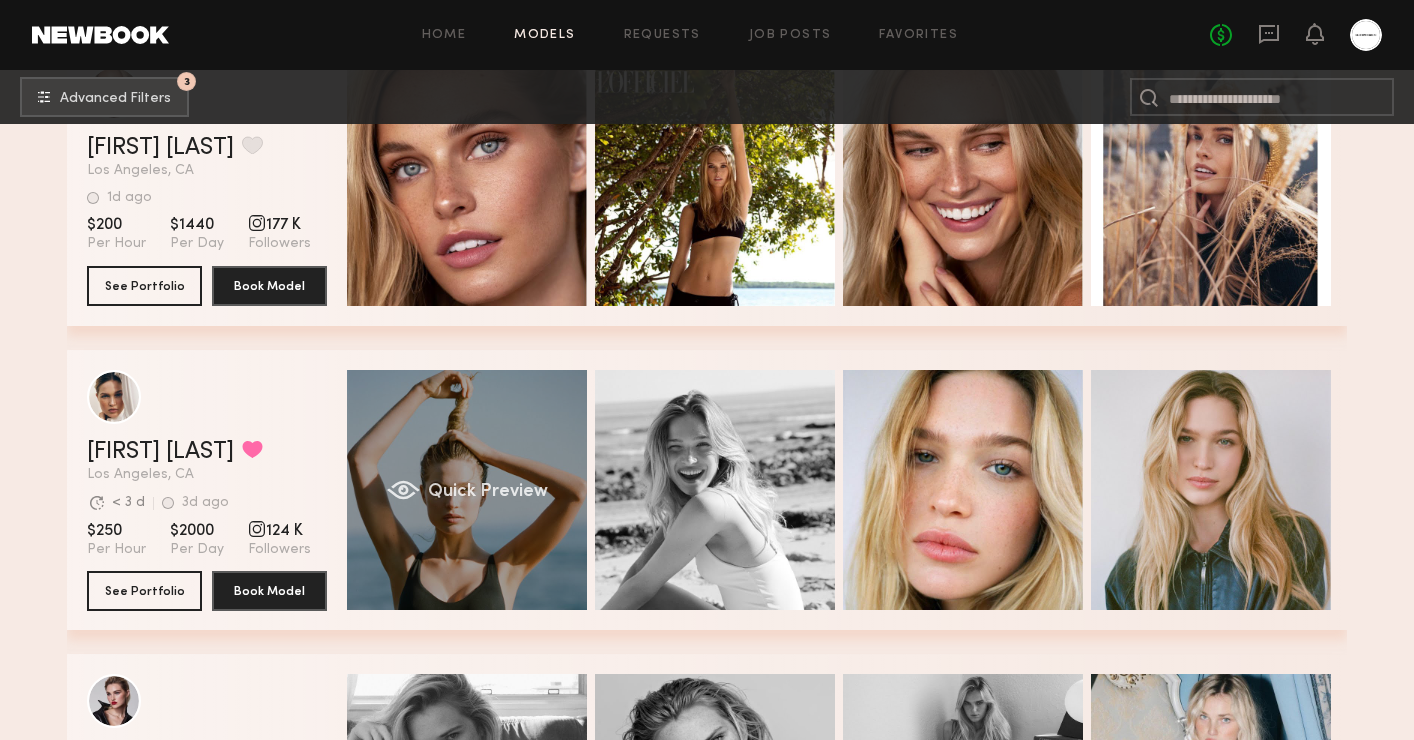 click on "Quick Preview" 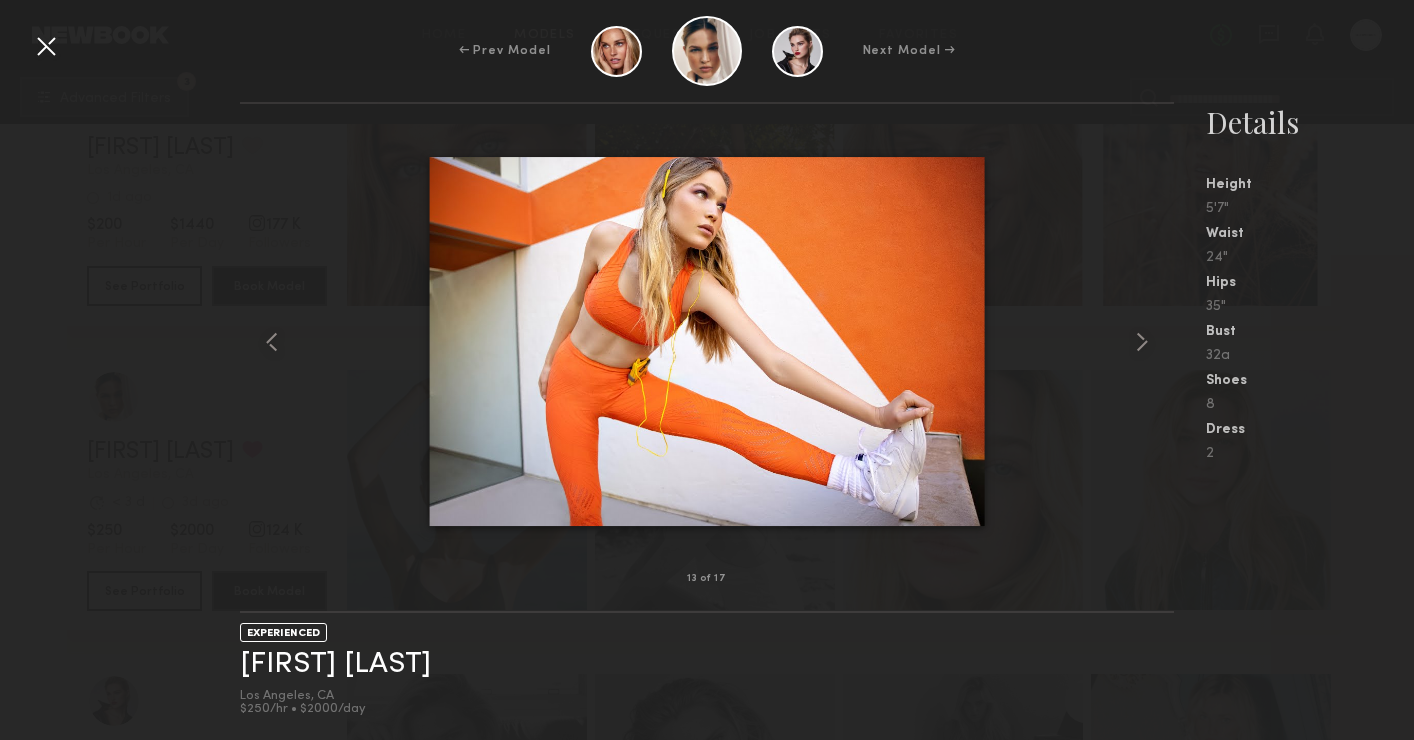 click at bounding box center (46, 46) 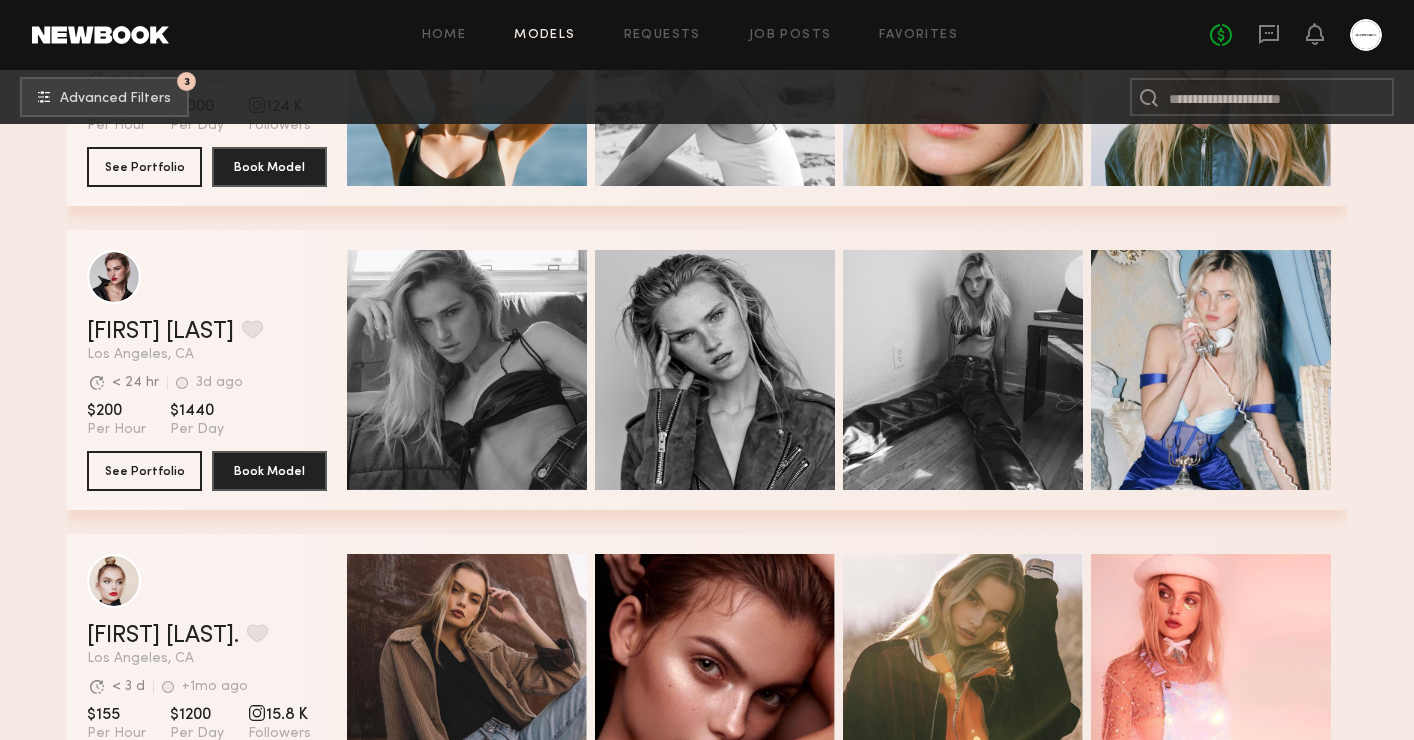 scroll, scrollTop: 39455, scrollLeft: 0, axis: vertical 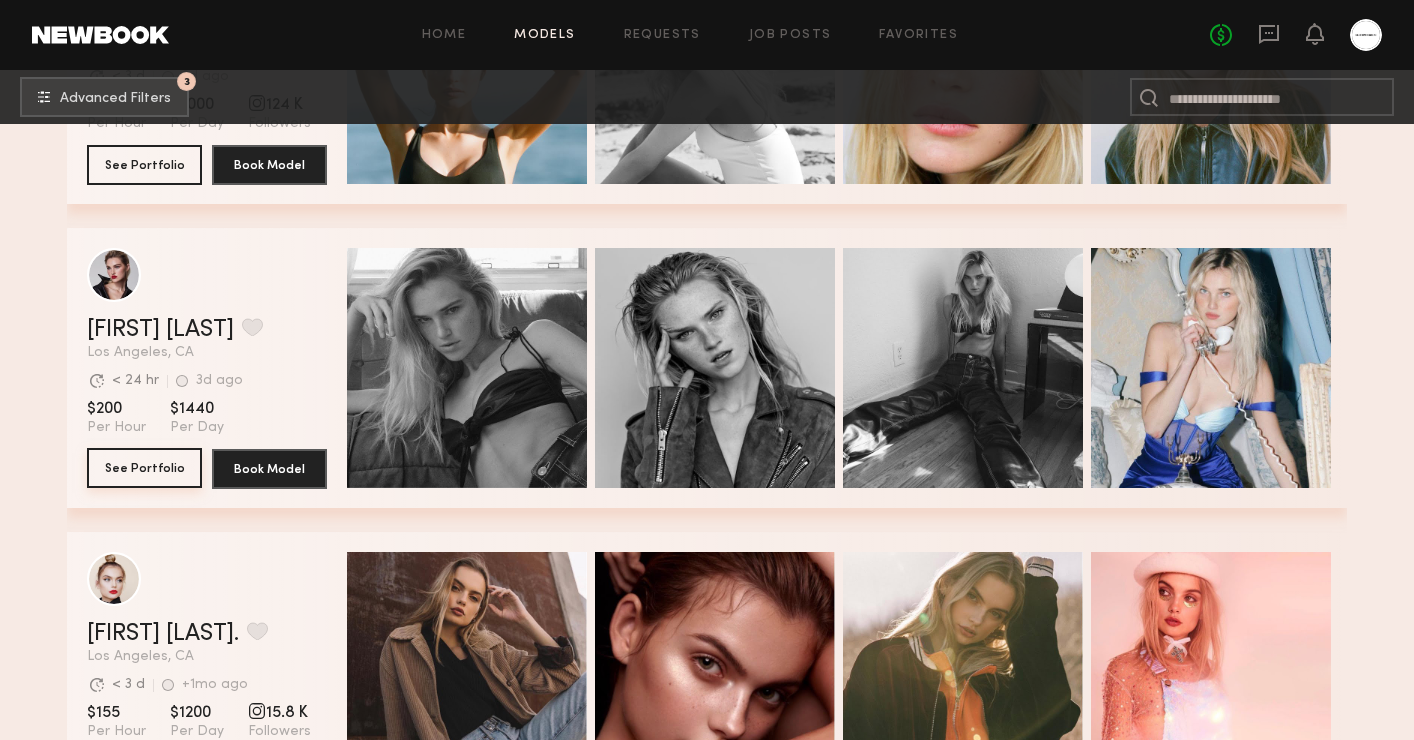click on "See Portfolio" 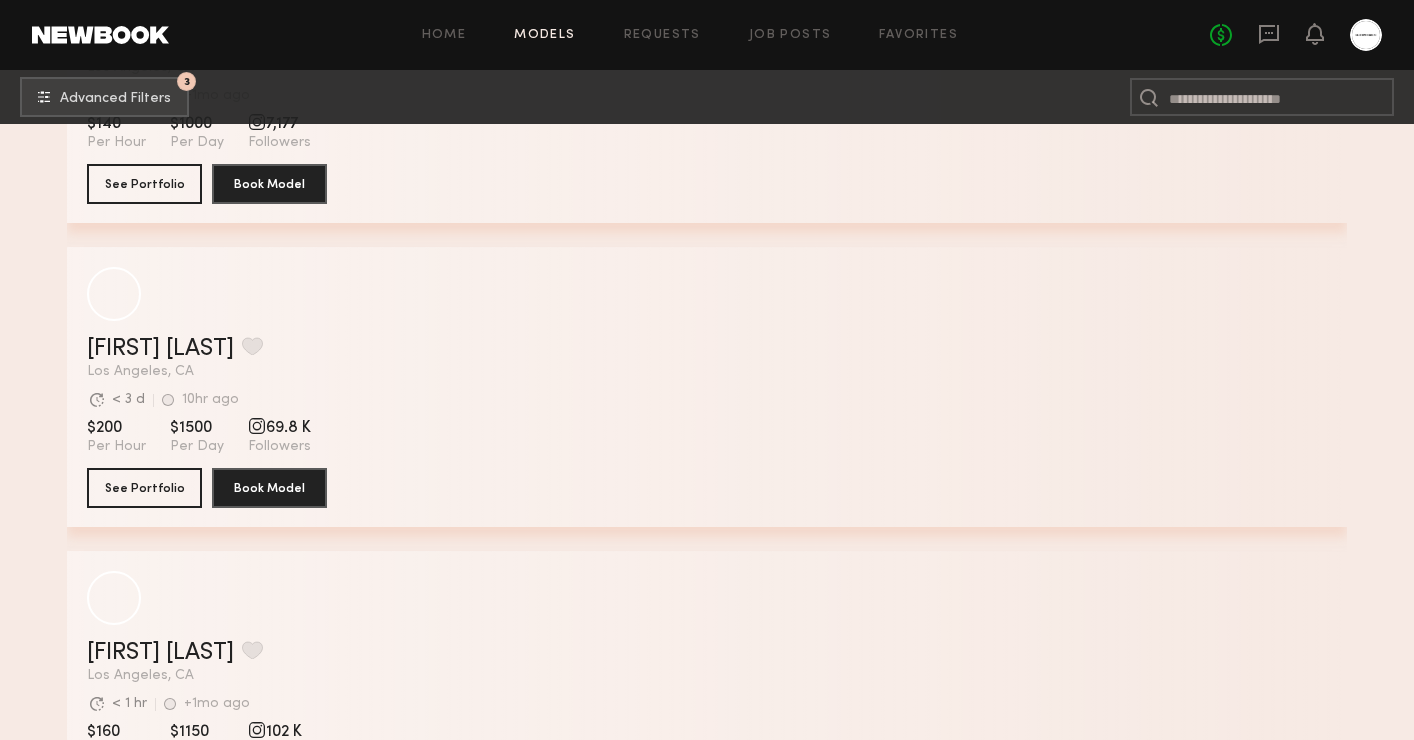 scroll, scrollTop: 45525, scrollLeft: 0, axis: vertical 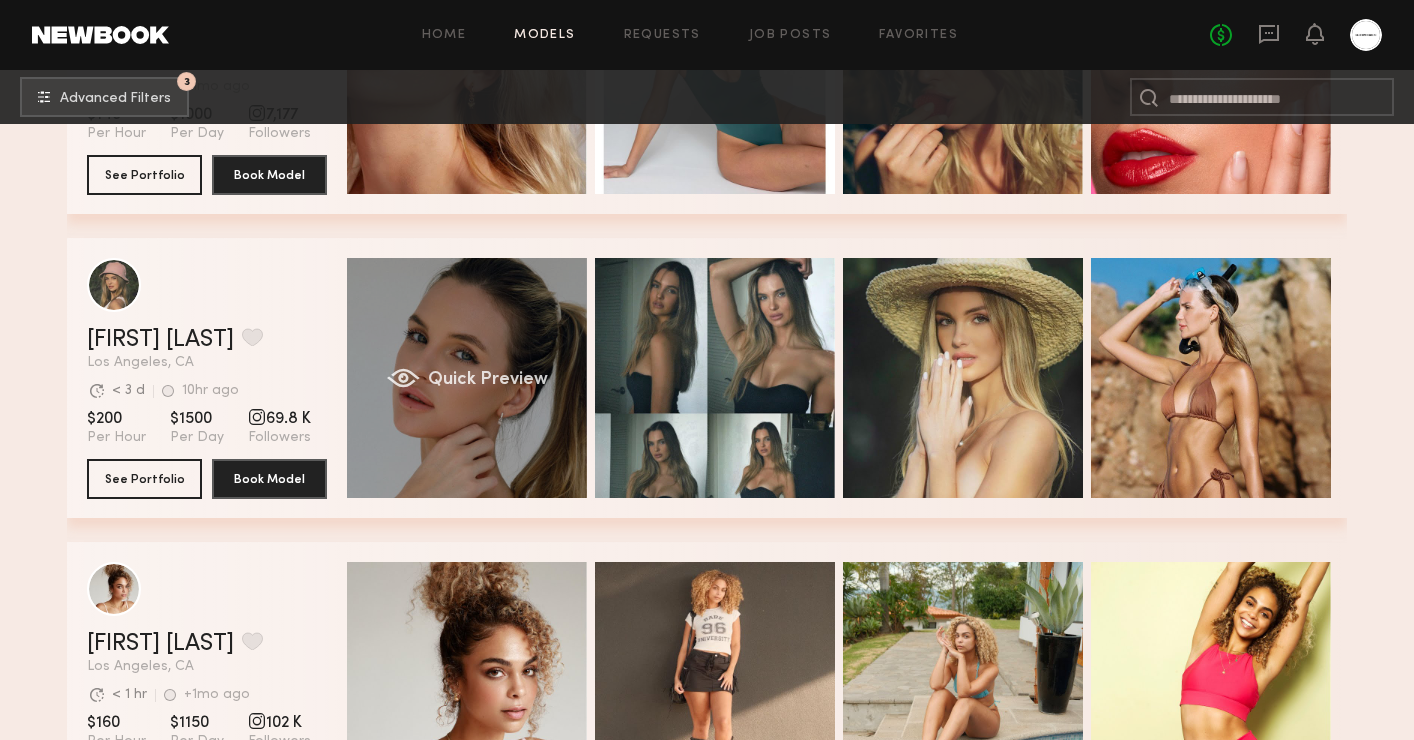 click on "Quick Preview" 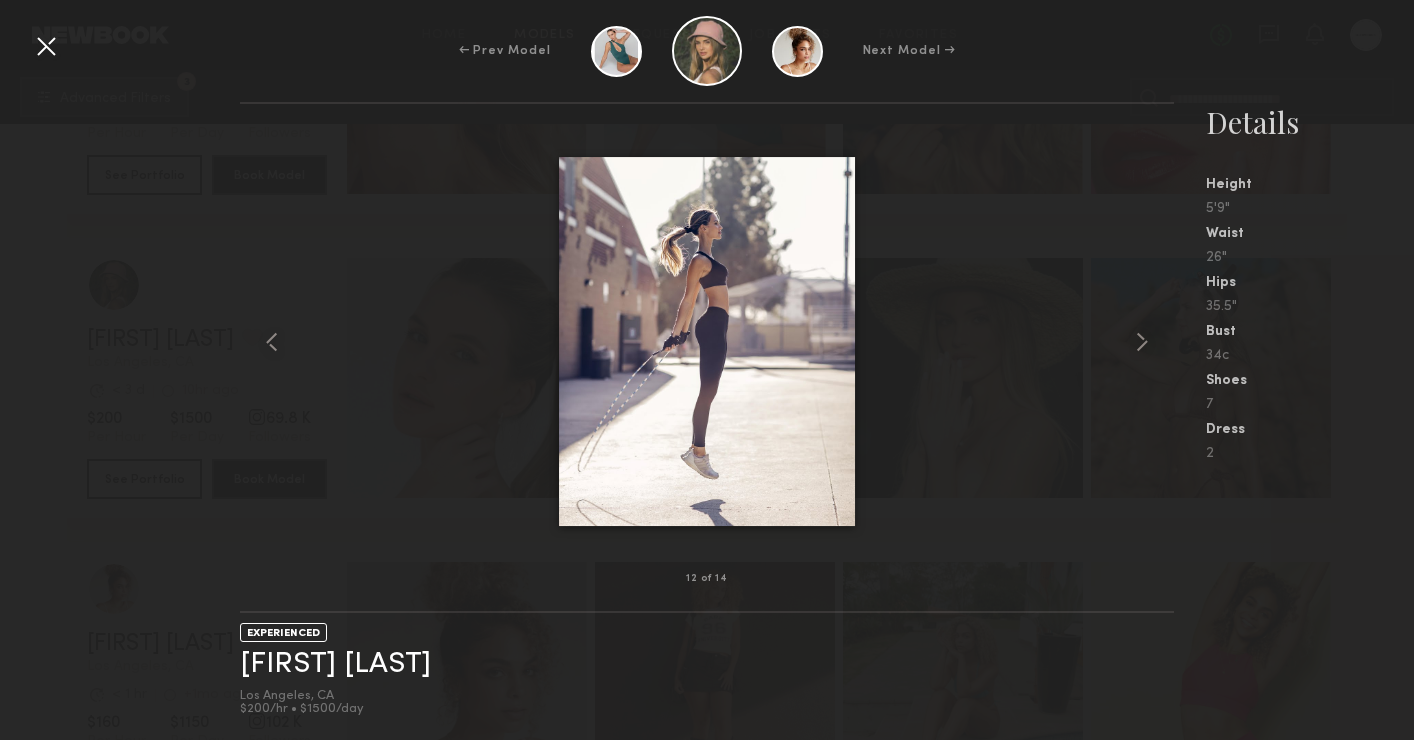 click at bounding box center (46, 46) 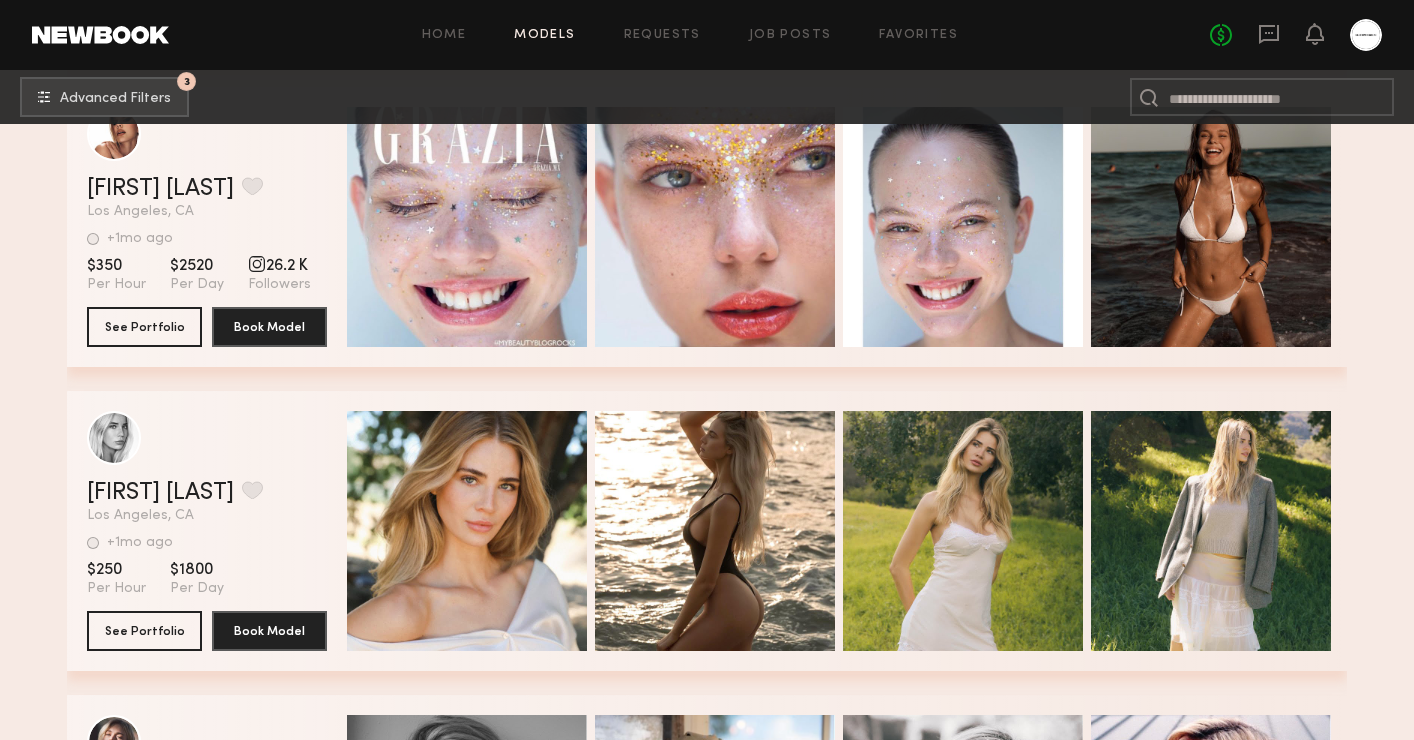 scroll, scrollTop: 47105, scrollLeft: 0, axis: vertical 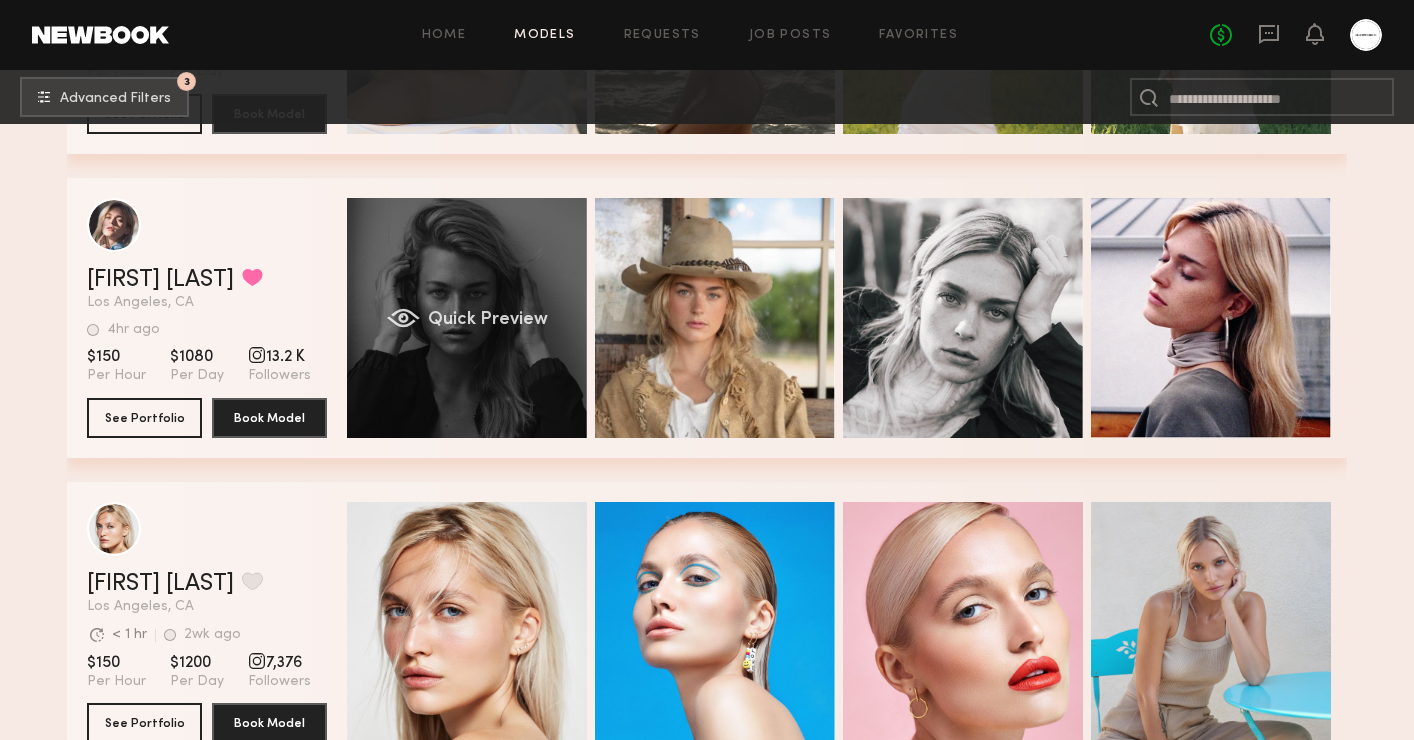 click on "Quick Preview" 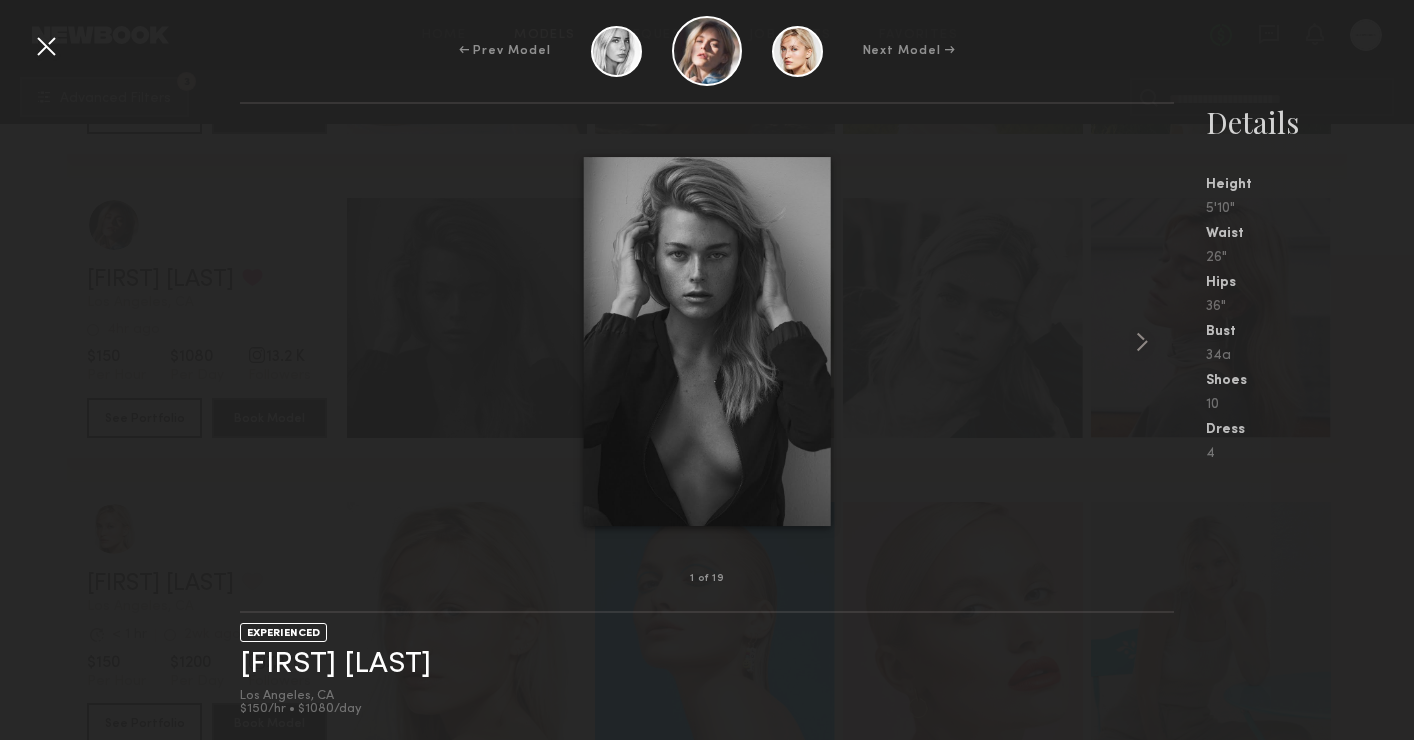scroll, scrollTop: 47145, scrollLeft: 0, axis: vertical 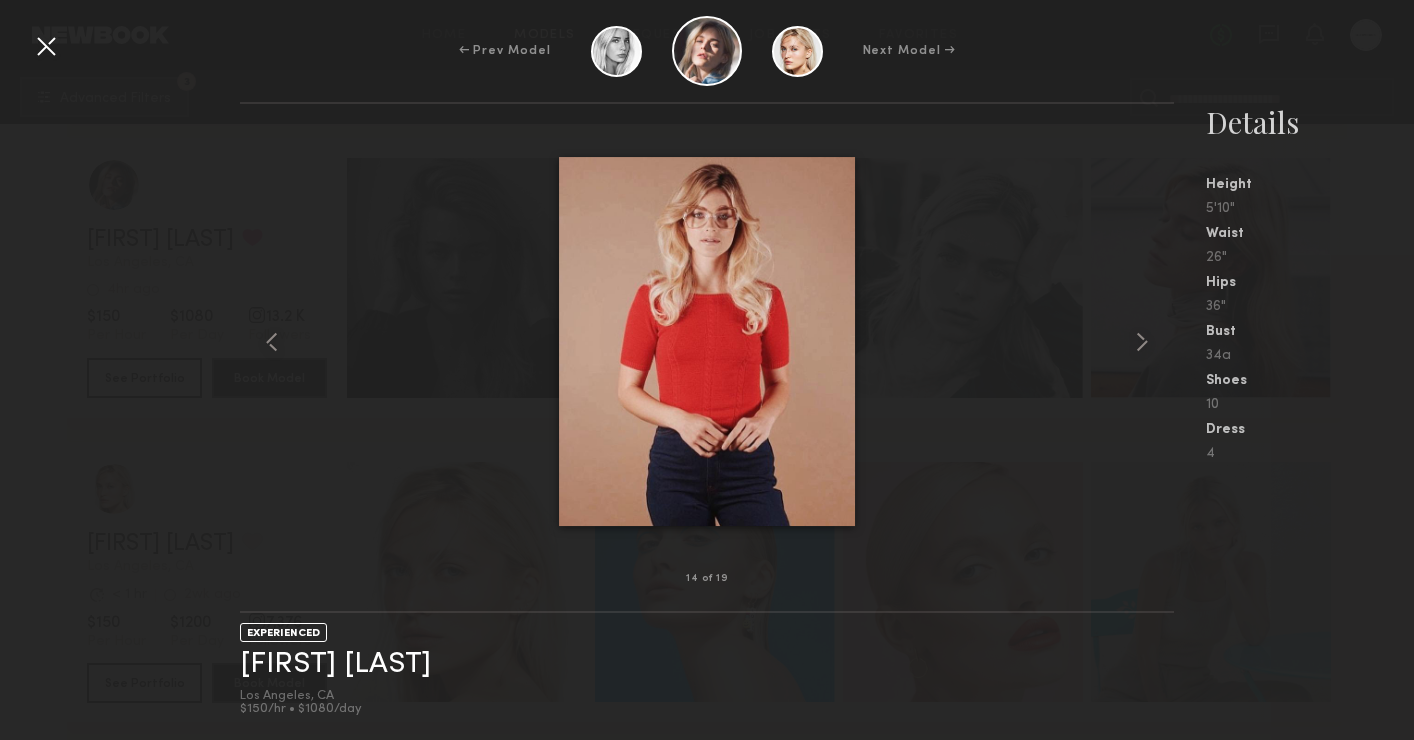 click at bounding box center [46, 46] 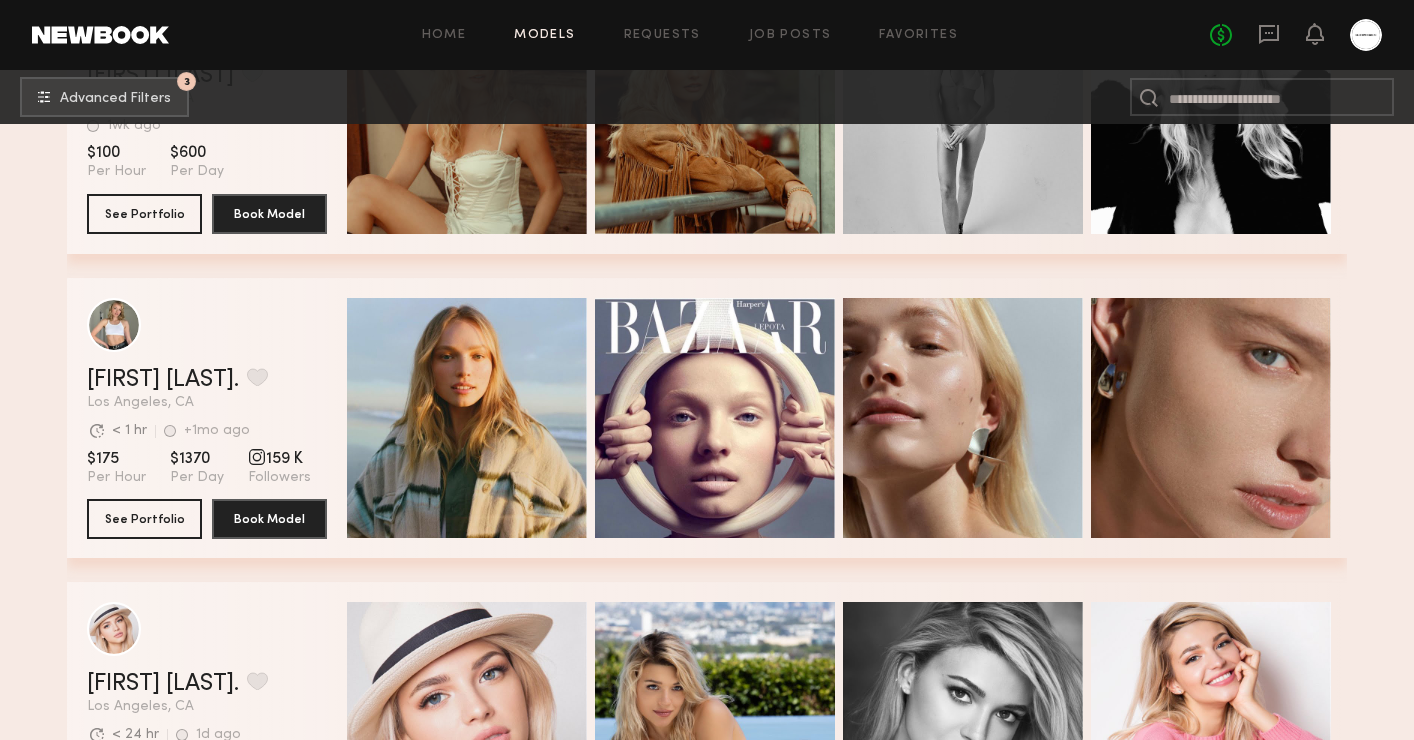scroll, scrollTop: 47919, scrollLeft: 0, axis: vertical 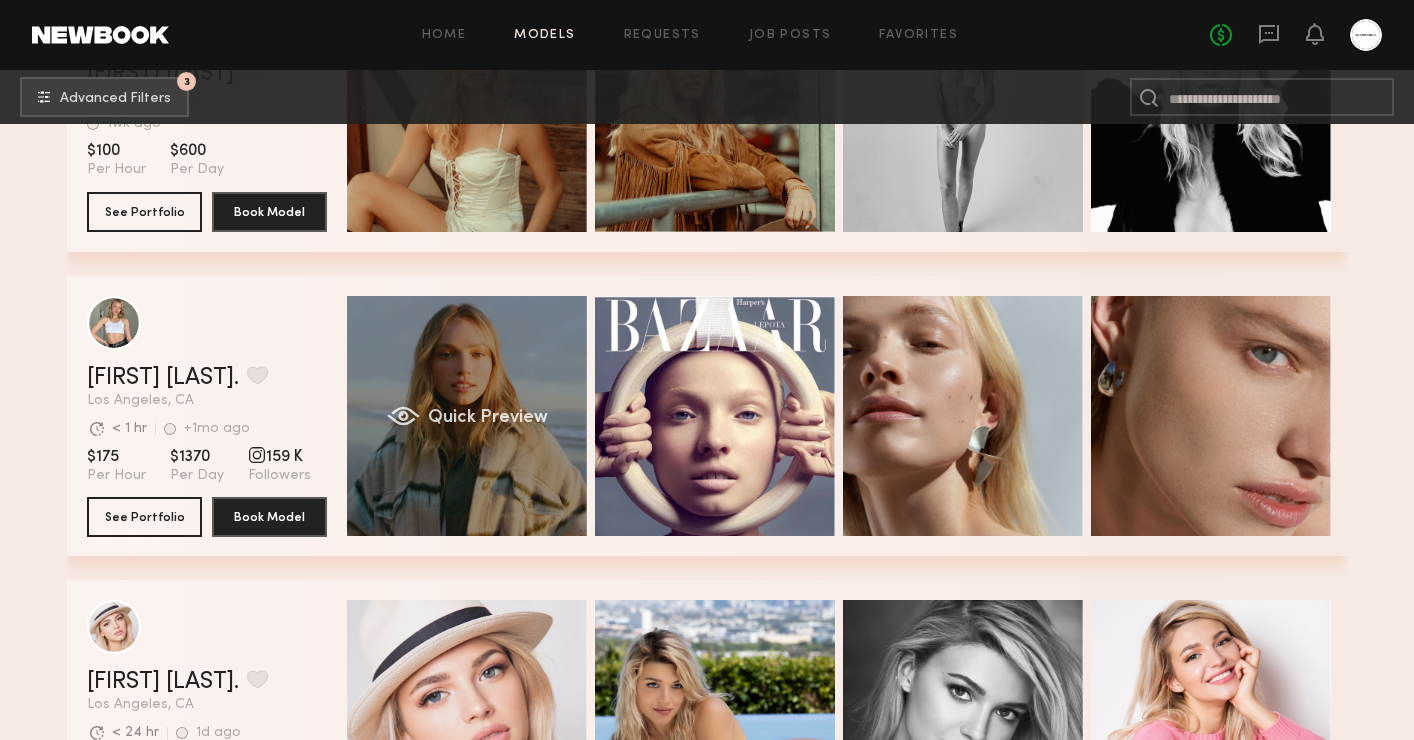 click on "Quick Preview" 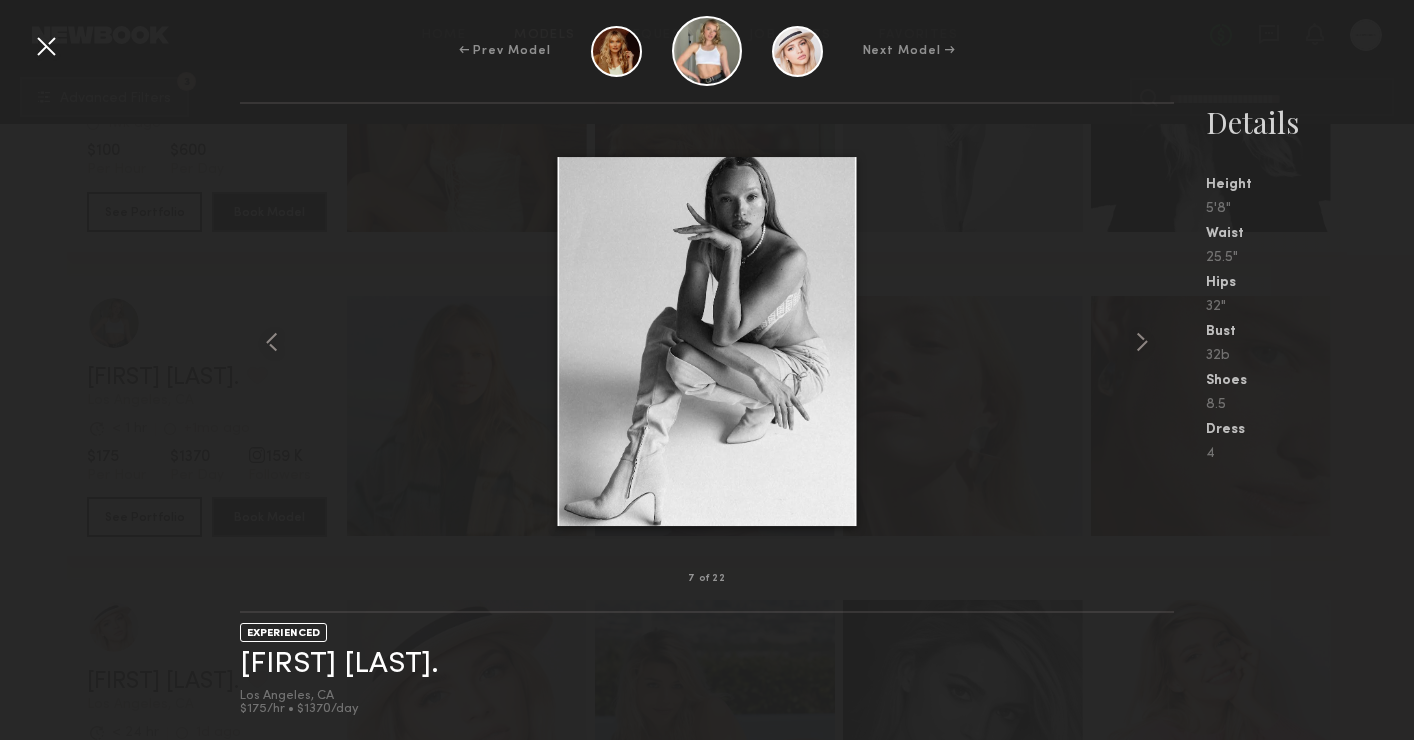 click at bounding box center (46, 46) 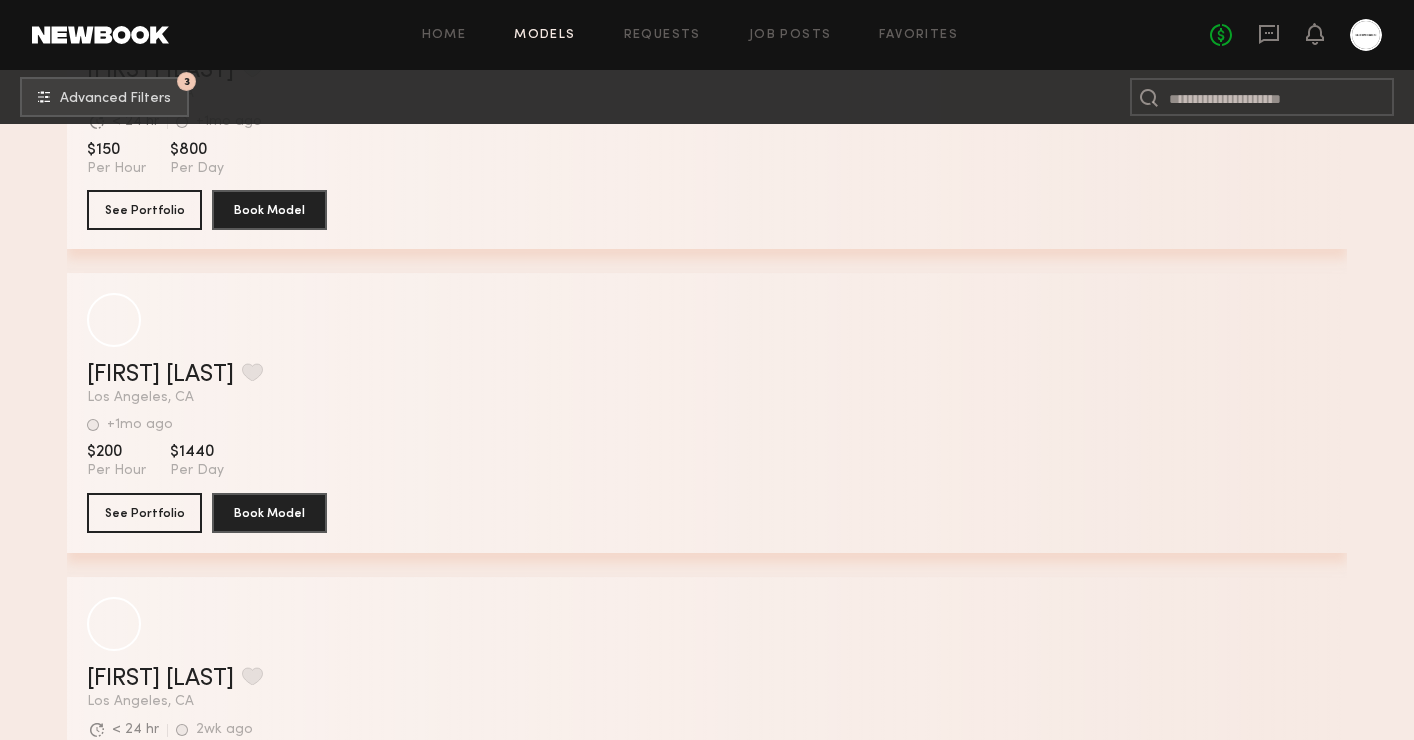scroll, scrollTop: 57090, scrollLeft: 0, axis: vertical 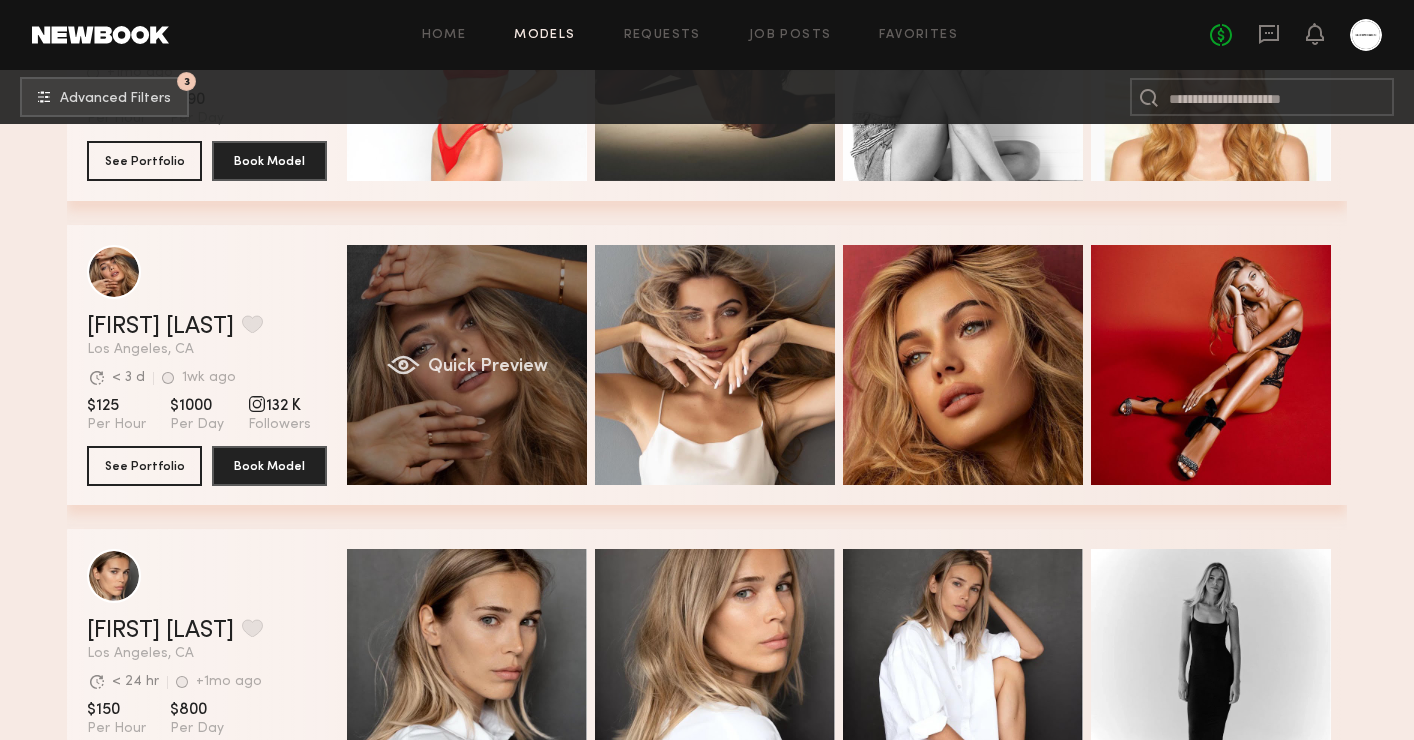 click on "Quick Preview" 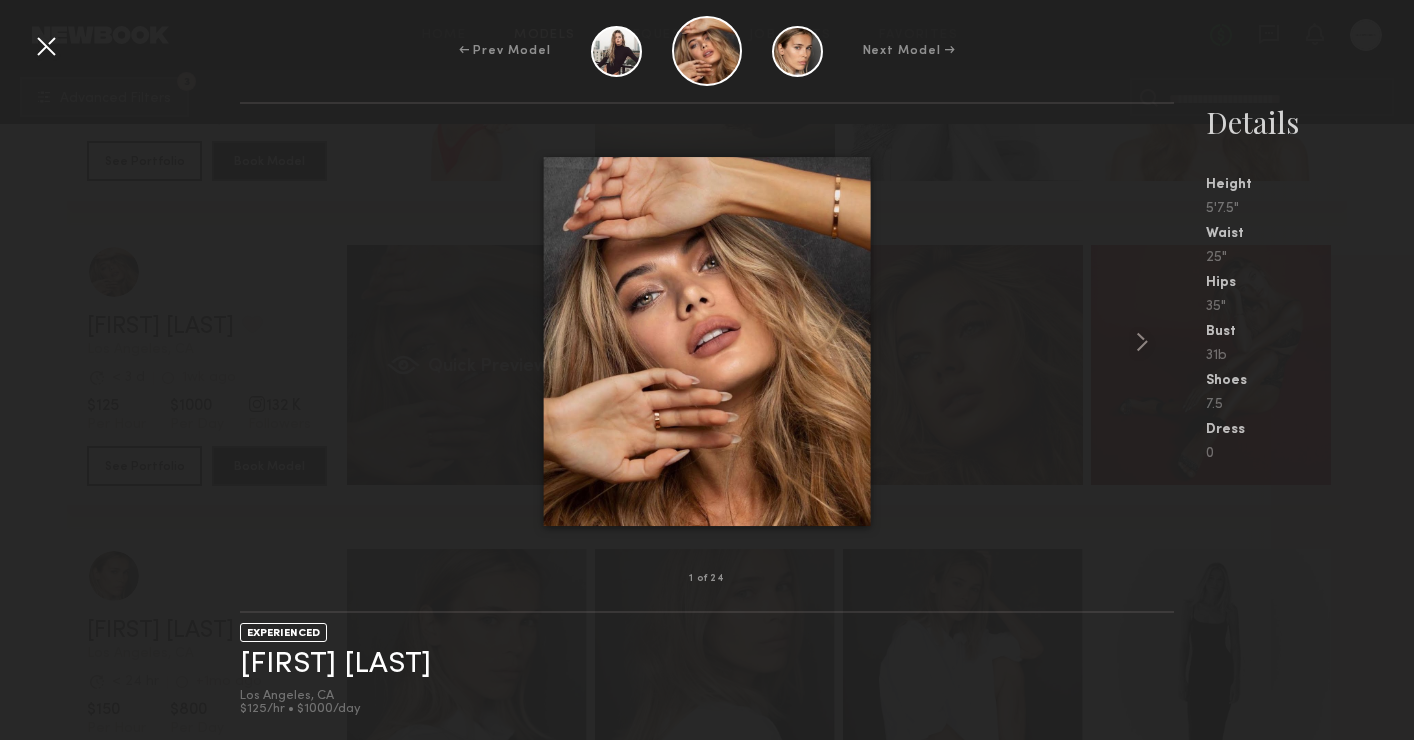 scroll, scrollTop: 57130, scrollLeft: 0, axis: vertical 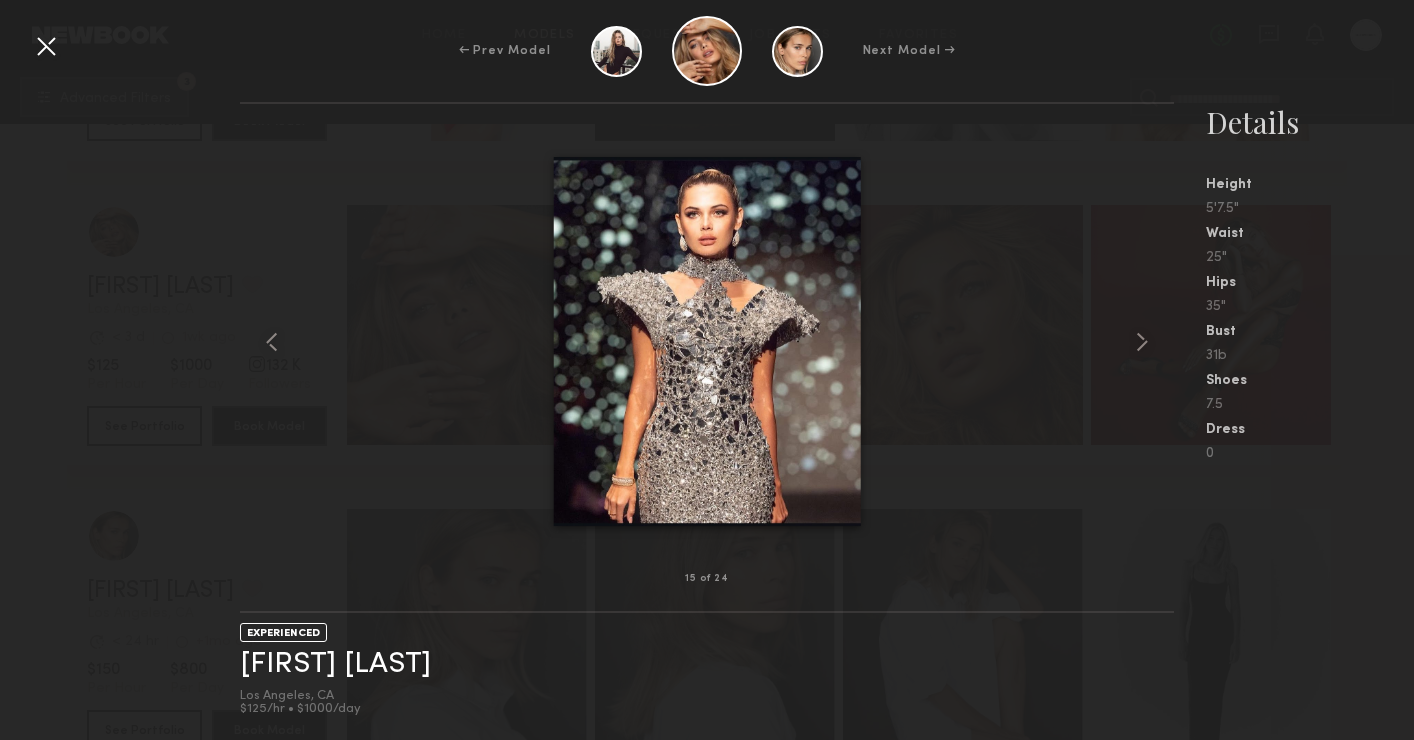 click at bounding box center [46, 46] 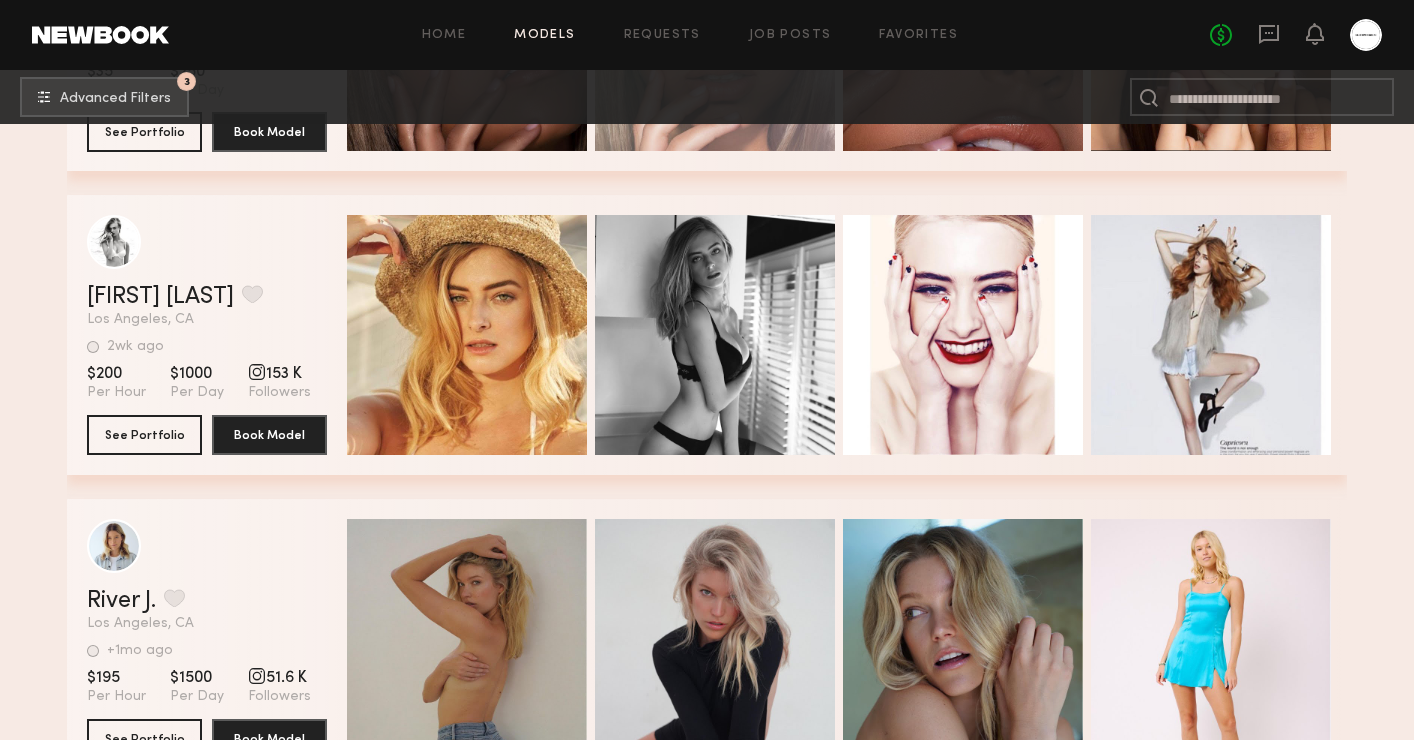 scroll, scrollTop: 58406, scrollLeft: 0, axis: vertical 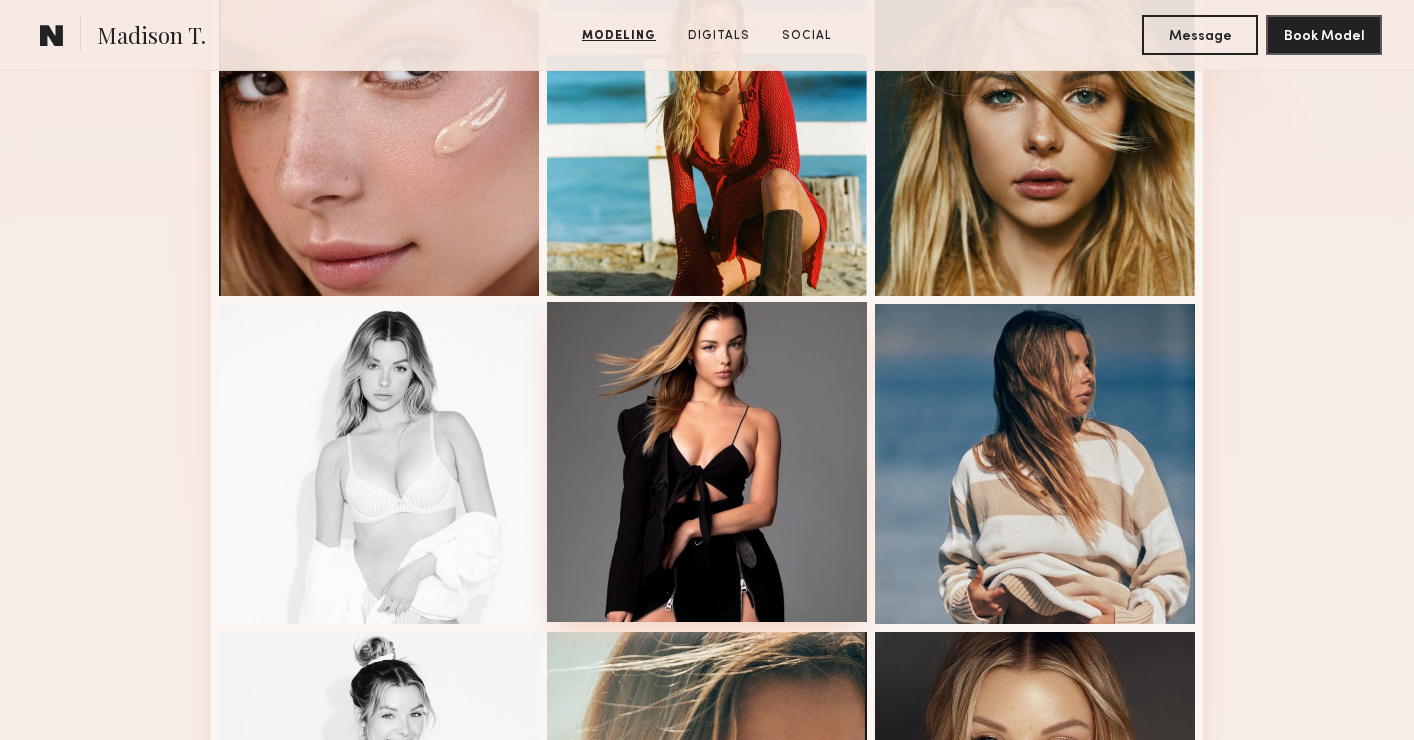 click at bounding box center (707, 462) 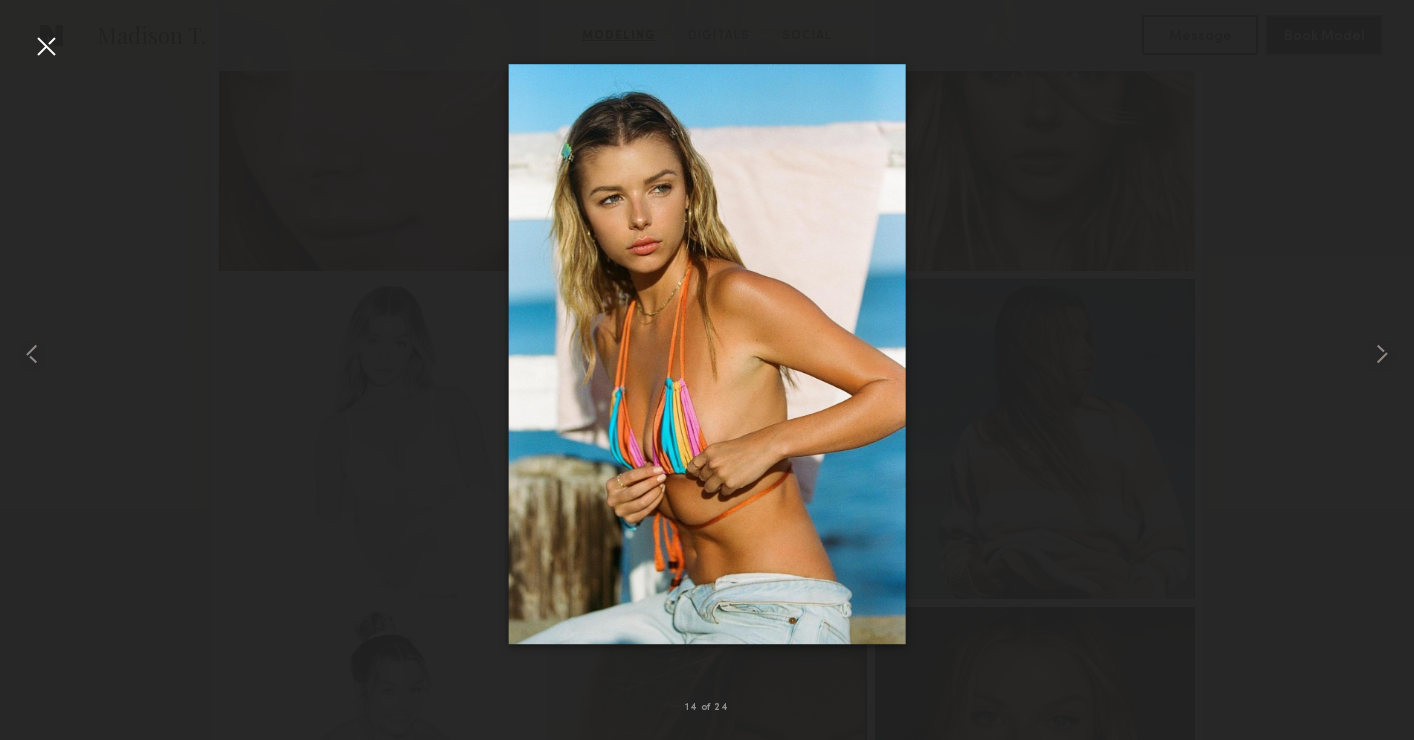 scroll, scrollTop: 655, scrollLeft: 0, axis: vertical 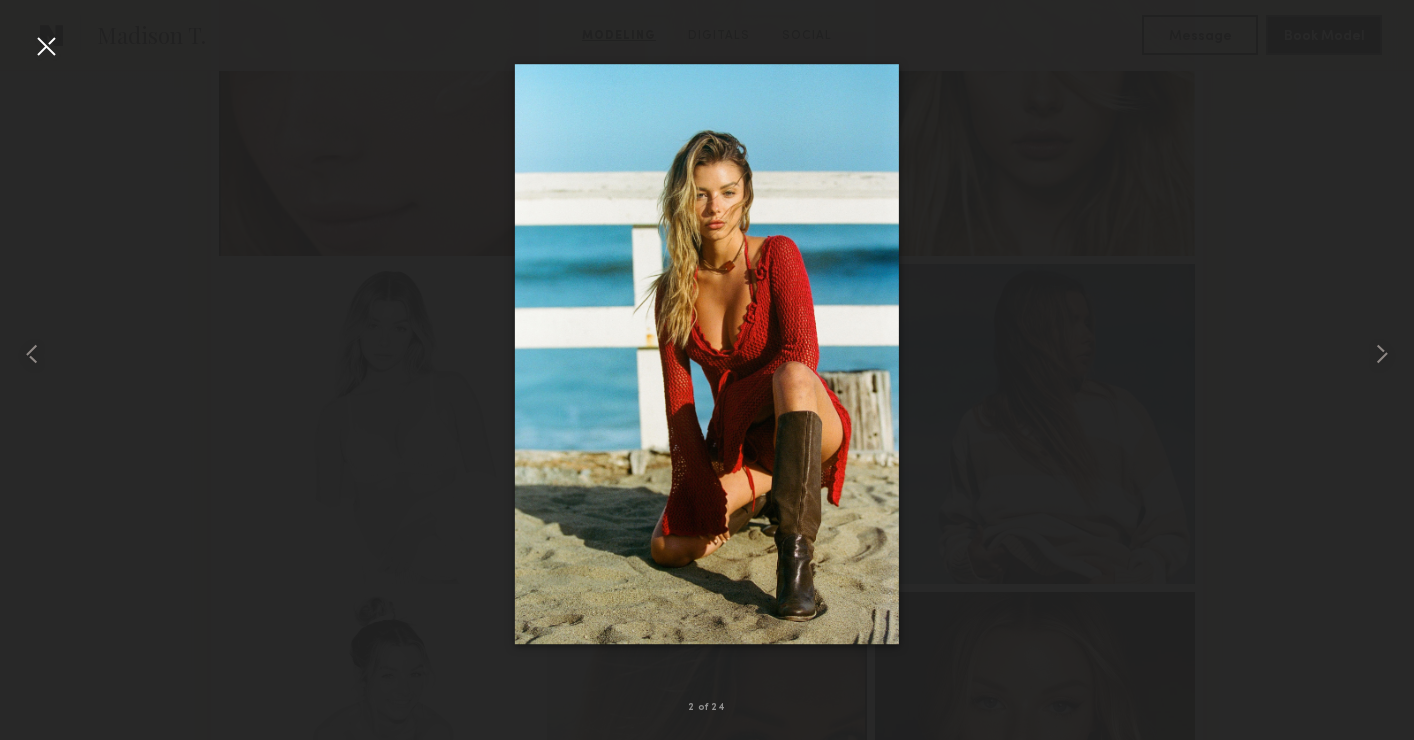 click at bounding box center (46, 46) 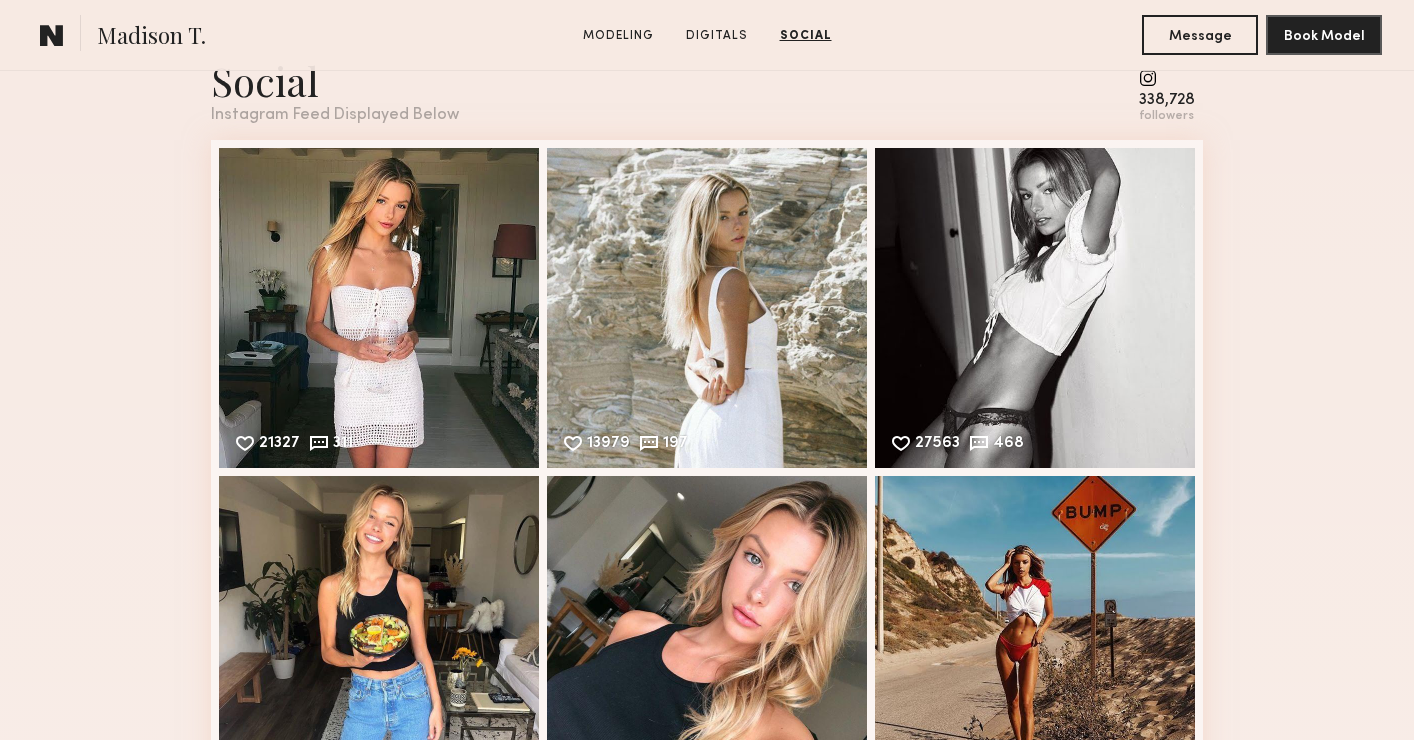 scroll, scrollTop: 4096, scrollLeft: 0, axis: vertical 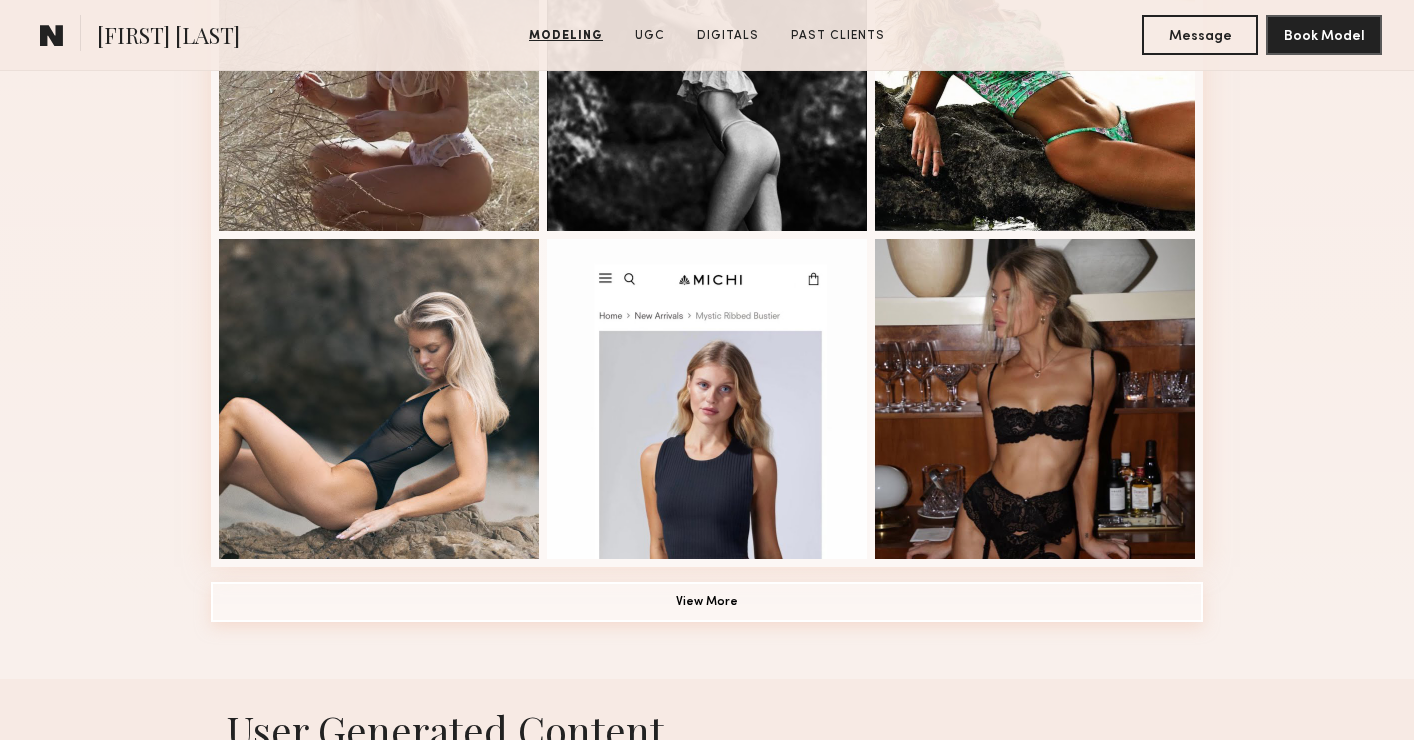 click on "View More" 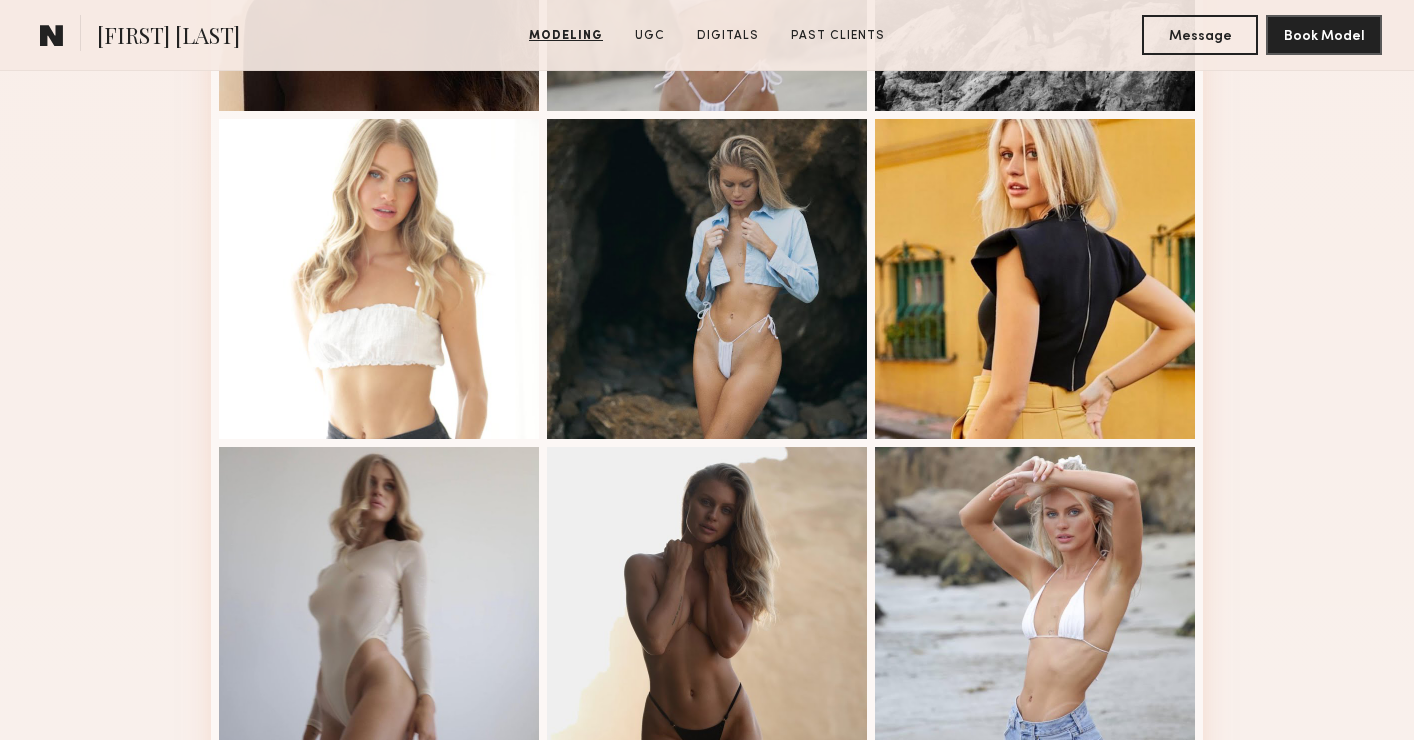 scroll, scrollTop: 2435, scrollLeft: 0, axis: vertical 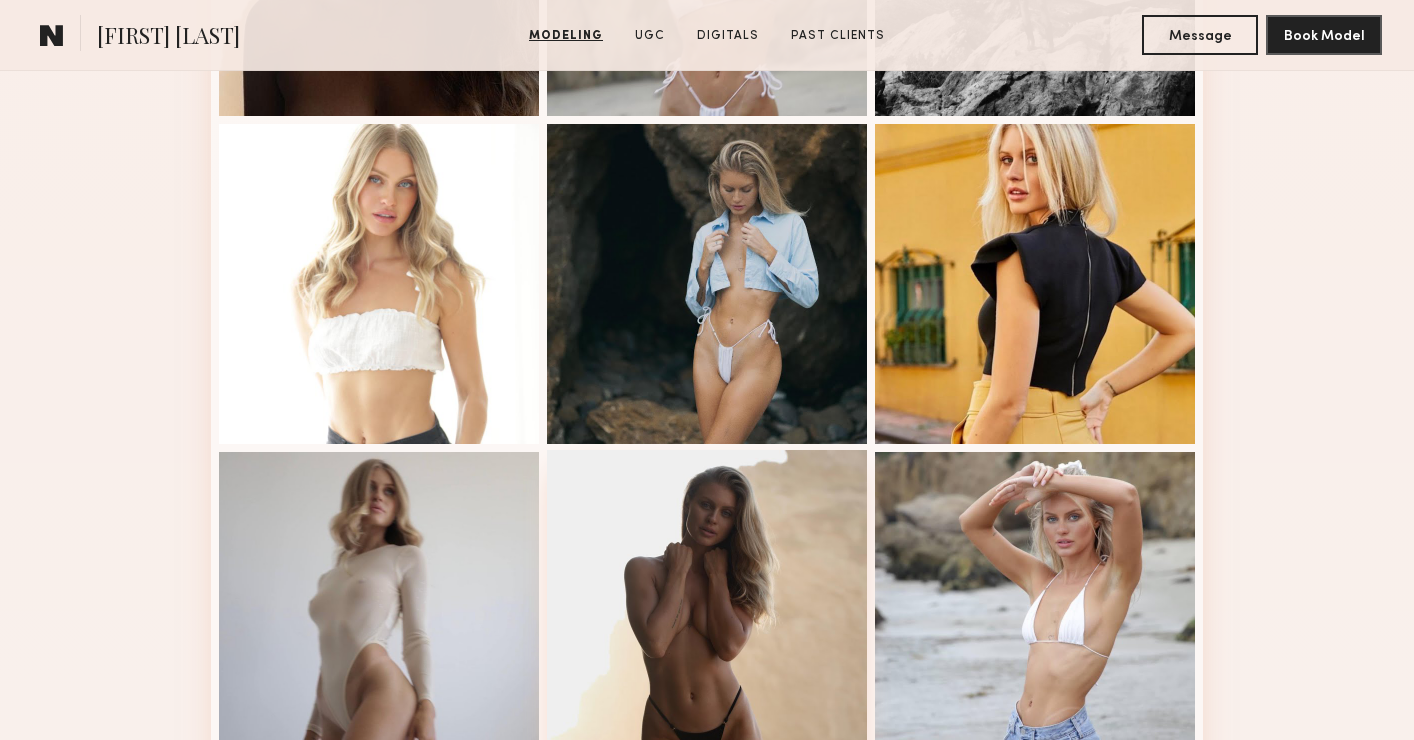 click at bounding box center [707, 610] 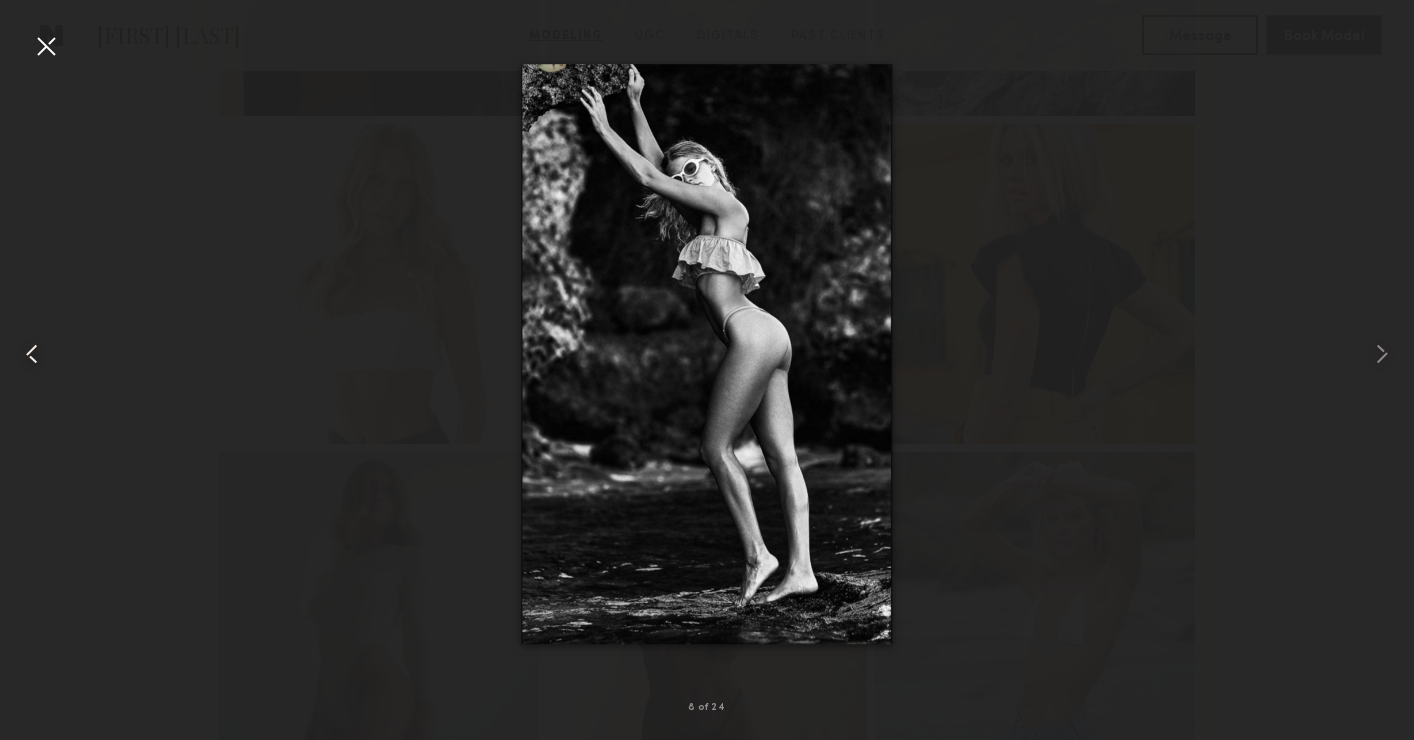 click at bounding box center (28, 354) 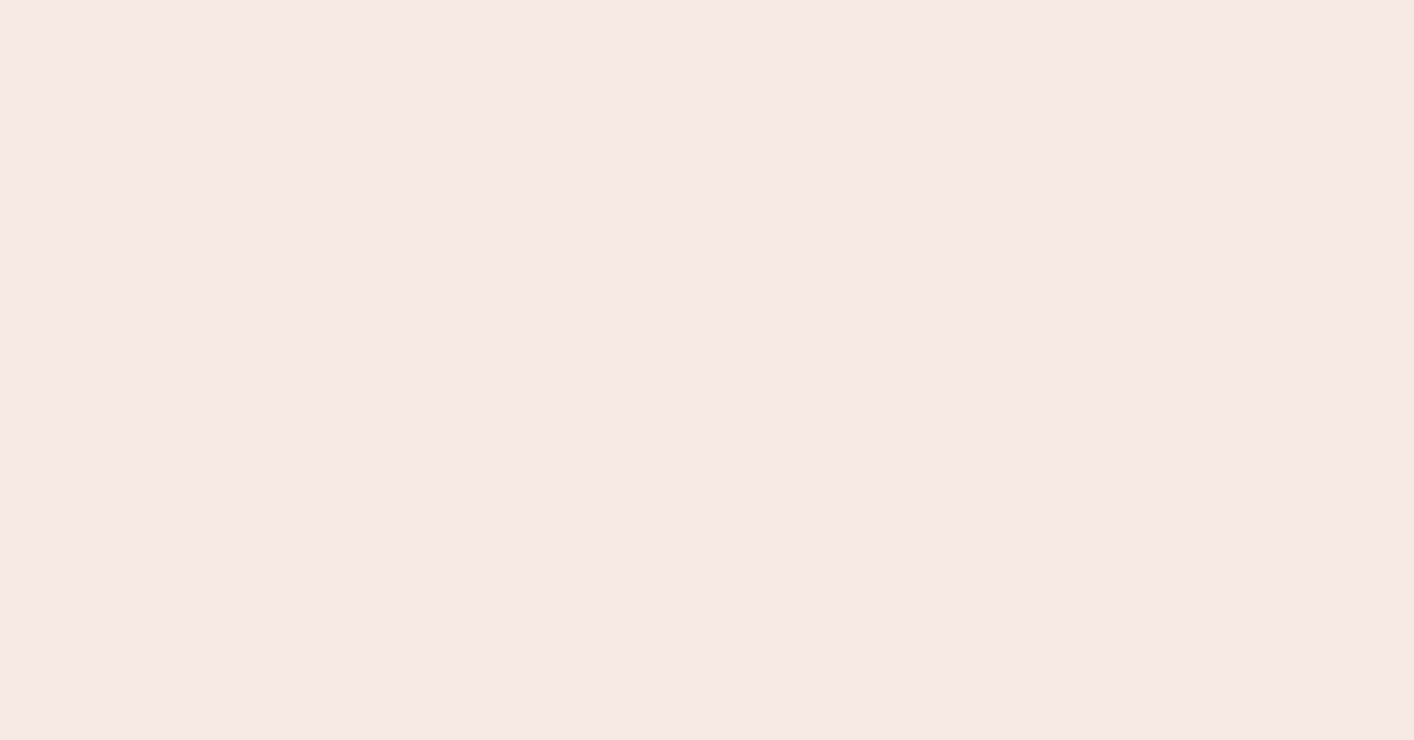 scroll, scrollTop: 0, scrollLeft: 0, axis: both 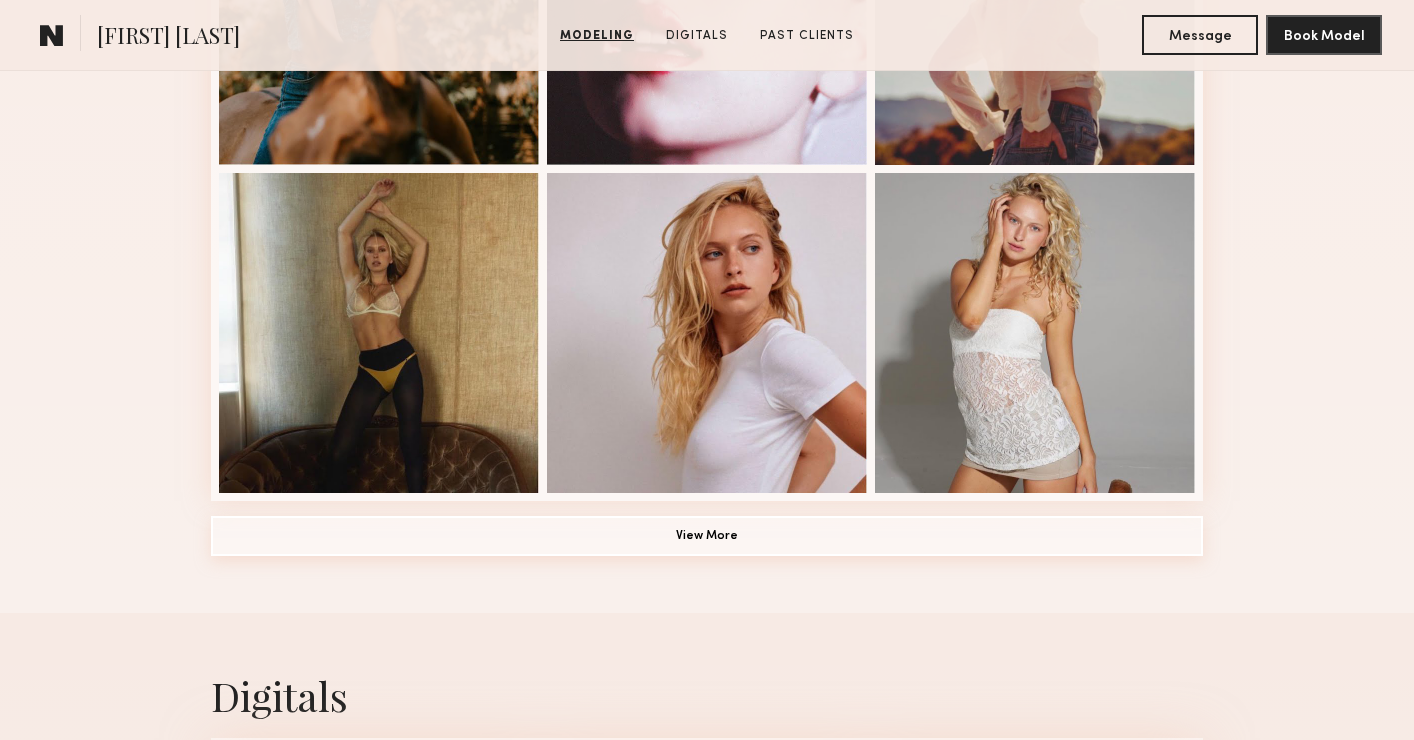click on "View More" 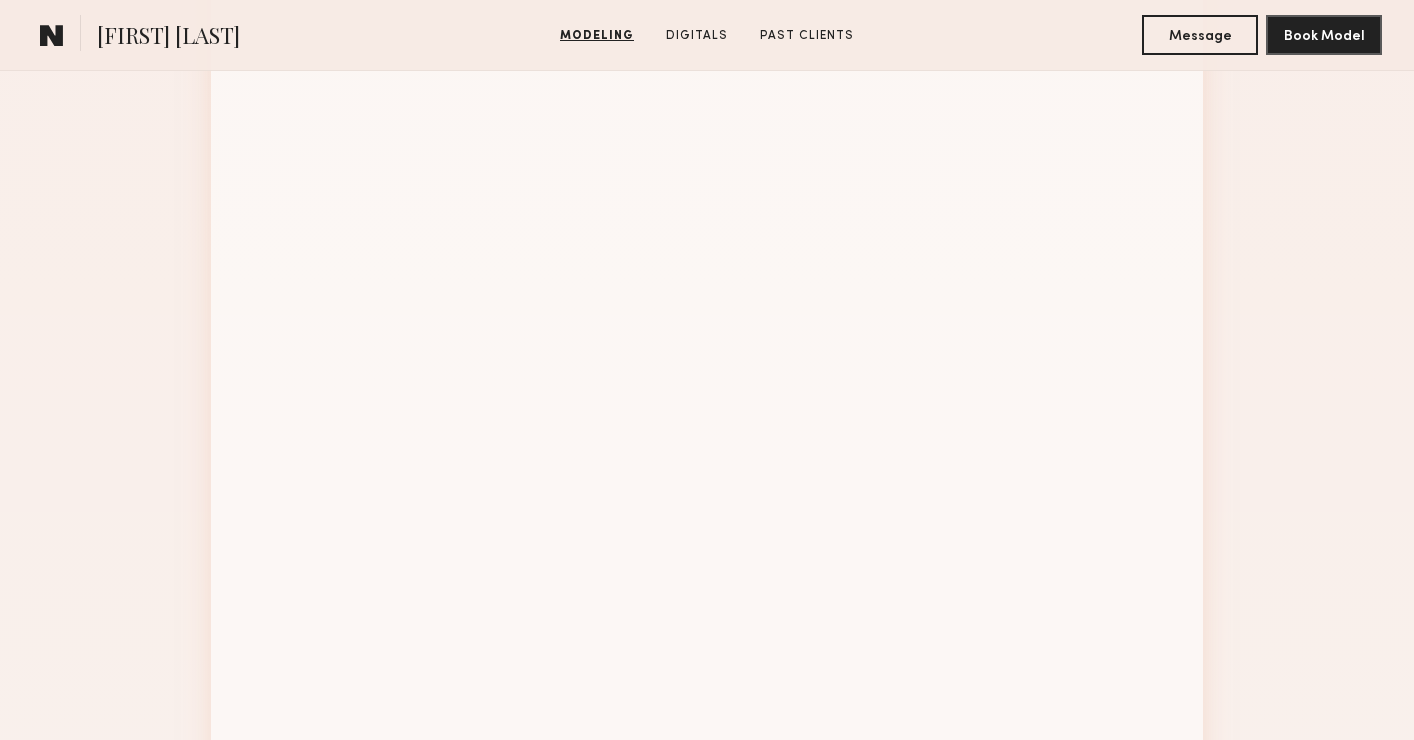 scroll, scrollTop: 2754, scrollLeft: 0, axis: vertical 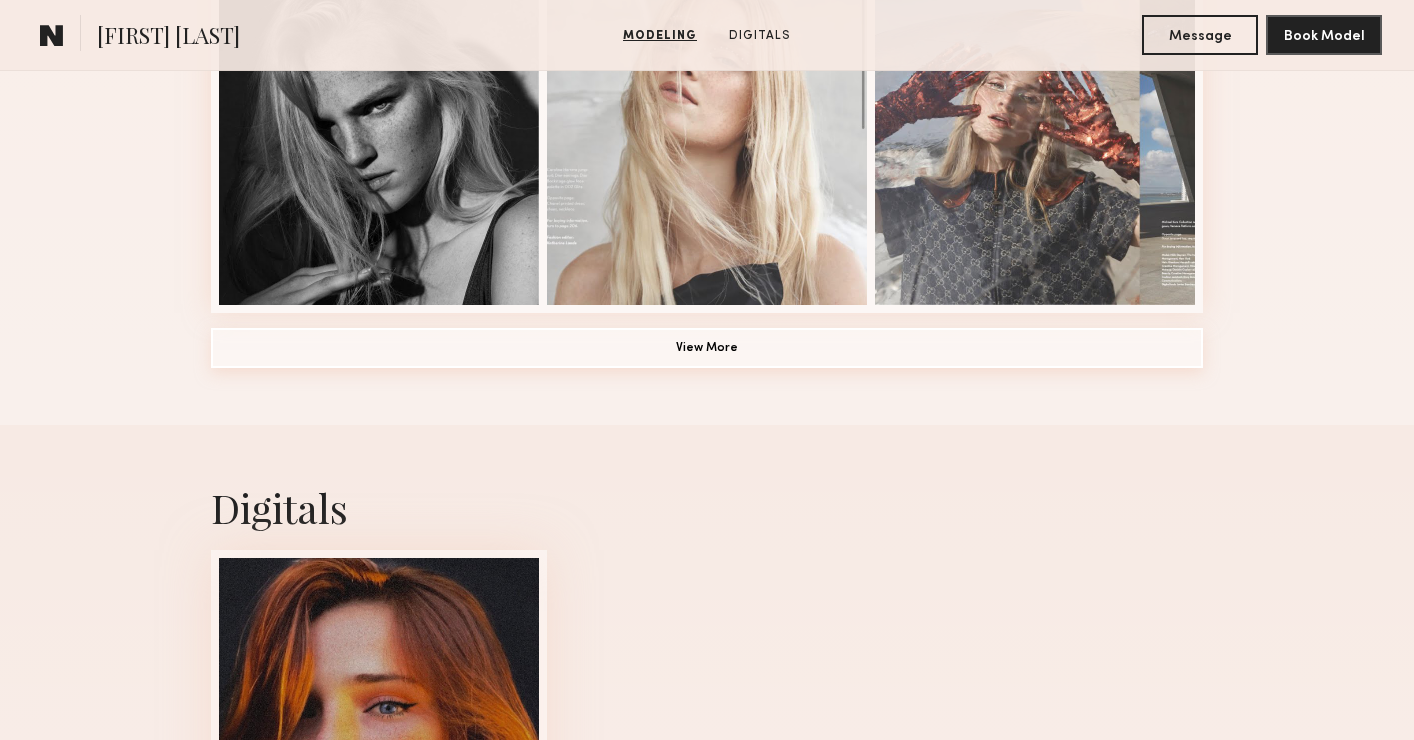 click on "View More" 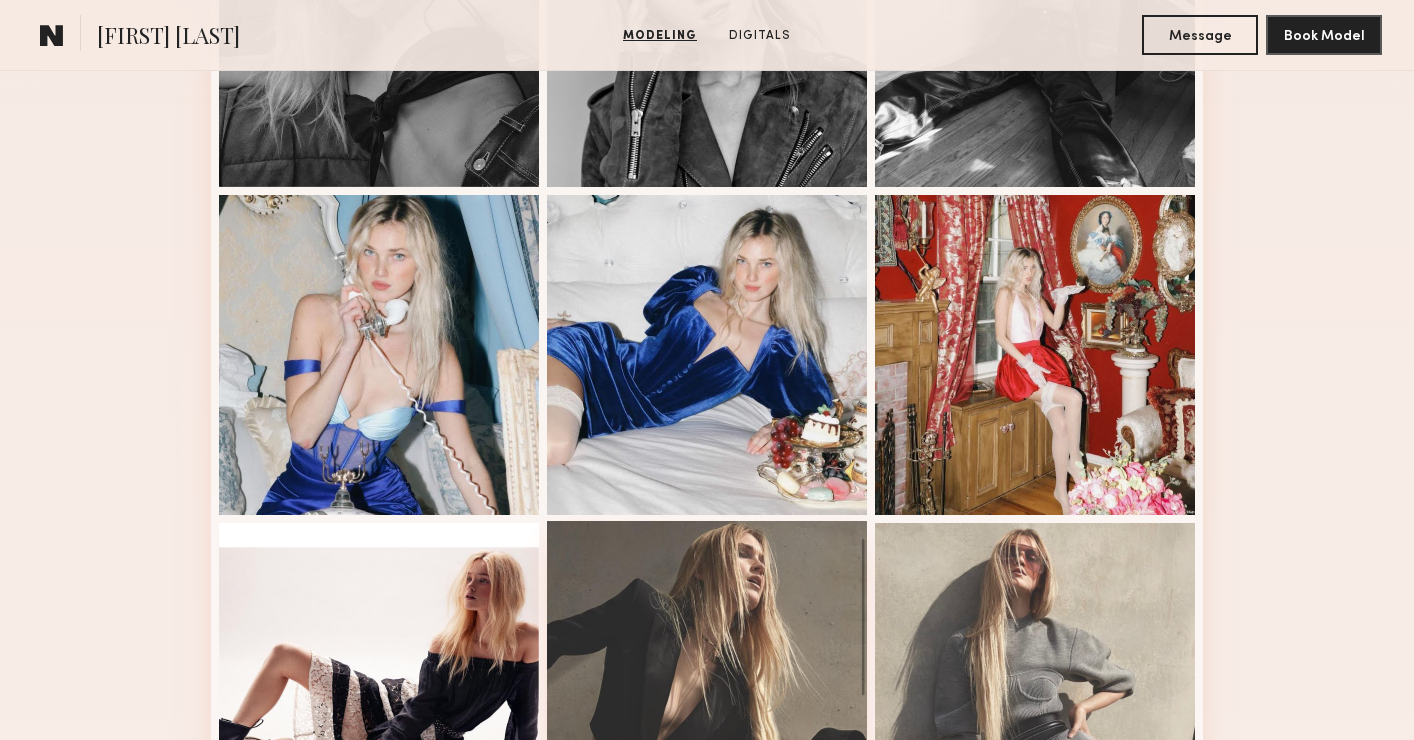 scroll, scrollTop: 94, scrollLeft: 0, axis: vertical 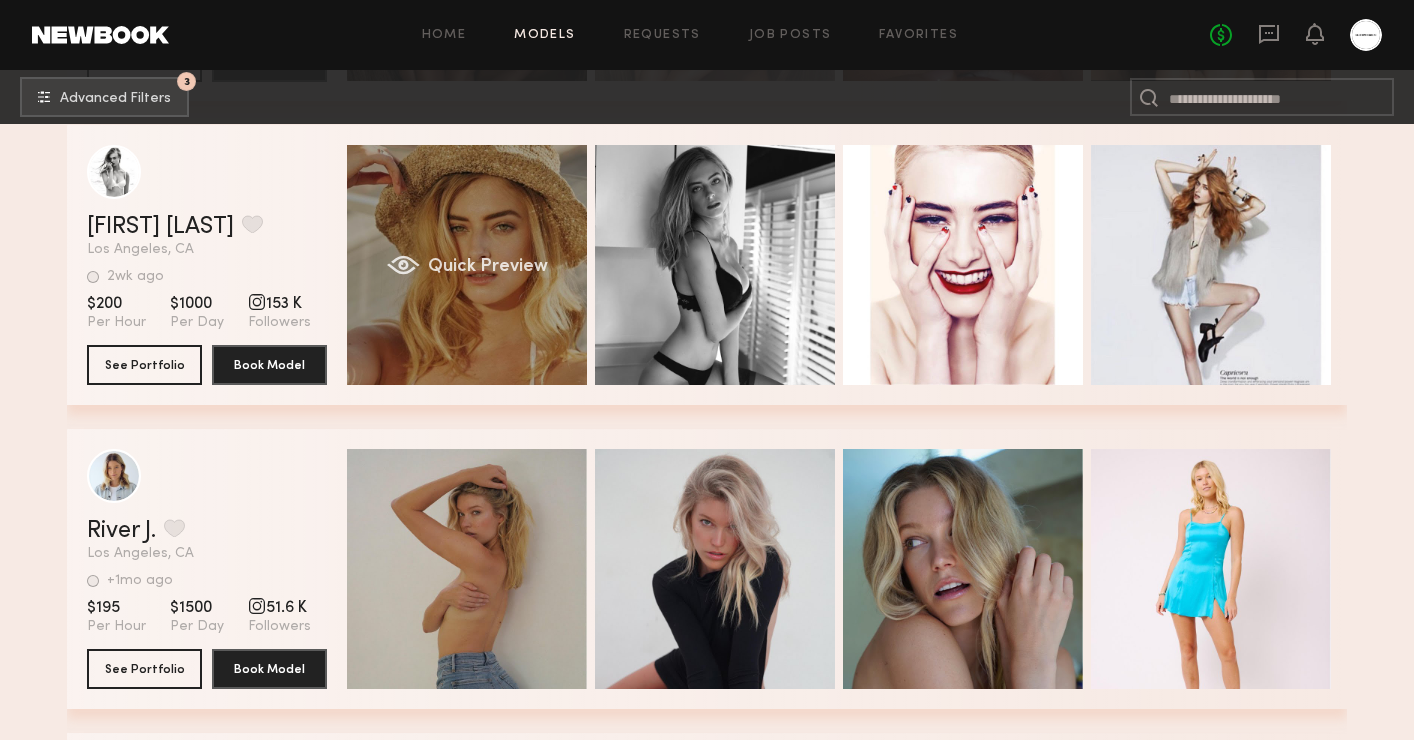 click on "Quick Preview" 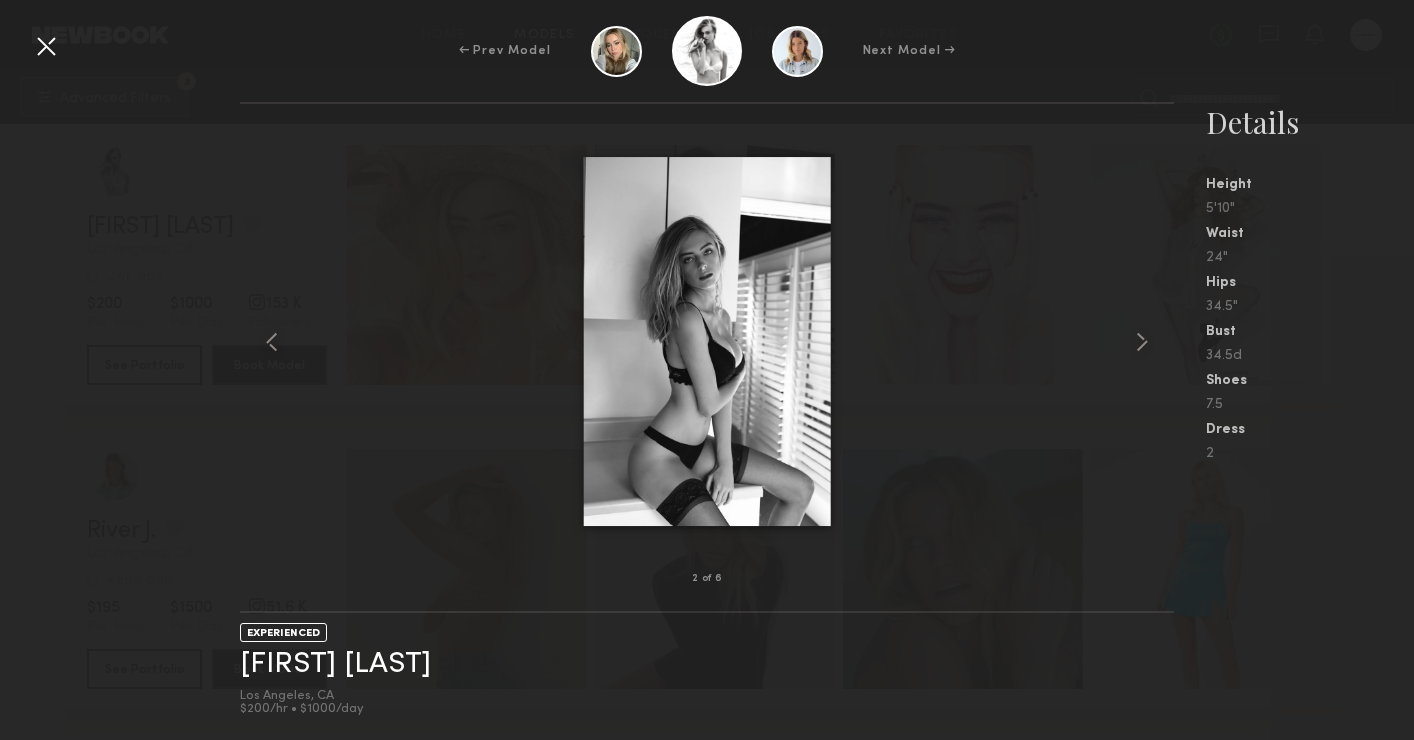 click at bounding box center [46, 46] 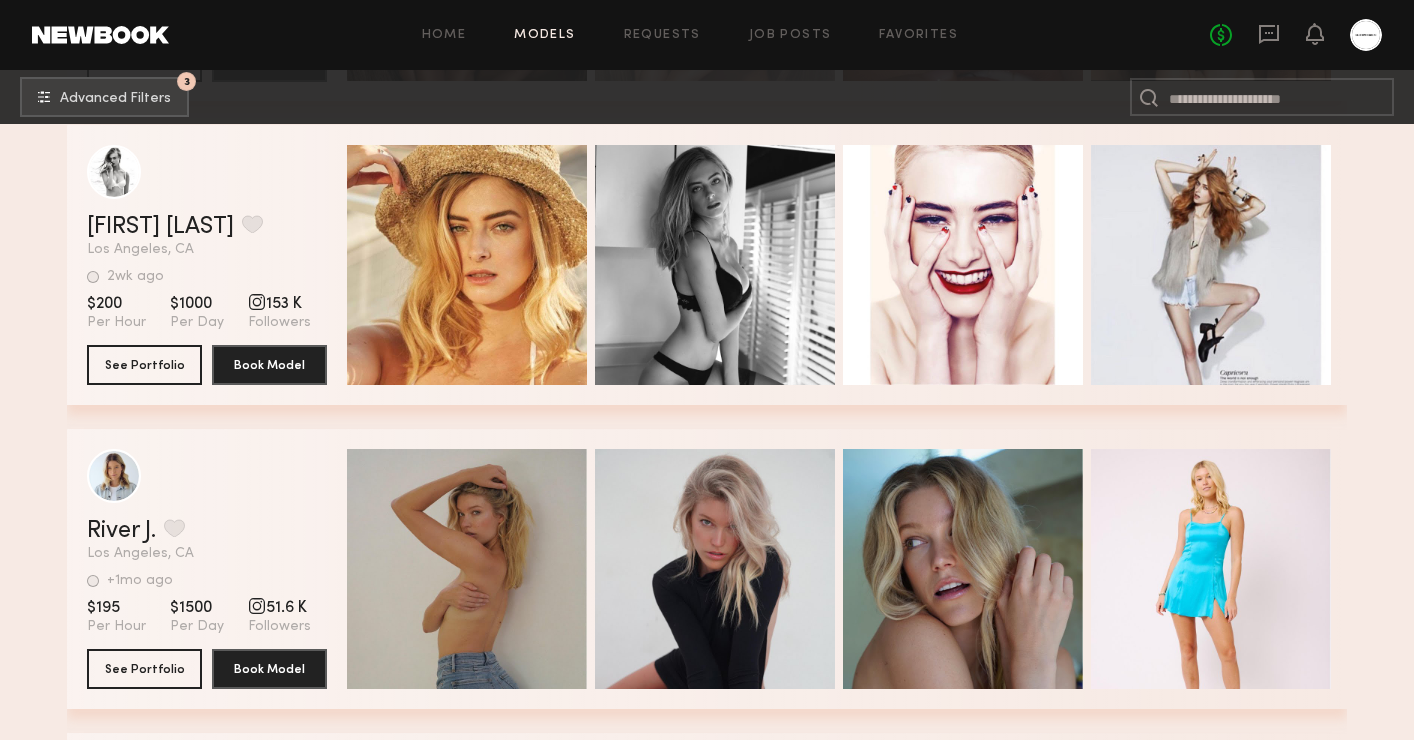 scroll, scrollTop: 58409, scrollLeft: 0, axis: vertical 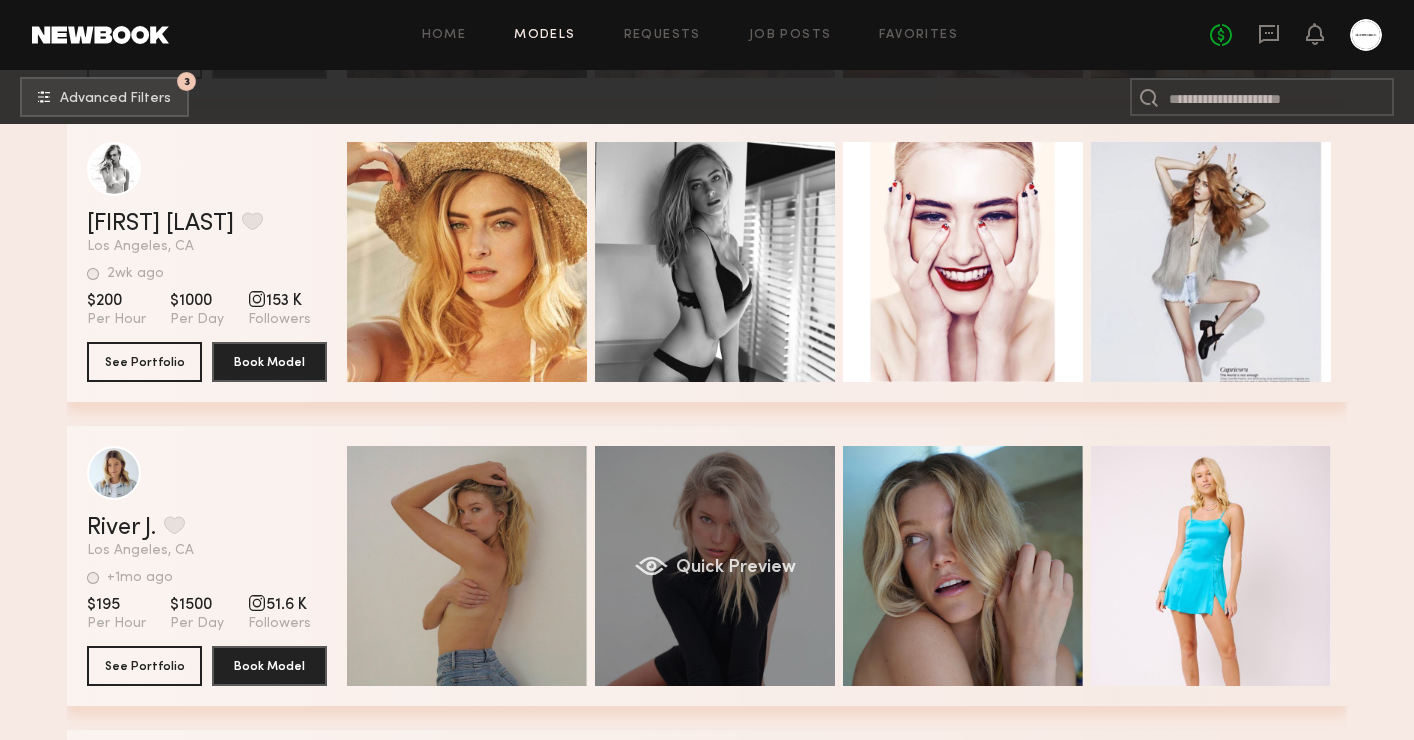 click on "Quick Preview" 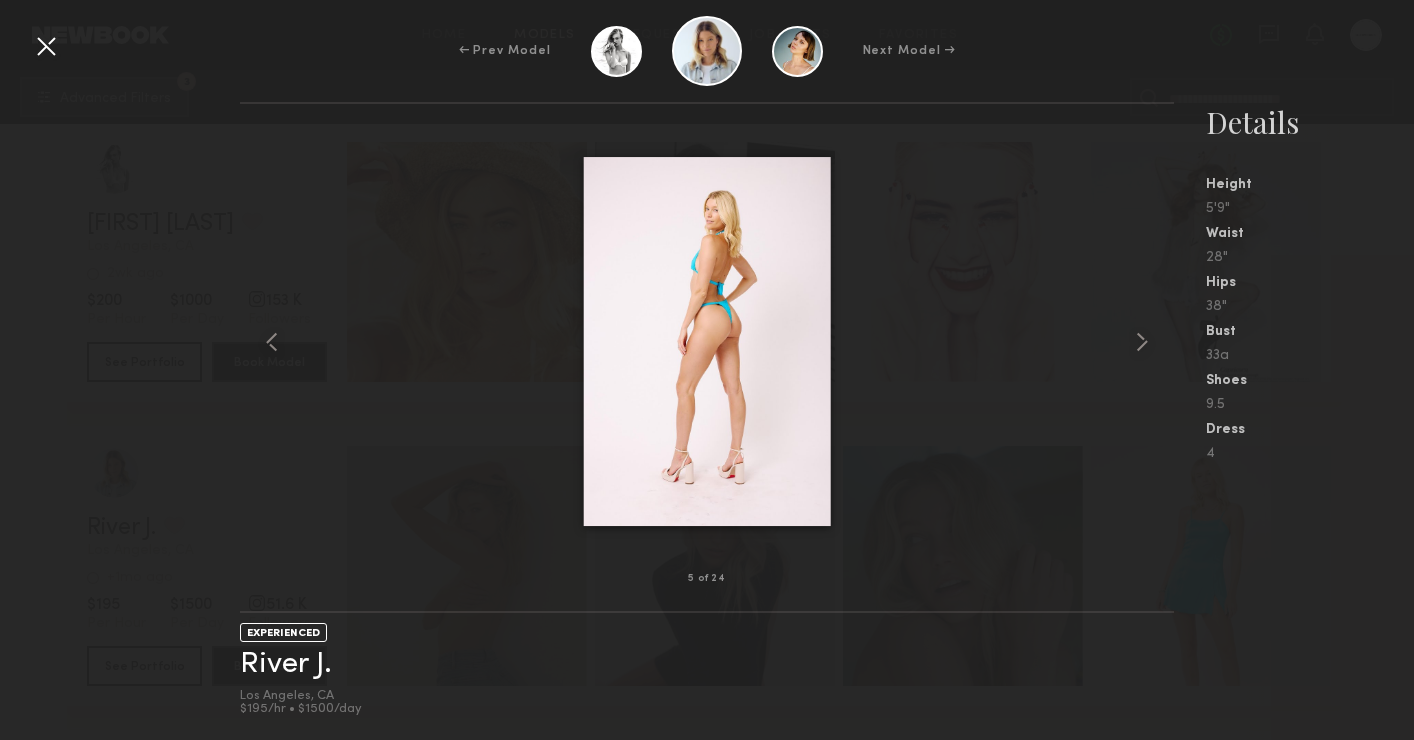 click at bounding box center (46, 46) 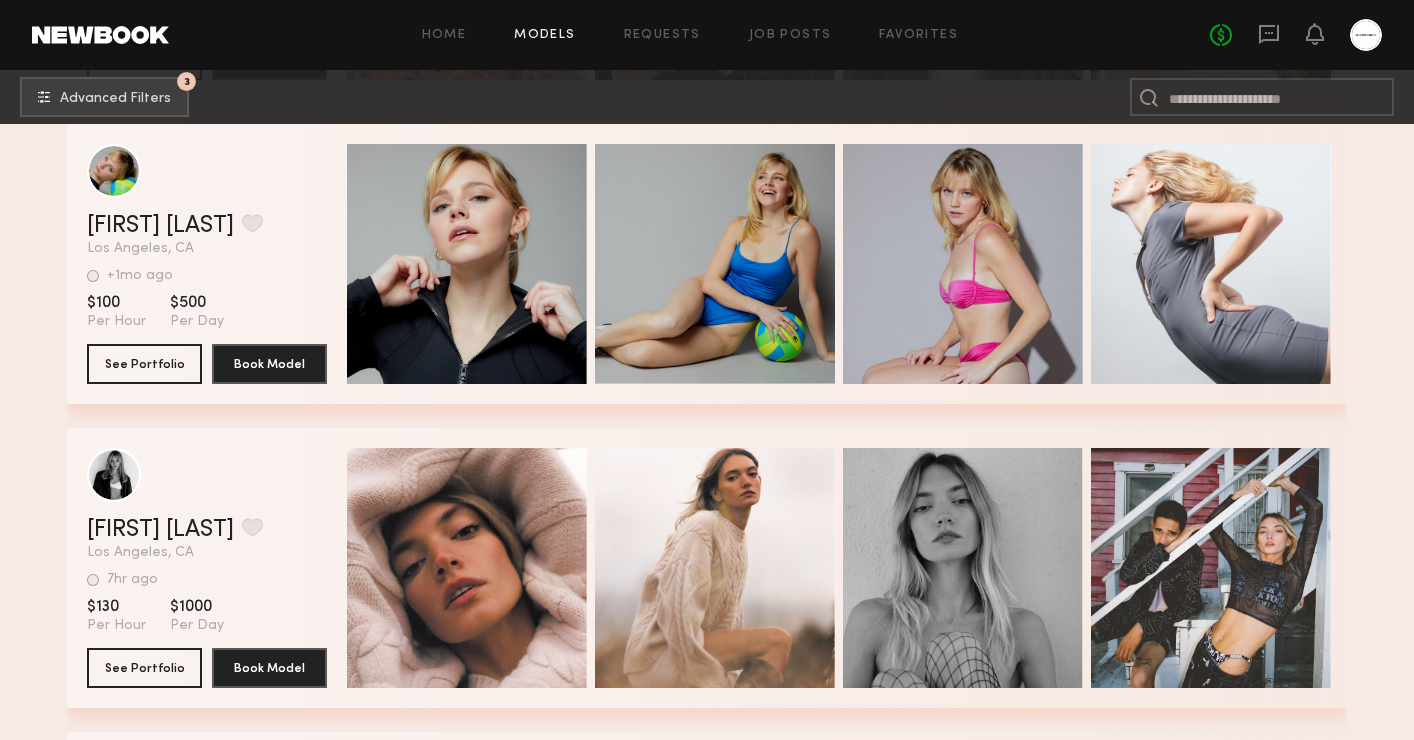 scroll, scrollTop: 70246, scrollLeft: 0, axis: vertical 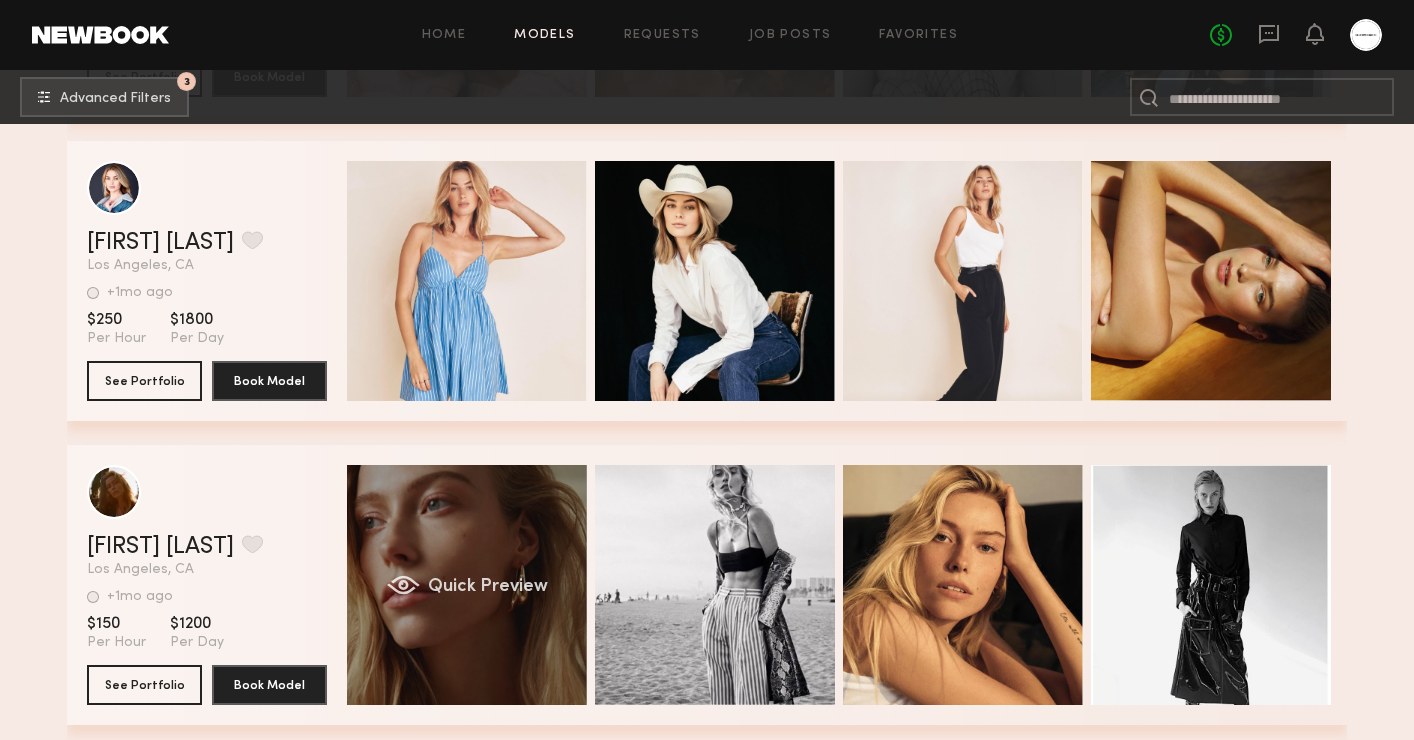 click on "Quick Preview" 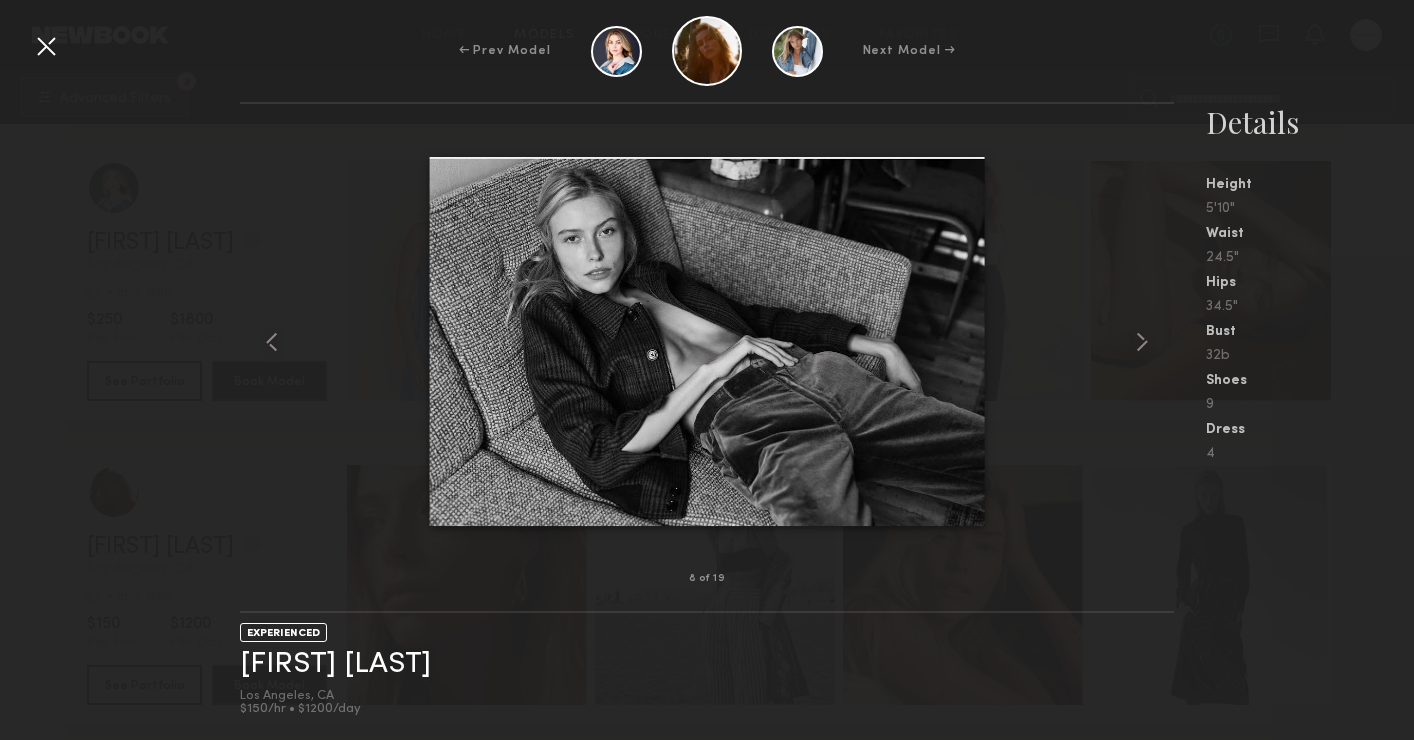click at bounding box center [46, 46] 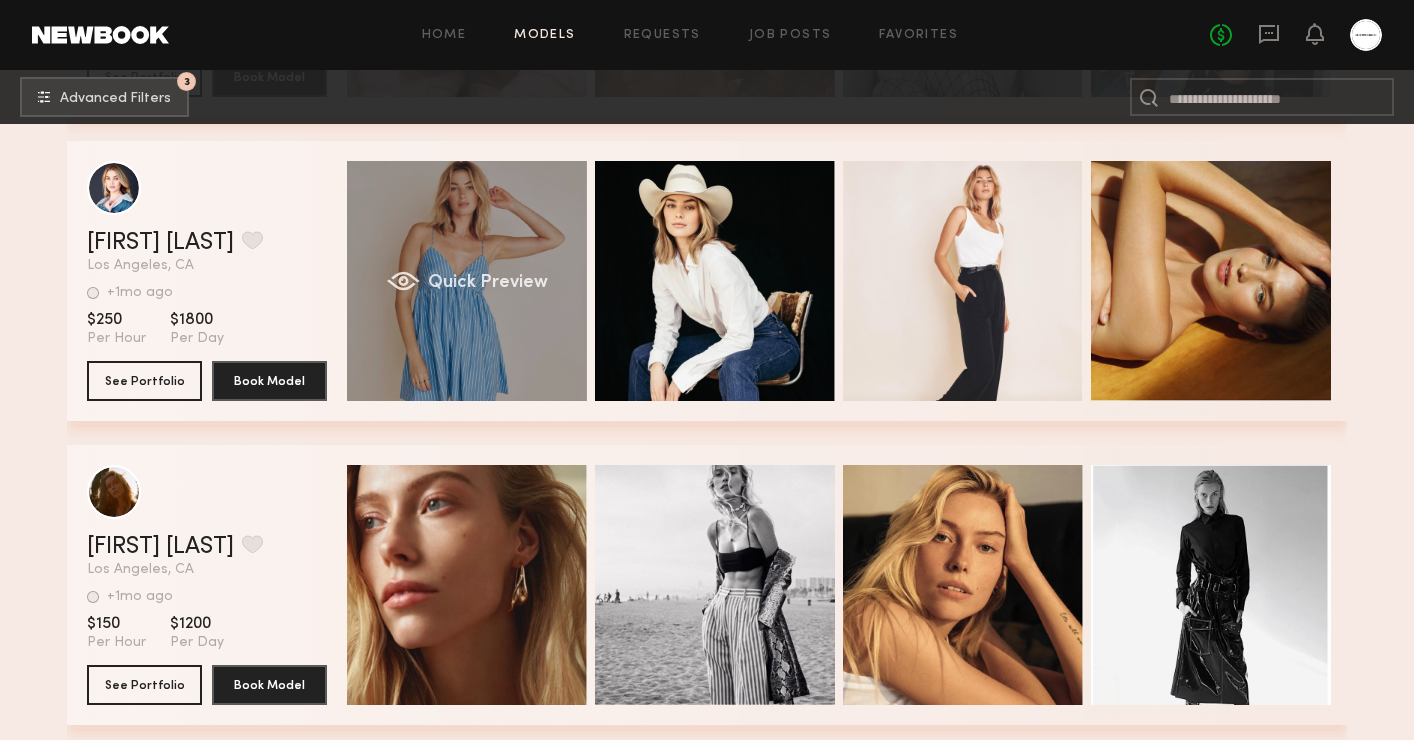 click on "Quick Preview" 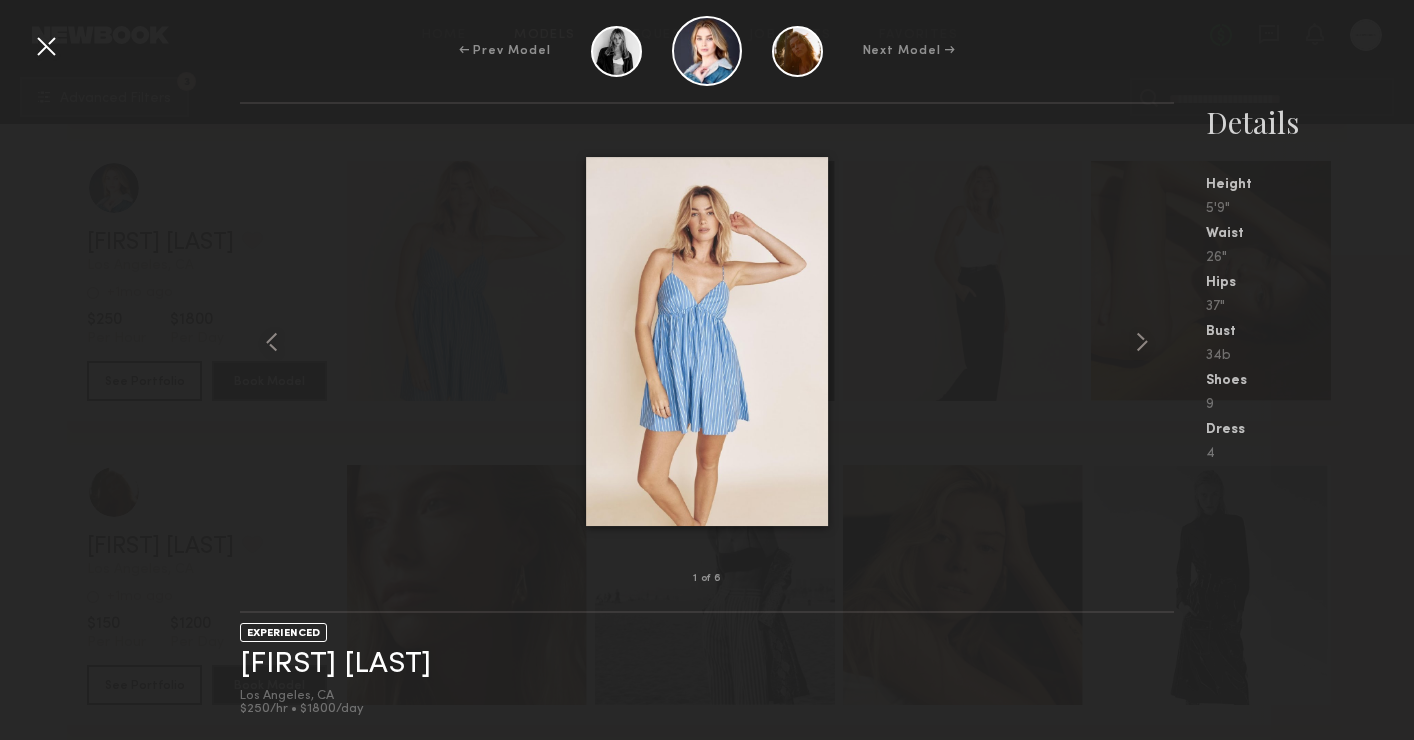click at bounding box center [46, 46] 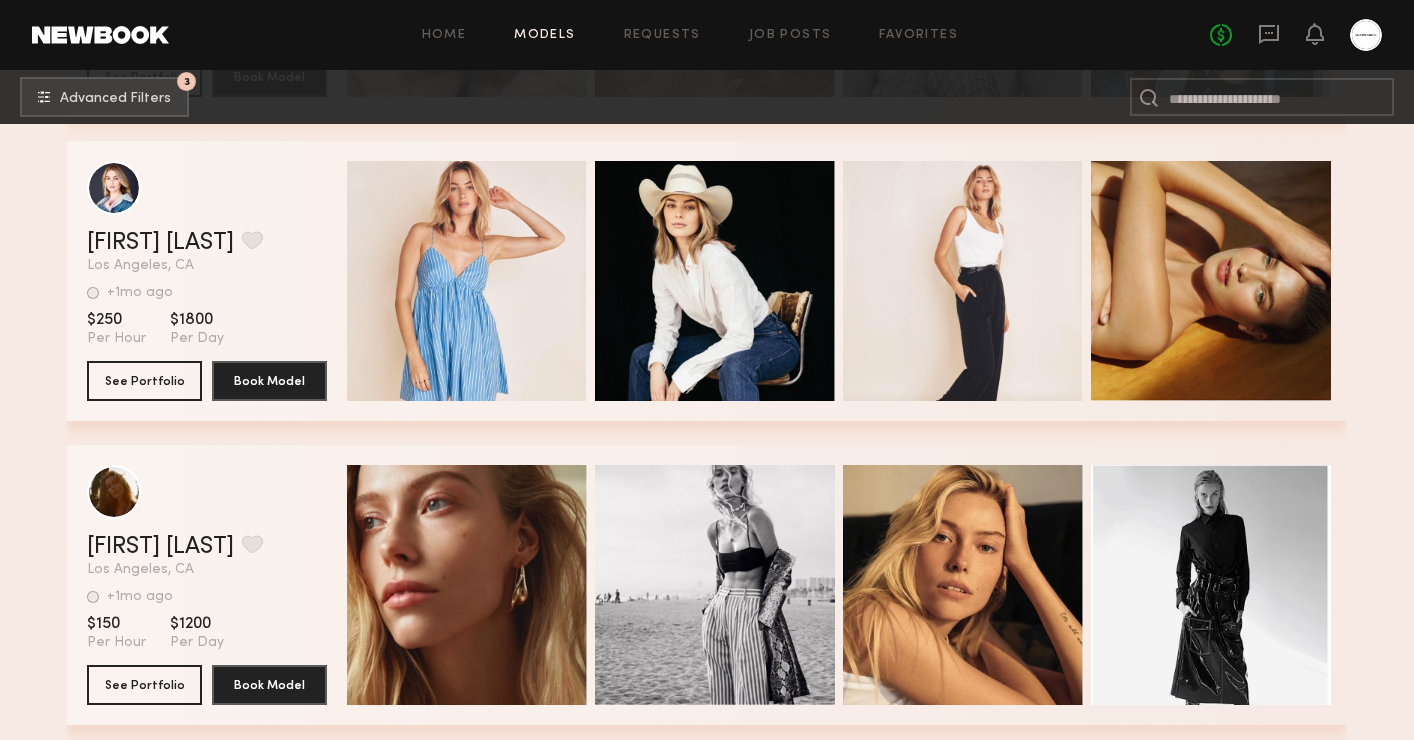 scroll, scrollTop: 70822, scrollLeft: 0, axis: vertical 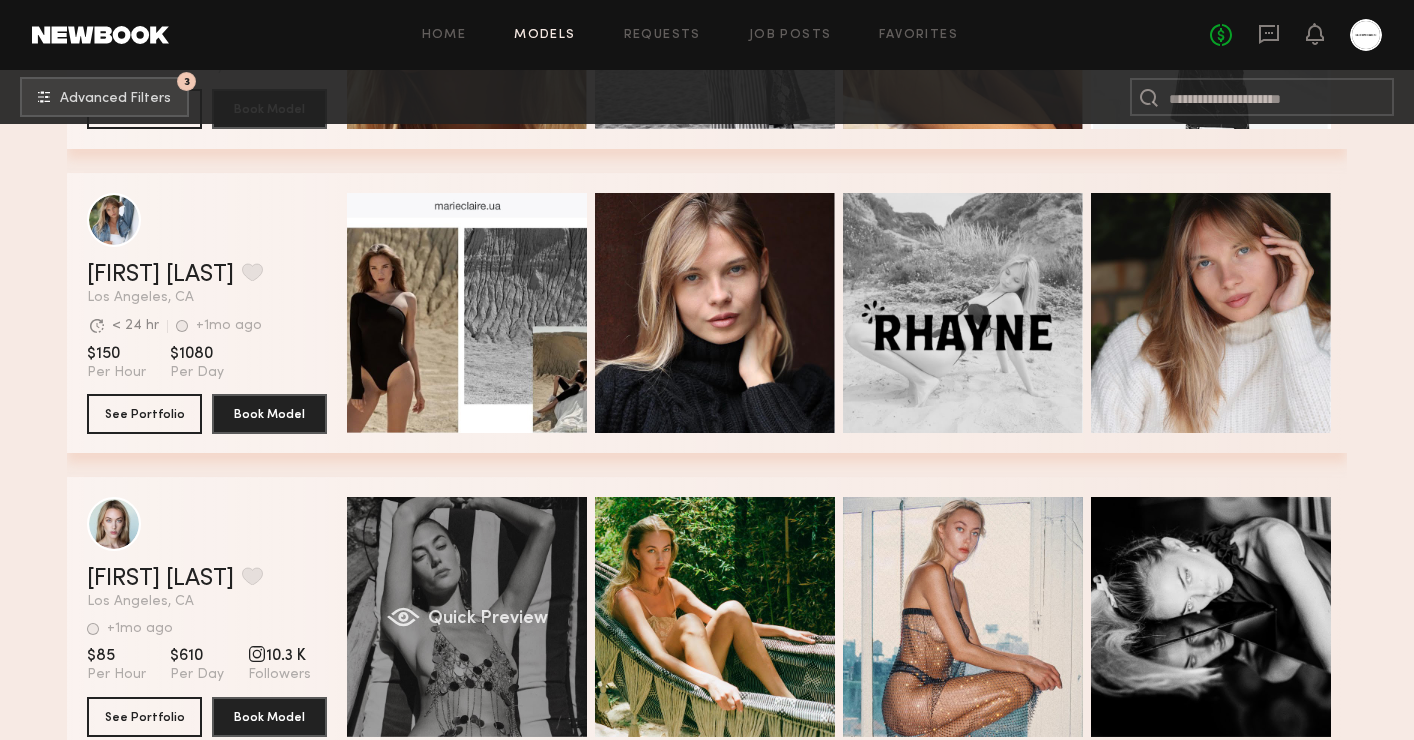 click on "Quick Preview" 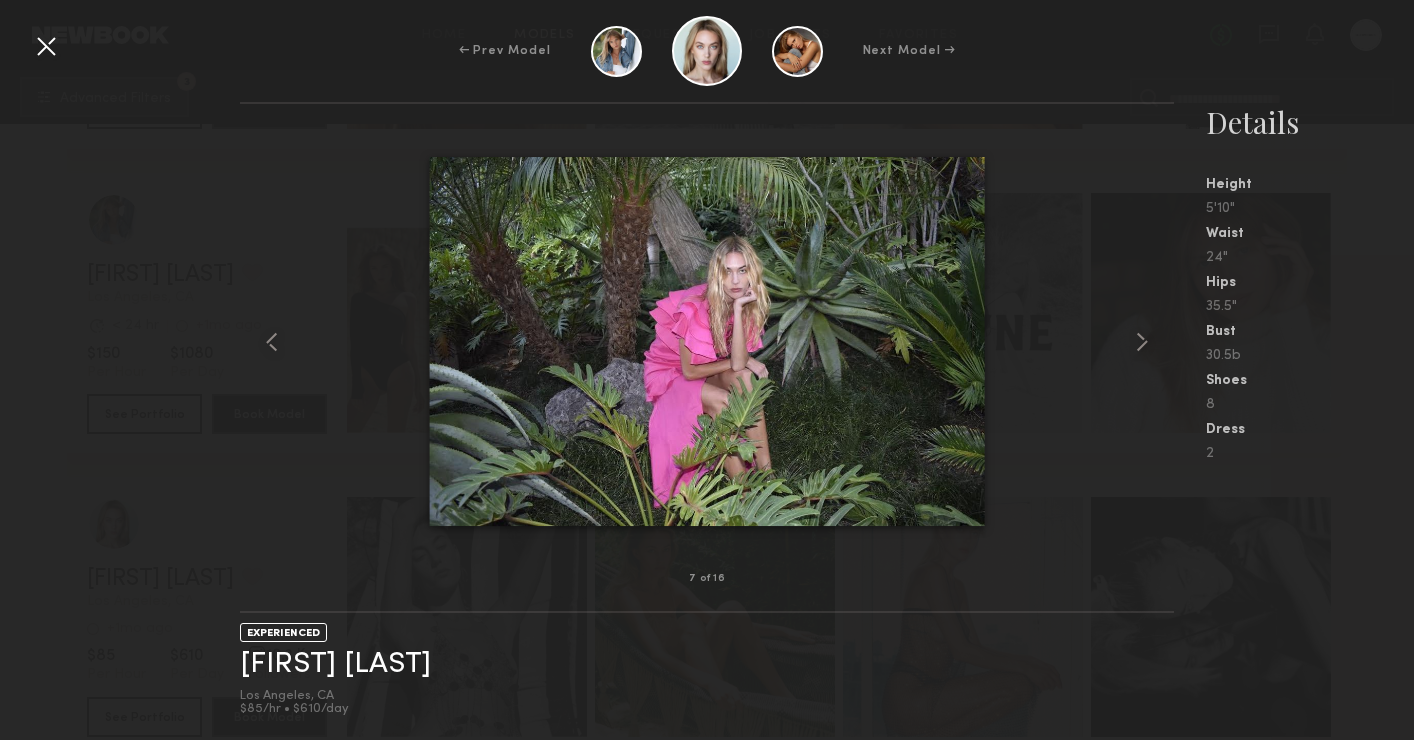 click on "← Prev Model   Next Model →" at bounding box center (707, 51) 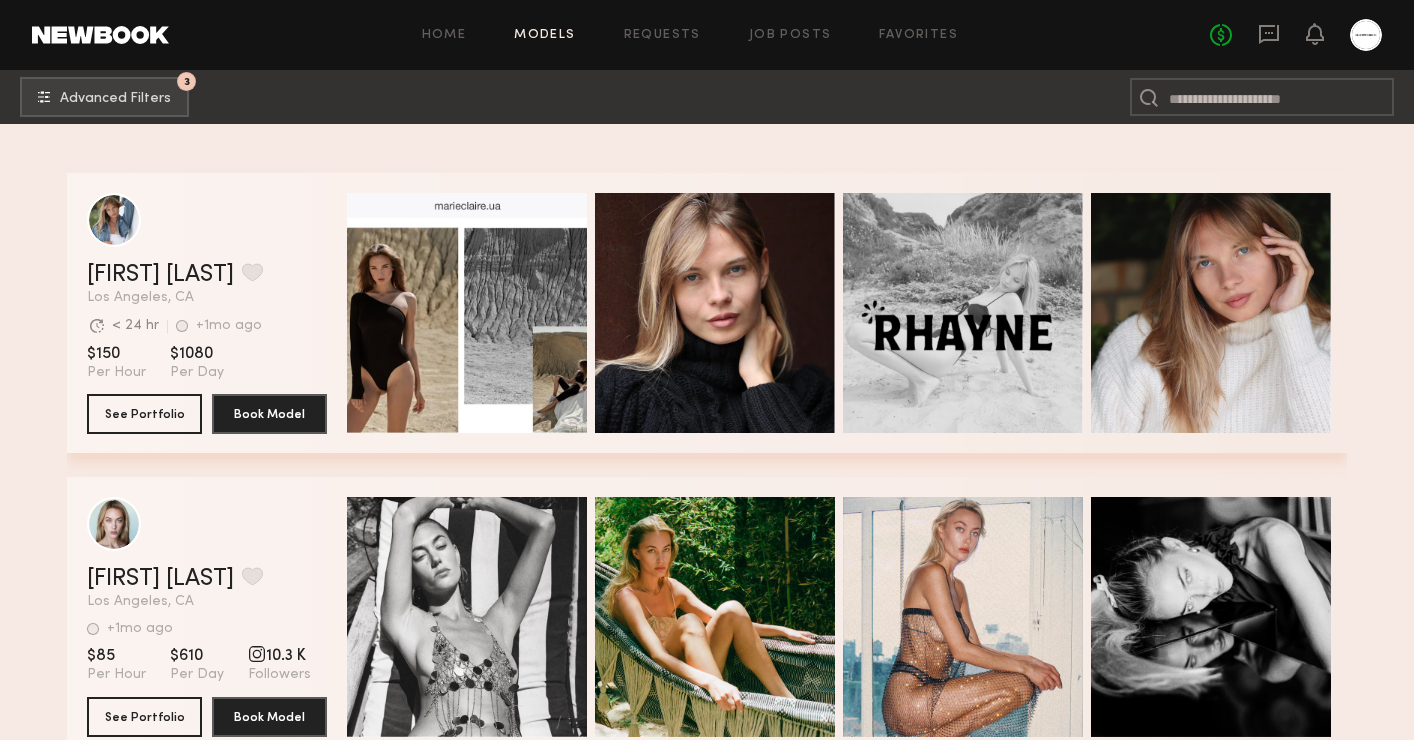 scroll, scrollTop: 71502, scrollLeft: 0, axis: vertical 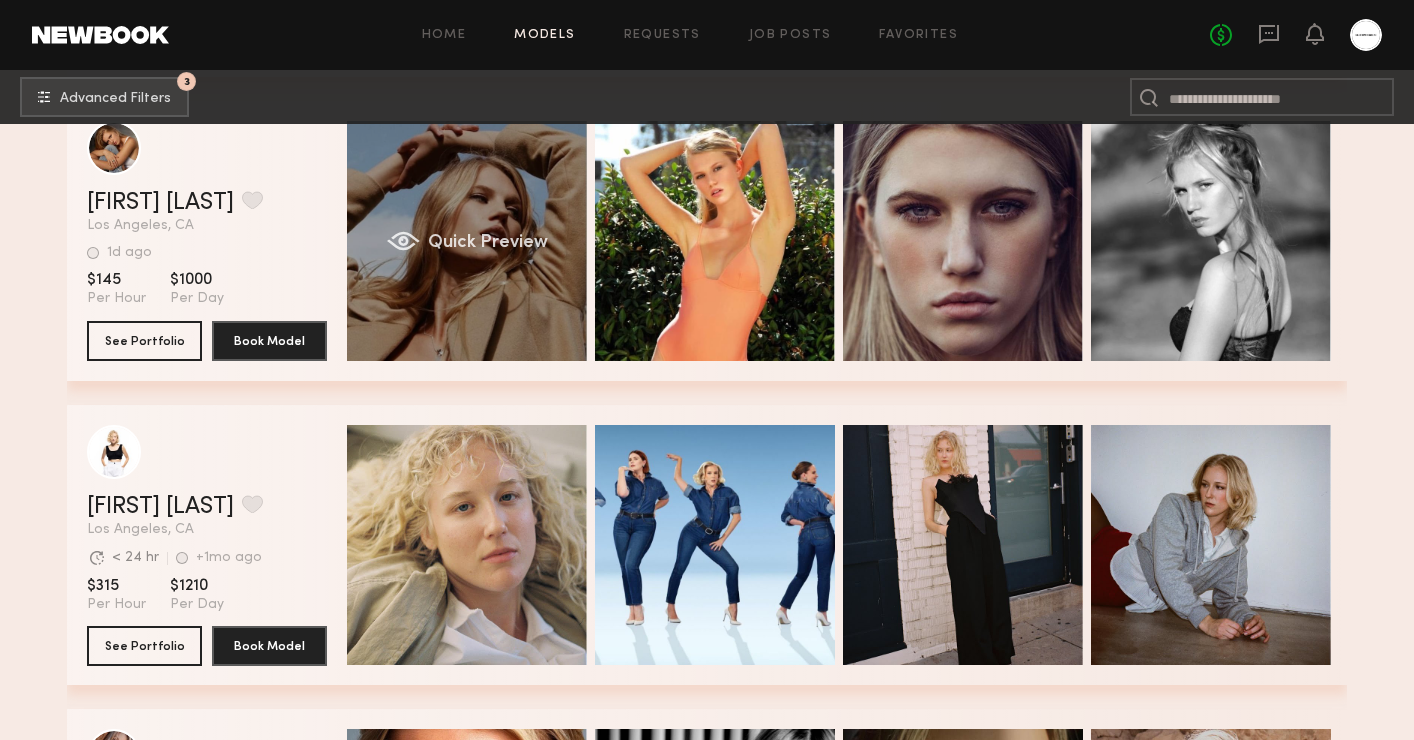 click on "Quick Preview" 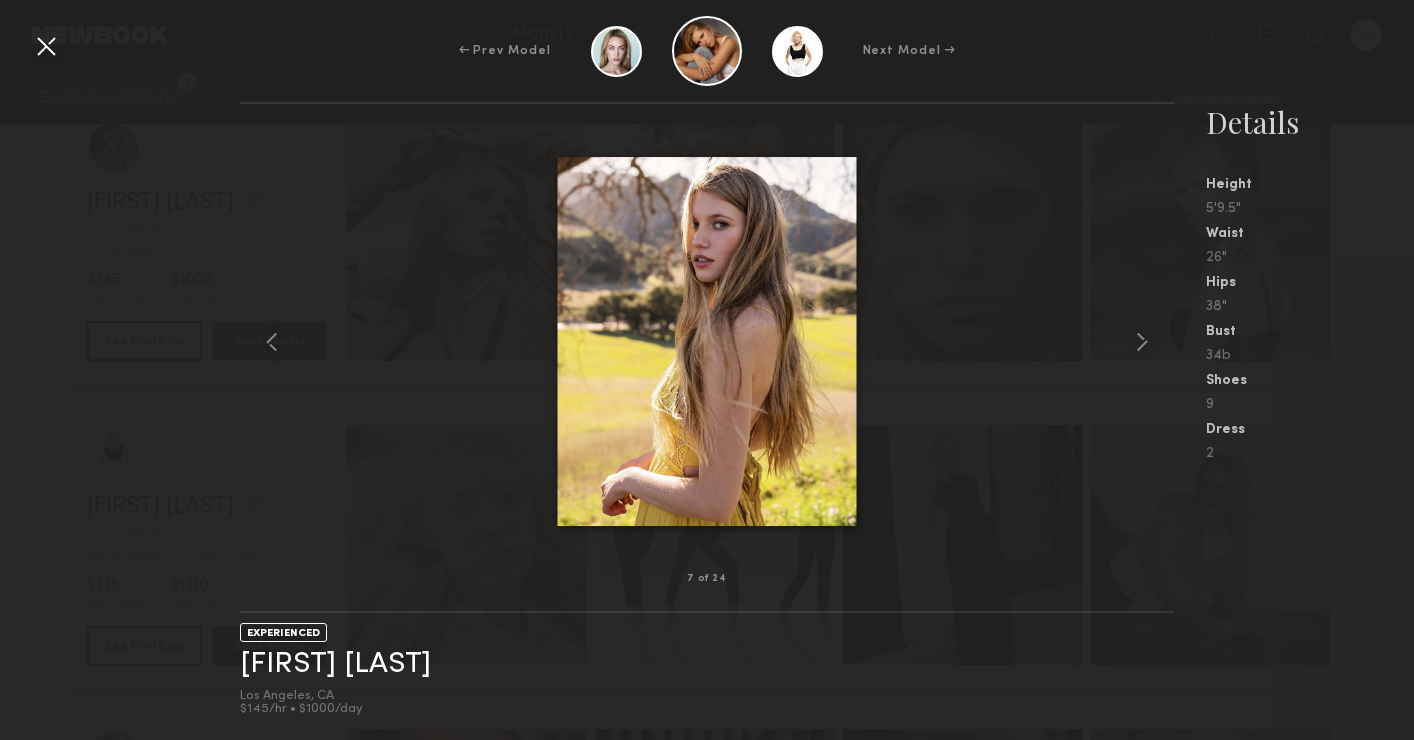 click on "← Prev Model   Next Model →" at bounding box center [707, 51] 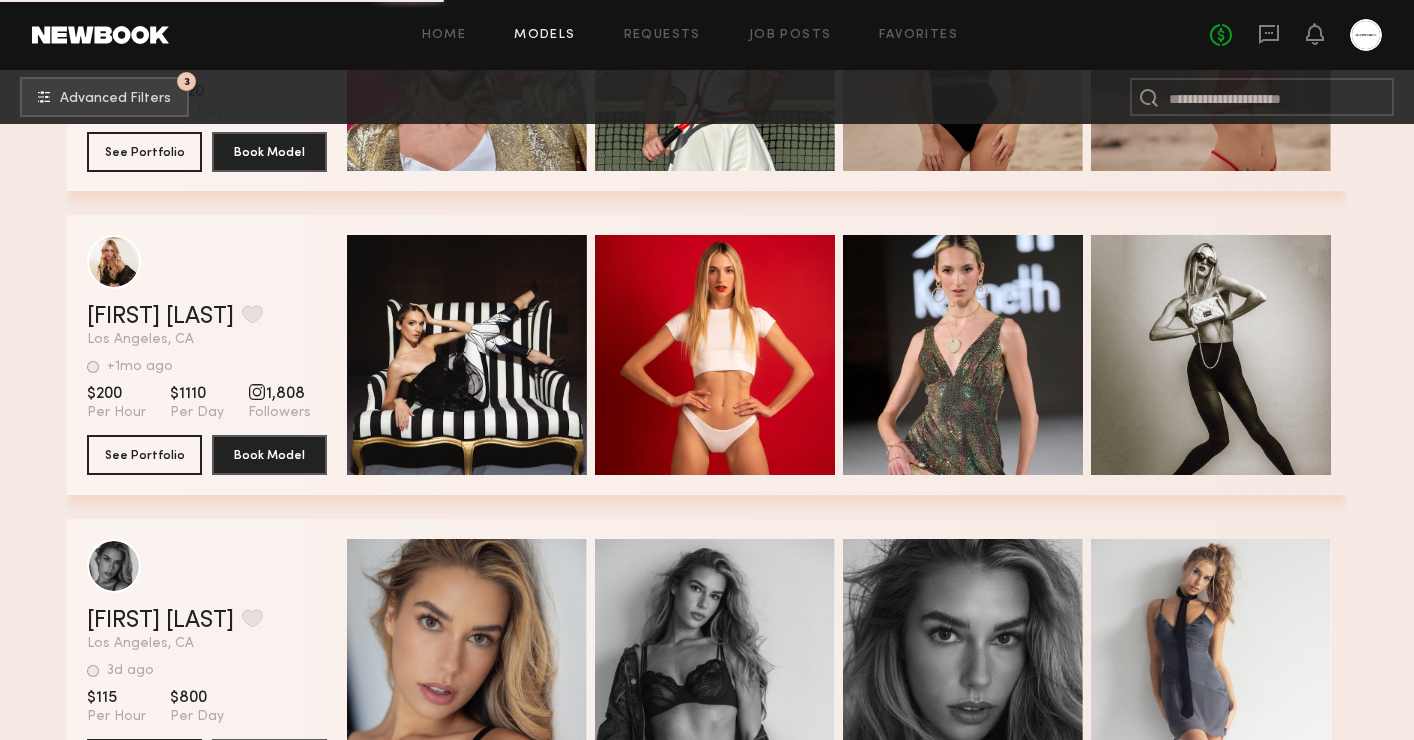 scroll, scrollTop: 80034, scrollLeft: 0, axis: vertical 